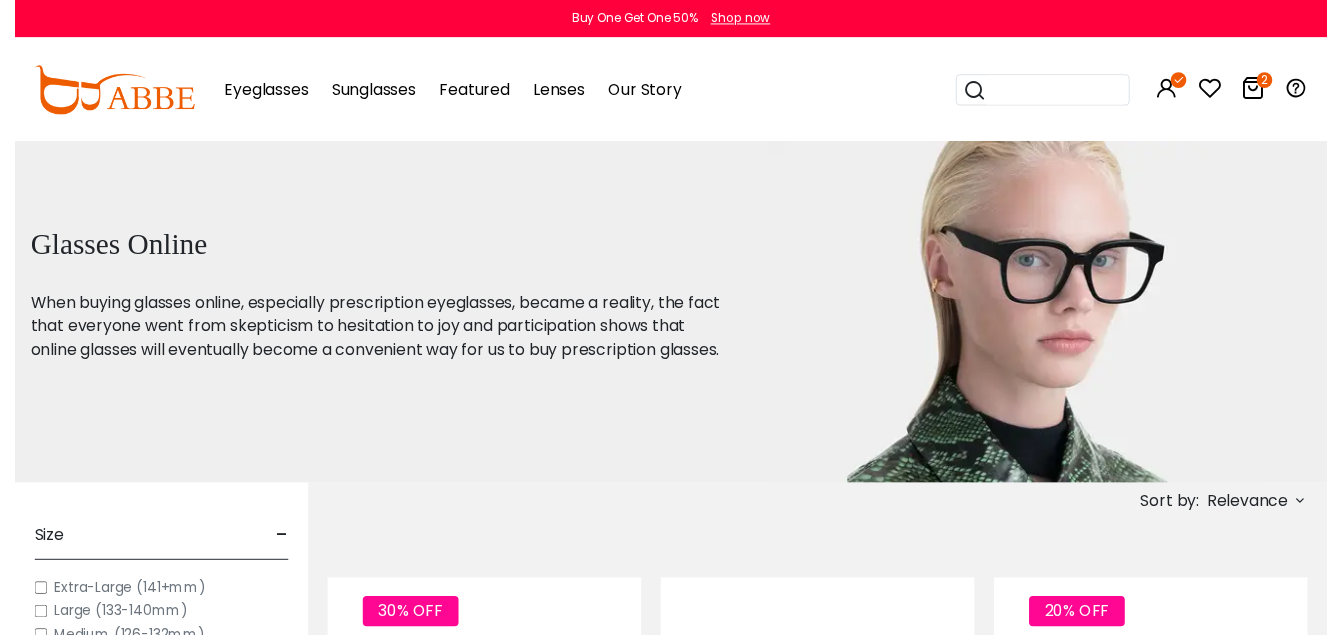 scroll, scrollTop: 0, scrollLeft: 0, axis: both 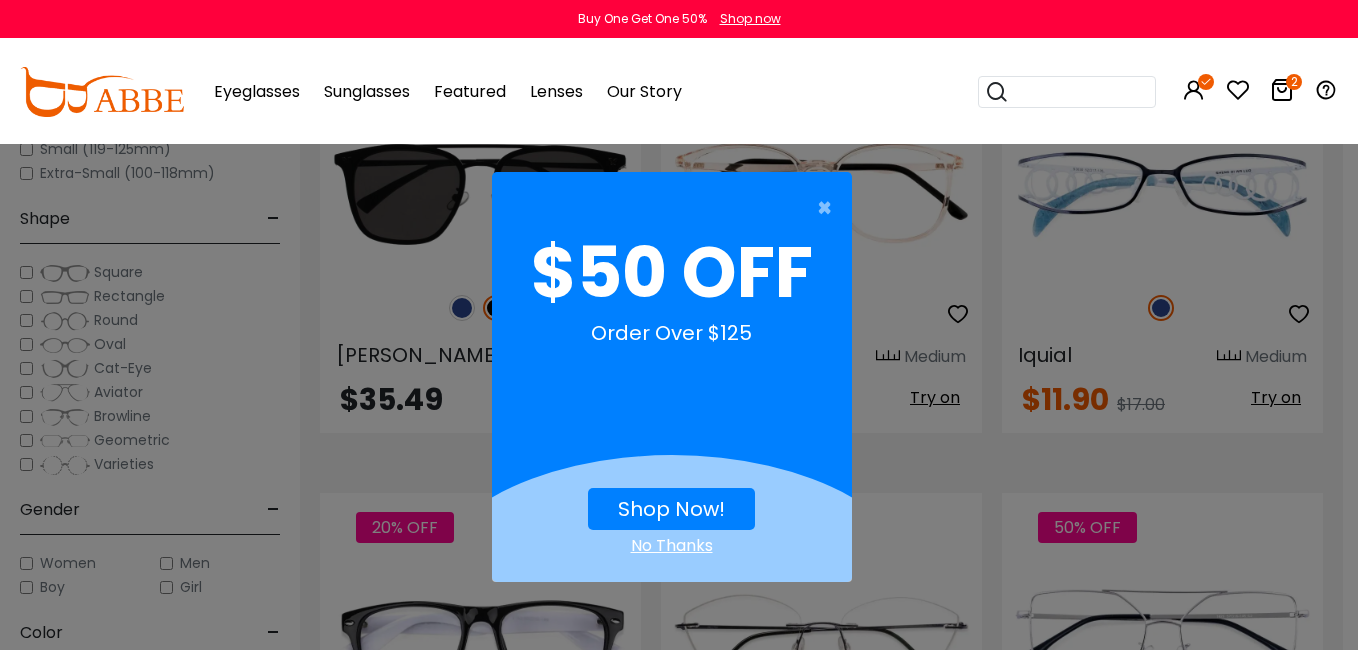 drag, startPoint x: 1356, startPoint y: 57, endPoint x: 1361, endPoint y: 205, distance: 148.08444 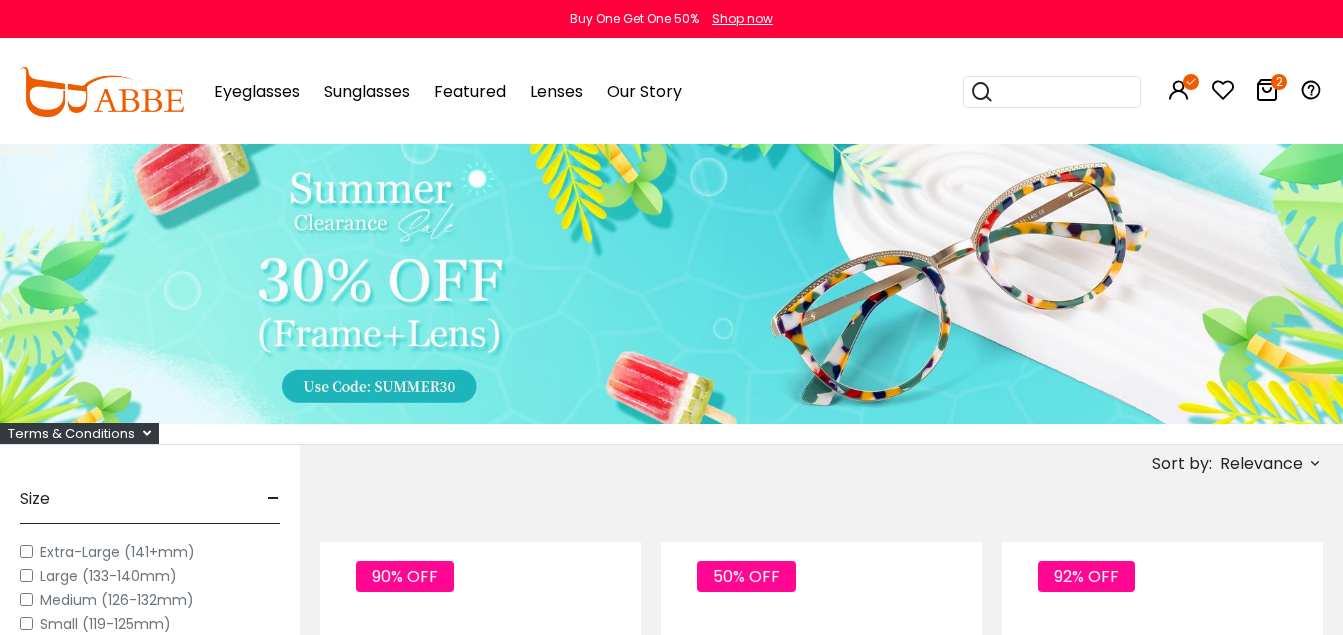 scroll, scrollTop: 0, scrollLeft: 0, axis: both 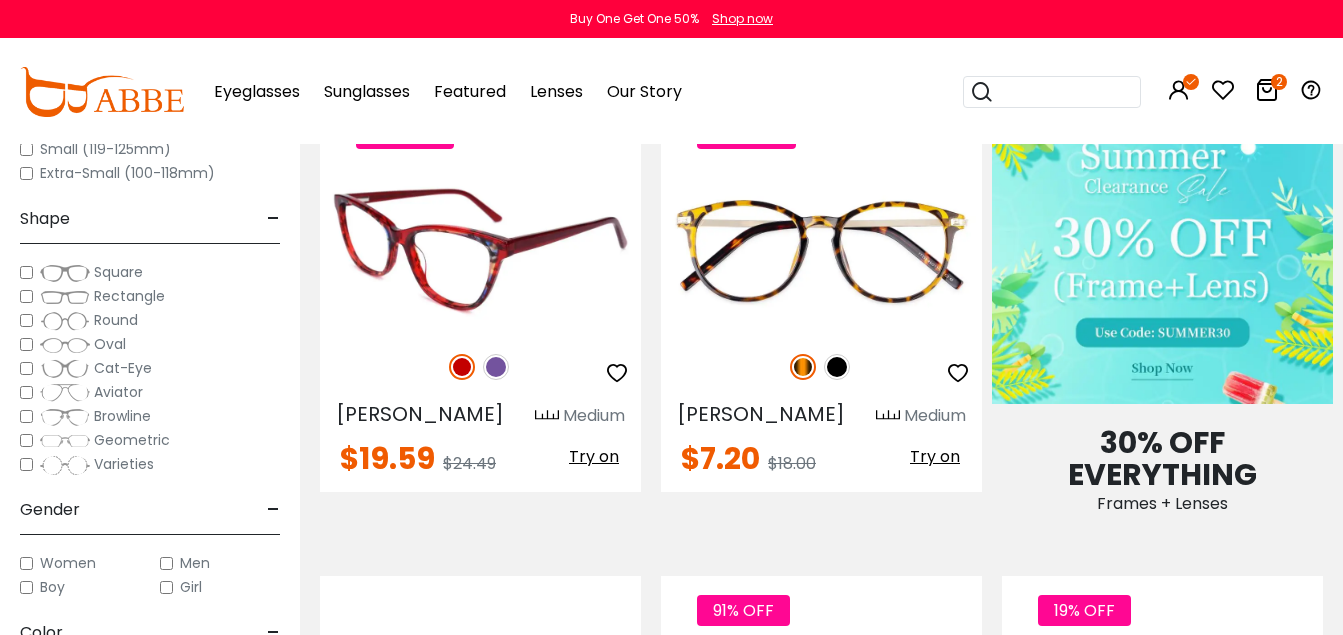 click at bounding box center (480, 251) 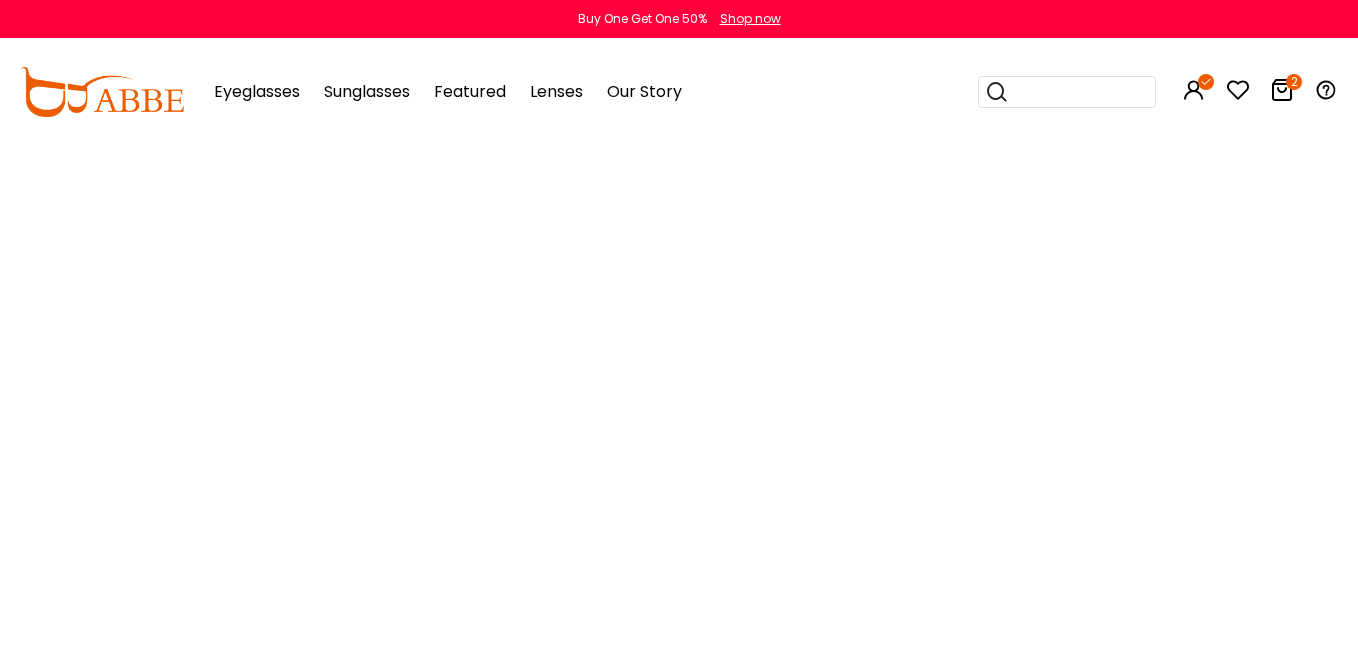 scroll, scrollTop: 0, scrollLeft: 0, axis: both 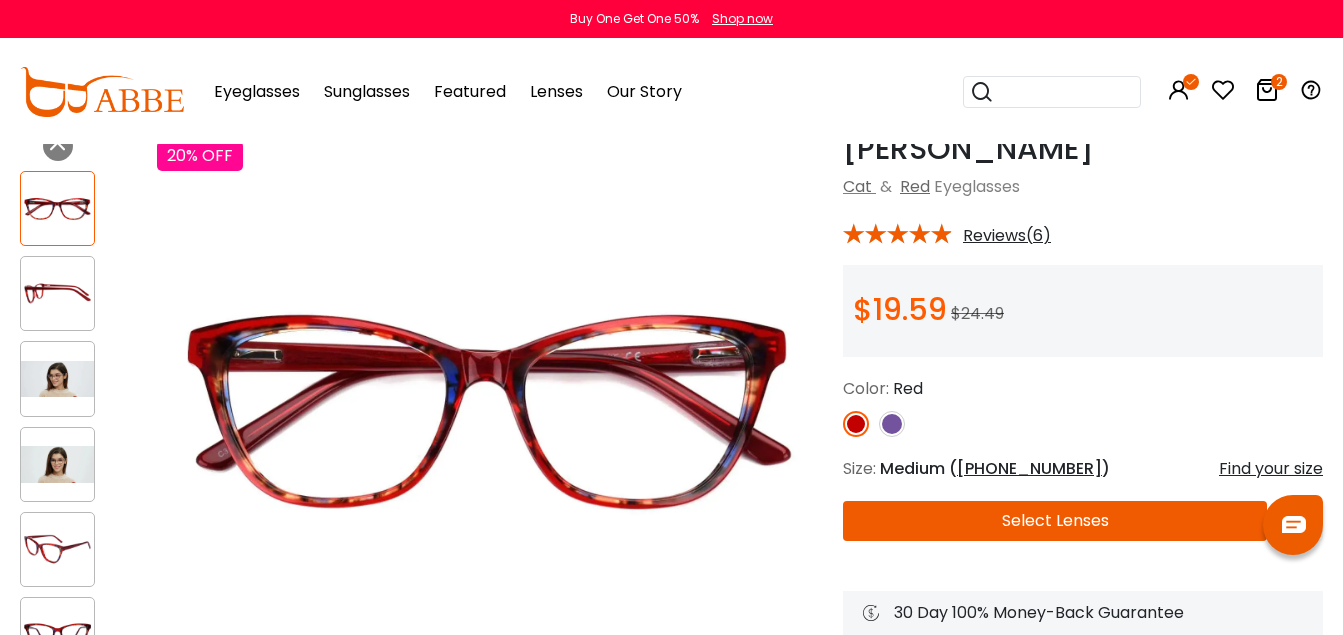 click at bounding box center [892, 424] 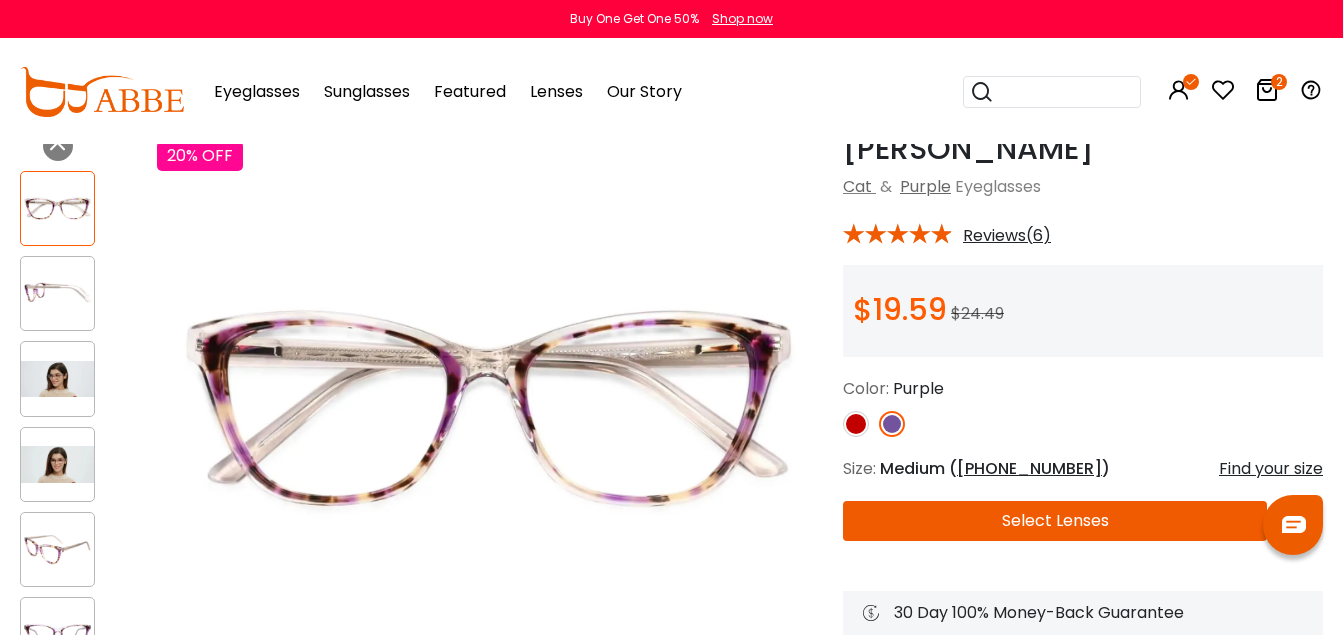 click at bounding box center [892, 424] 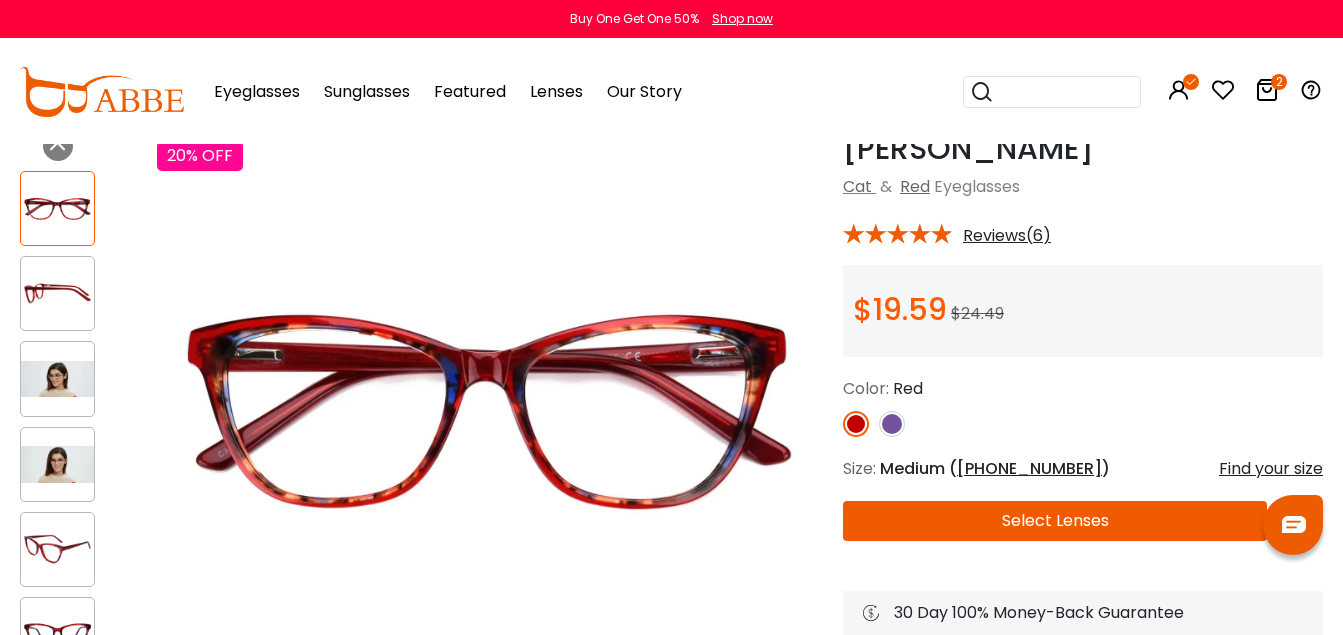 click at bounding box center (57, 294) 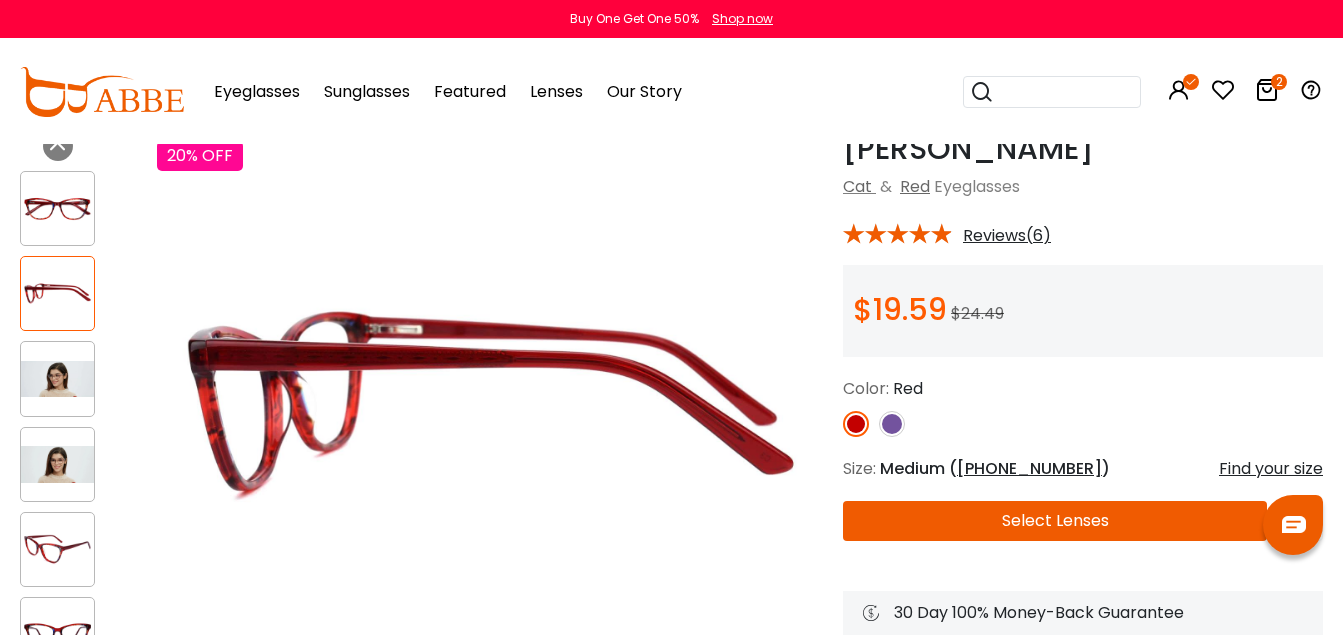 click at bounding box center (57, 549) 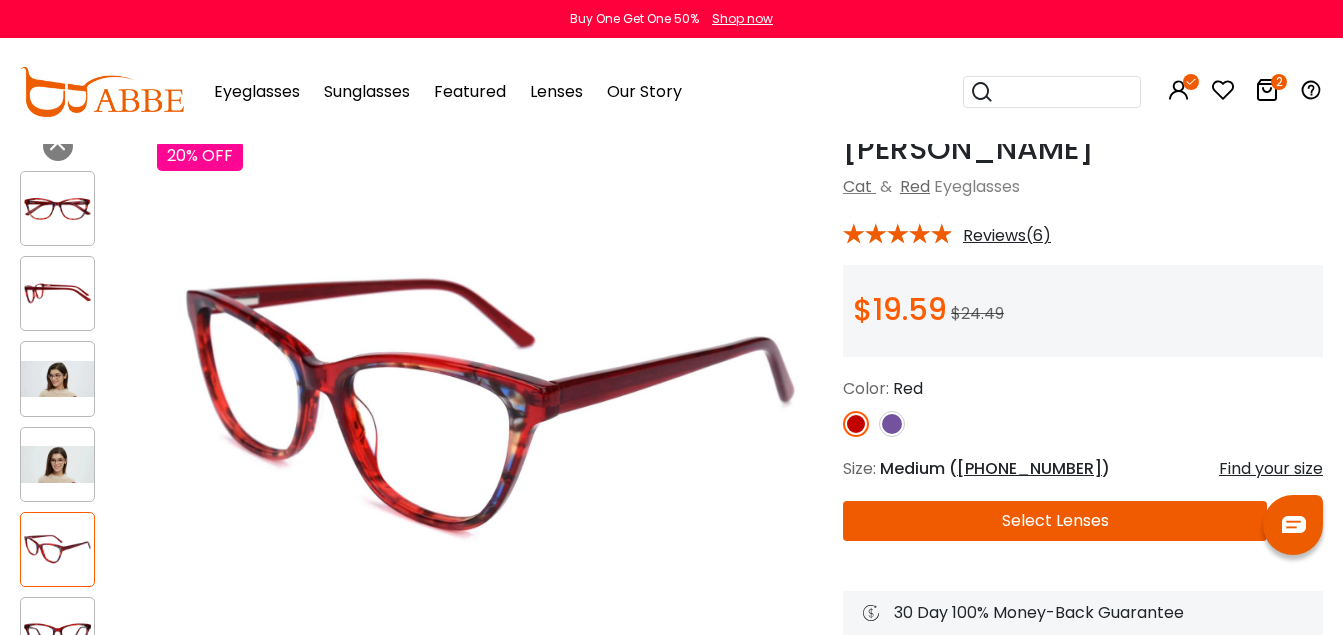 click at bounding box center (57, 634) 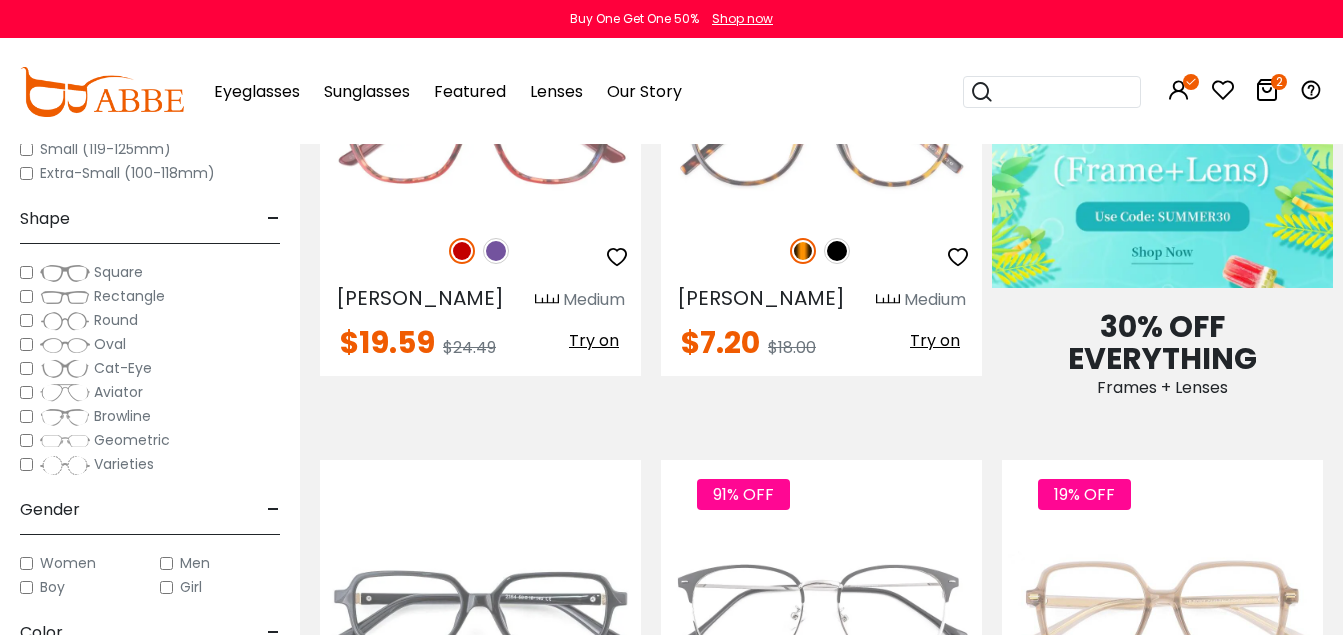 scroll, scrollTop: 0, scrollLeft: 0, axis: both 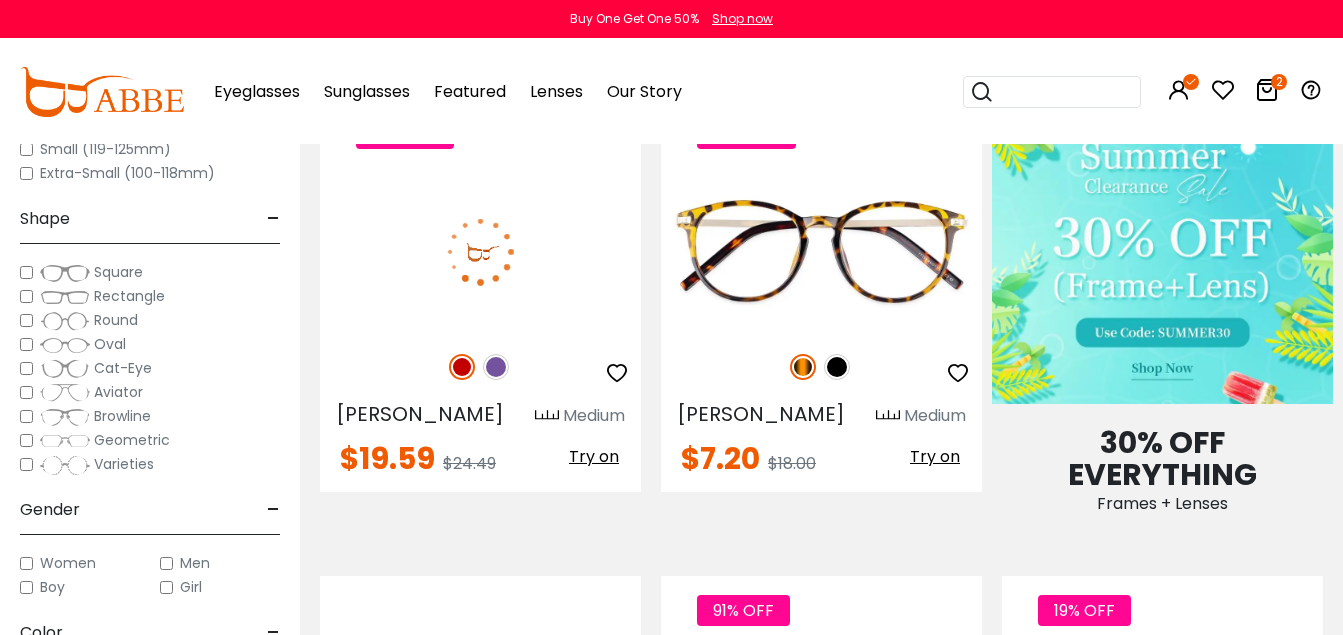 click at bounding box center [617, 373] 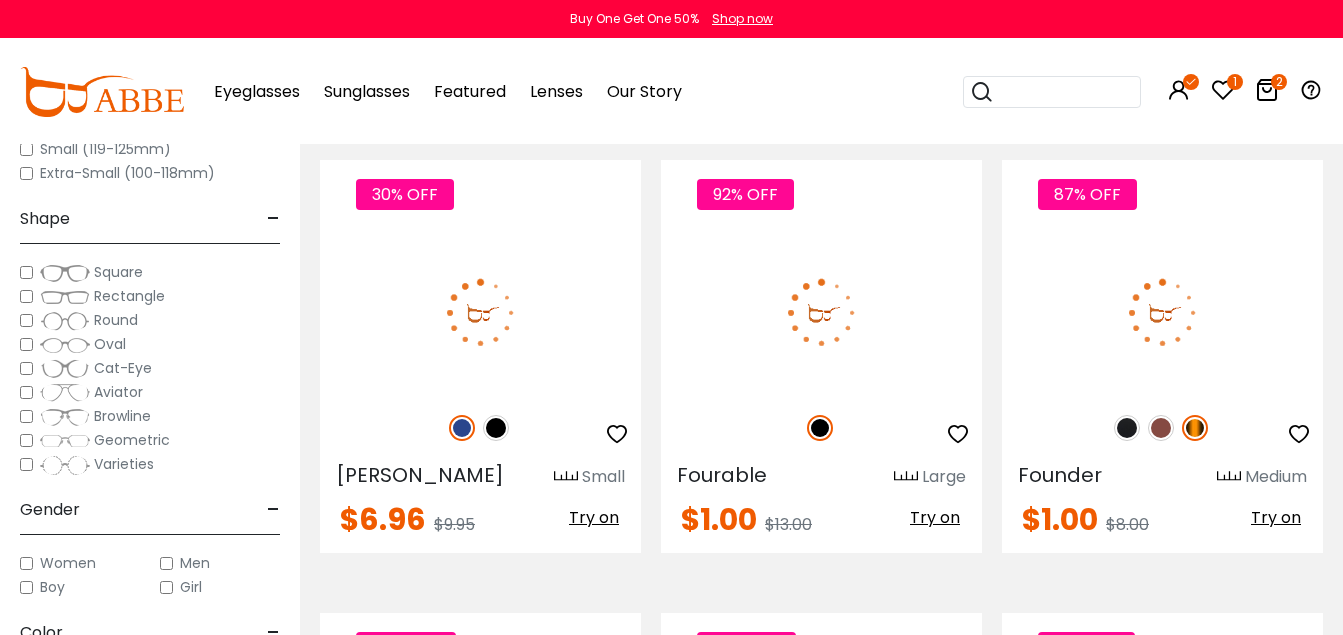 scroll, scrollTop: 2650, scrollLeft: 0, axis: vertical 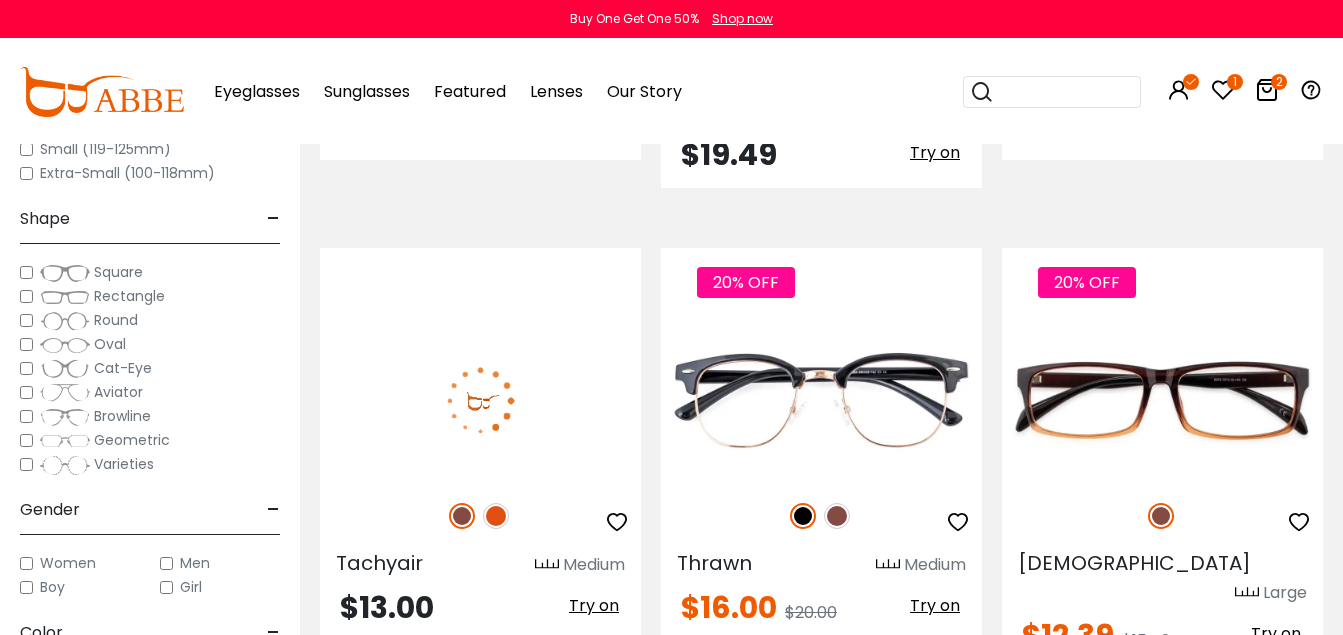 click at bounding box center (480, 400) 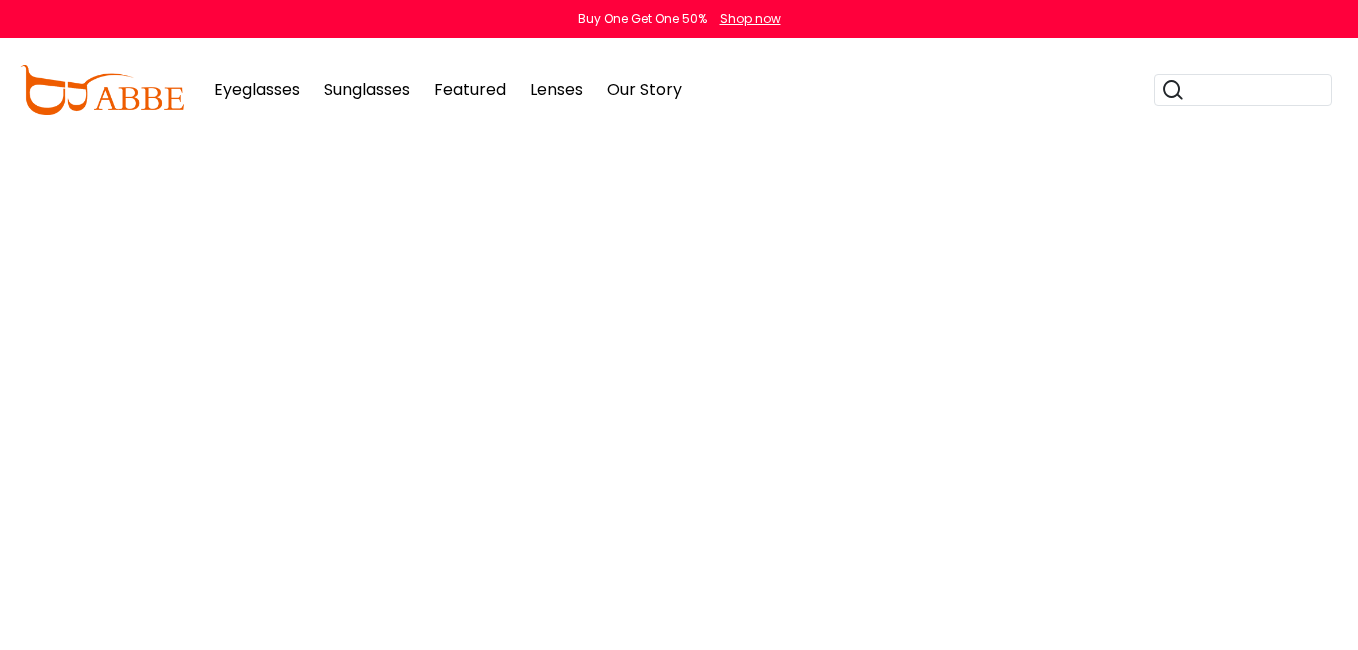 scroll, scrollTop: 0, scrollLeft: 0, axis: both 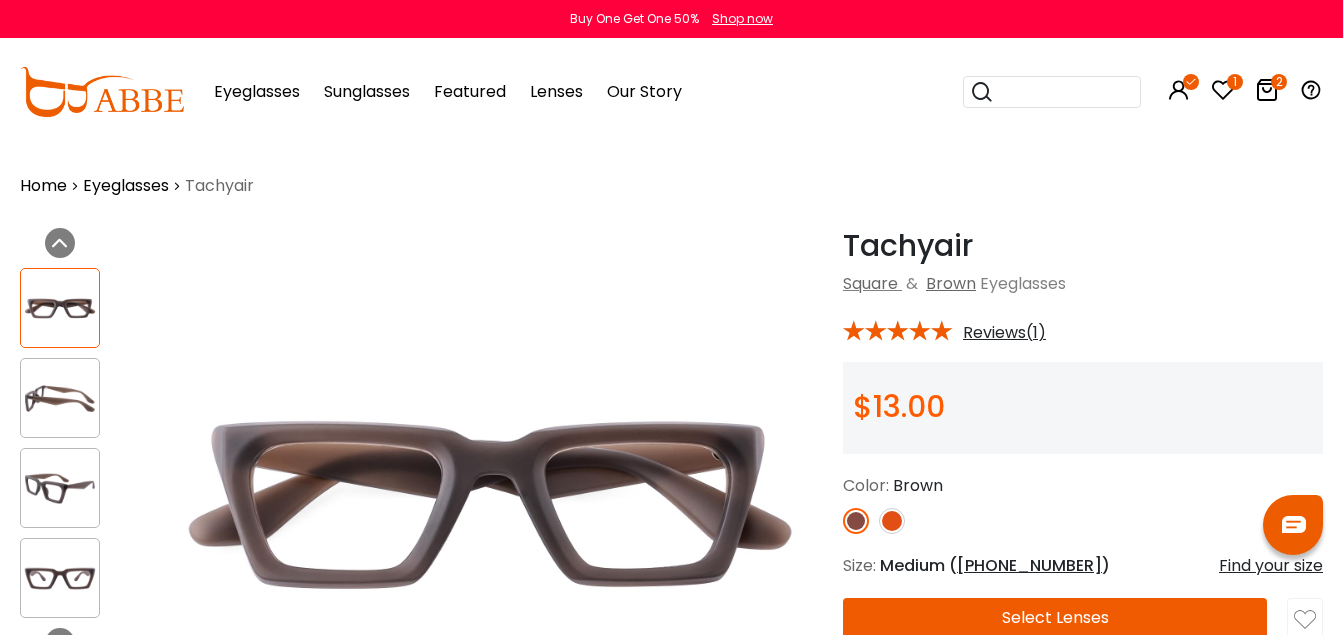 click at bounding box center (60, 398) 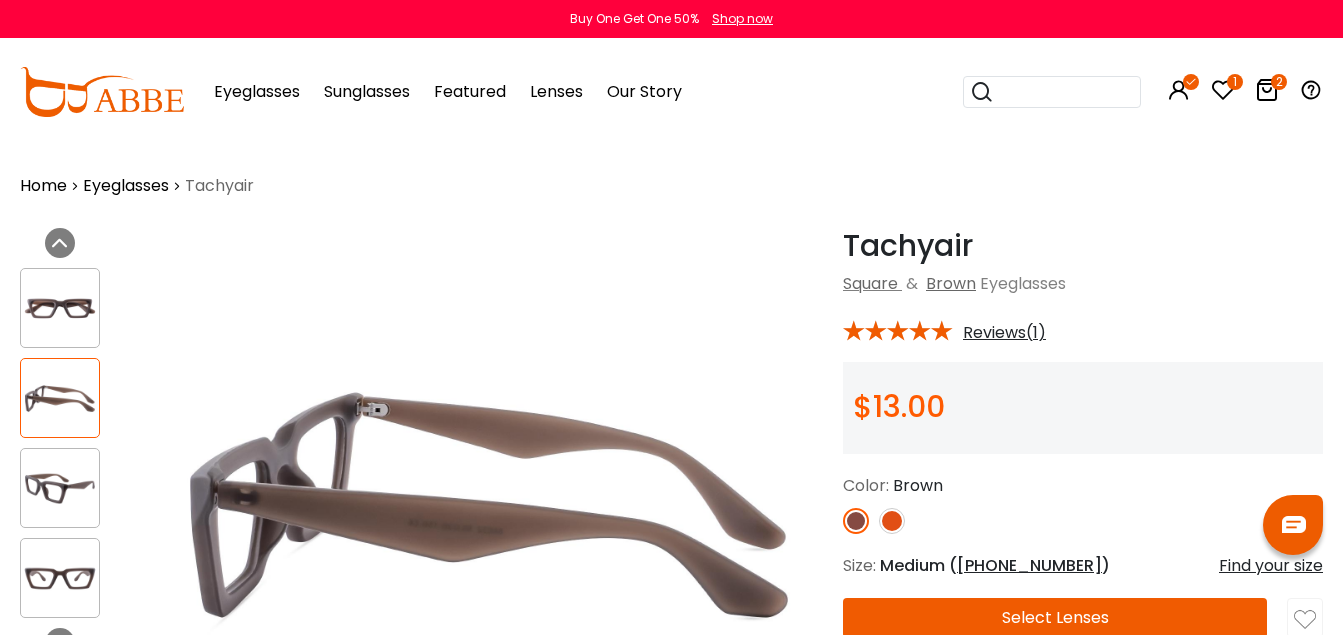 click at bounding box center [60, 488] 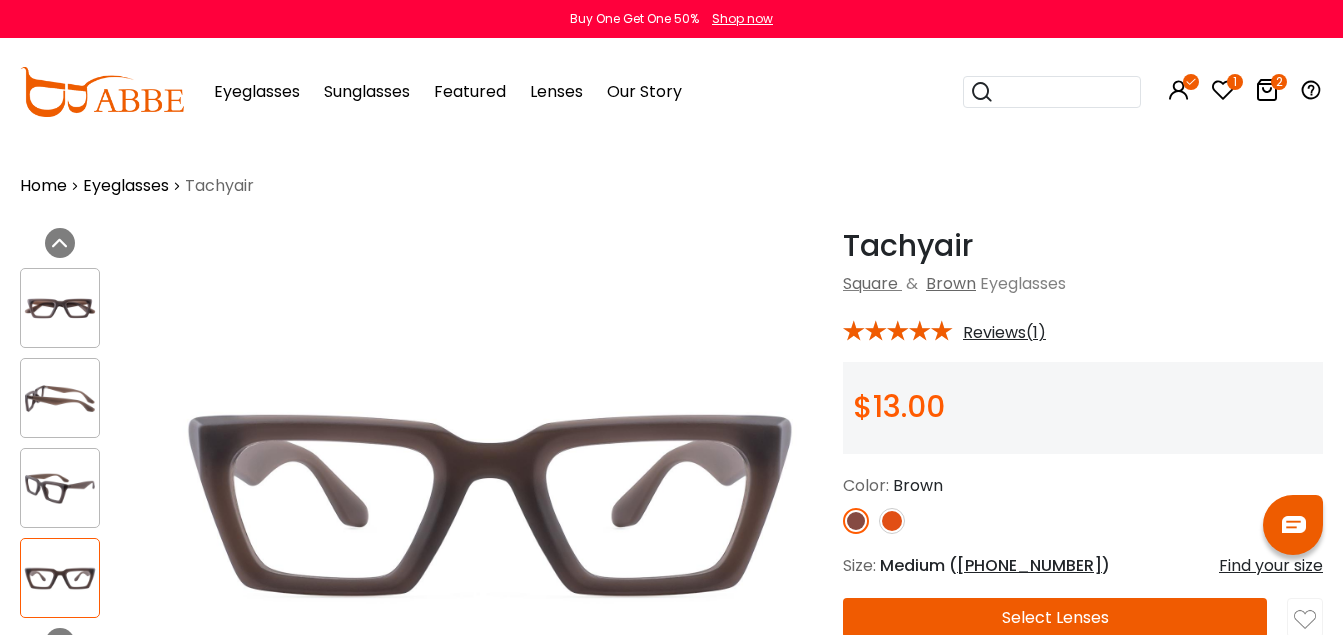 click at bounding box center [892, 521] 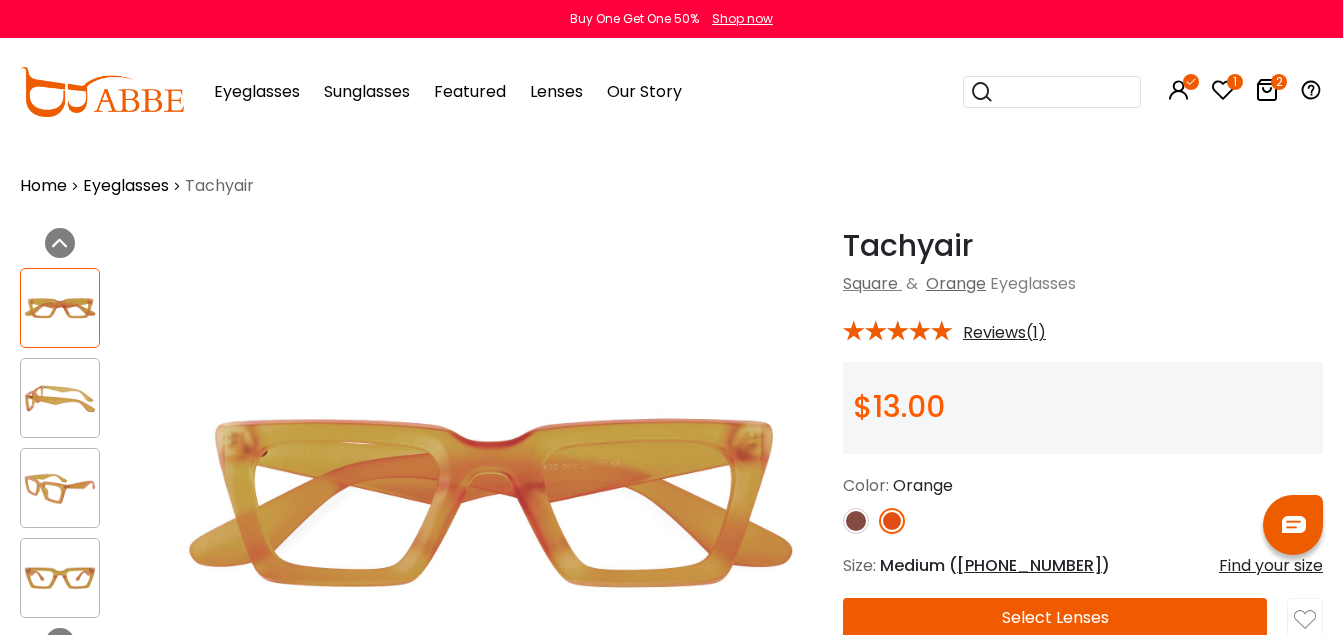 click at bounding box center (856, 521) 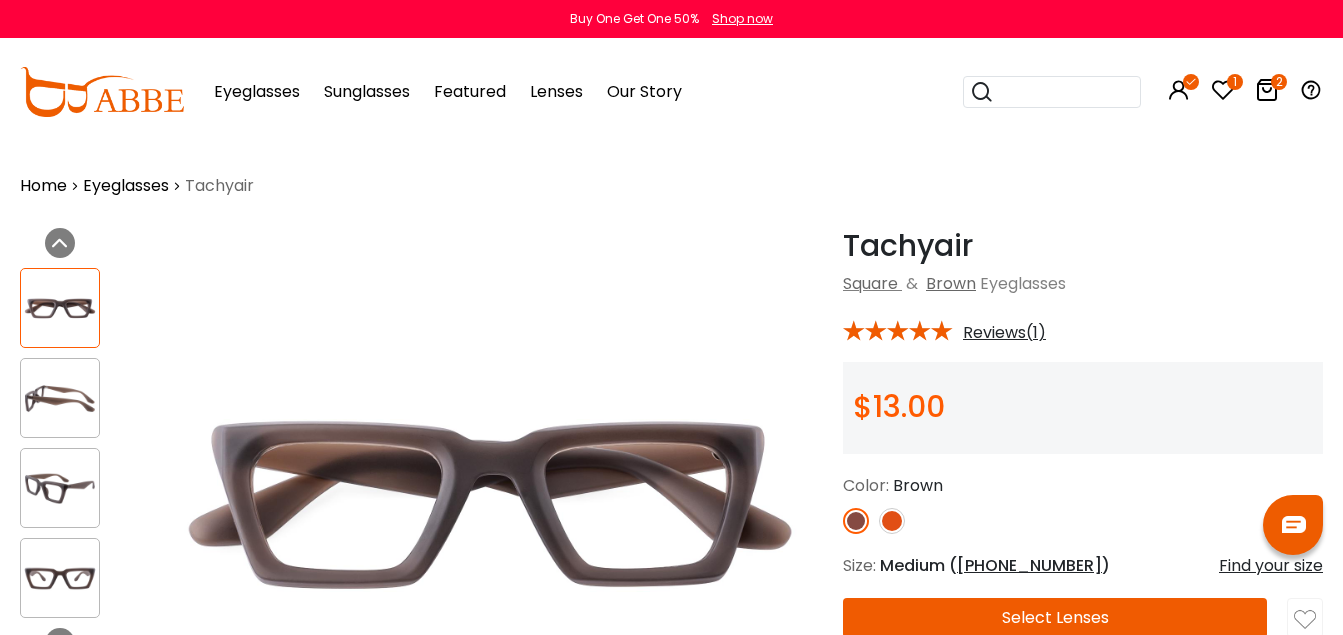 click at bounding box center (856, 521) 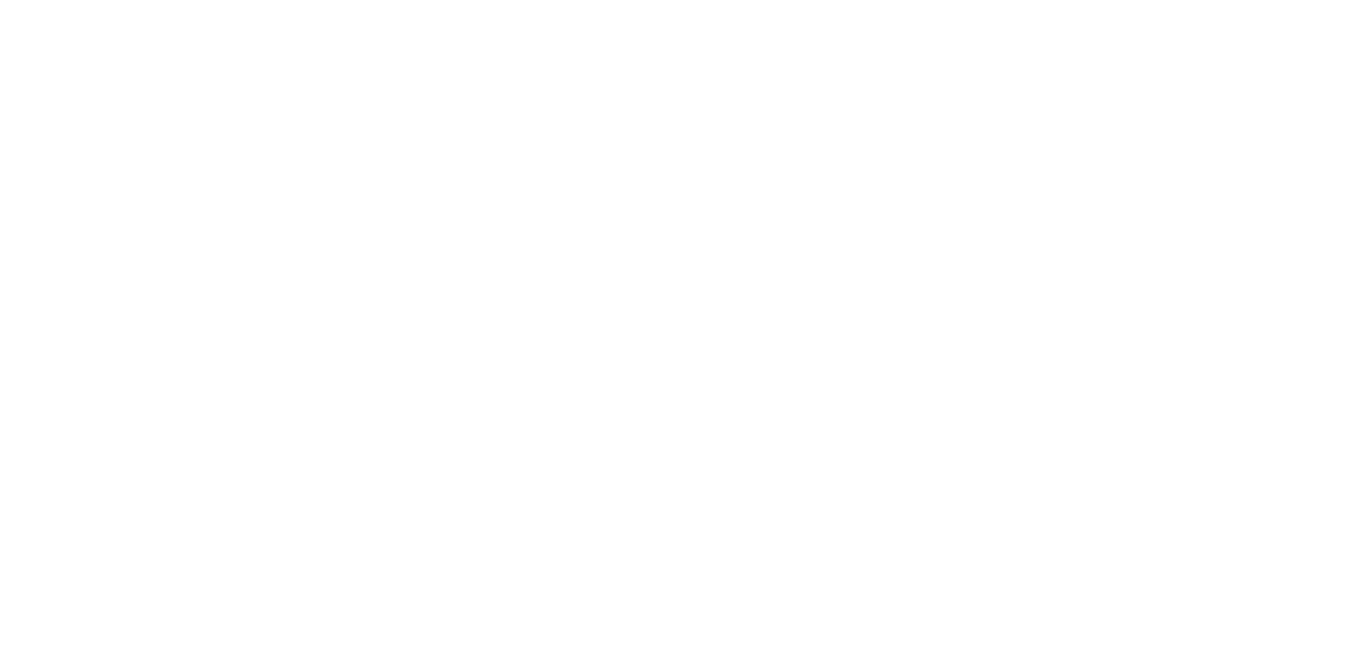 scroll, scrollTop: 0, scrollLeft: 0, axis: both 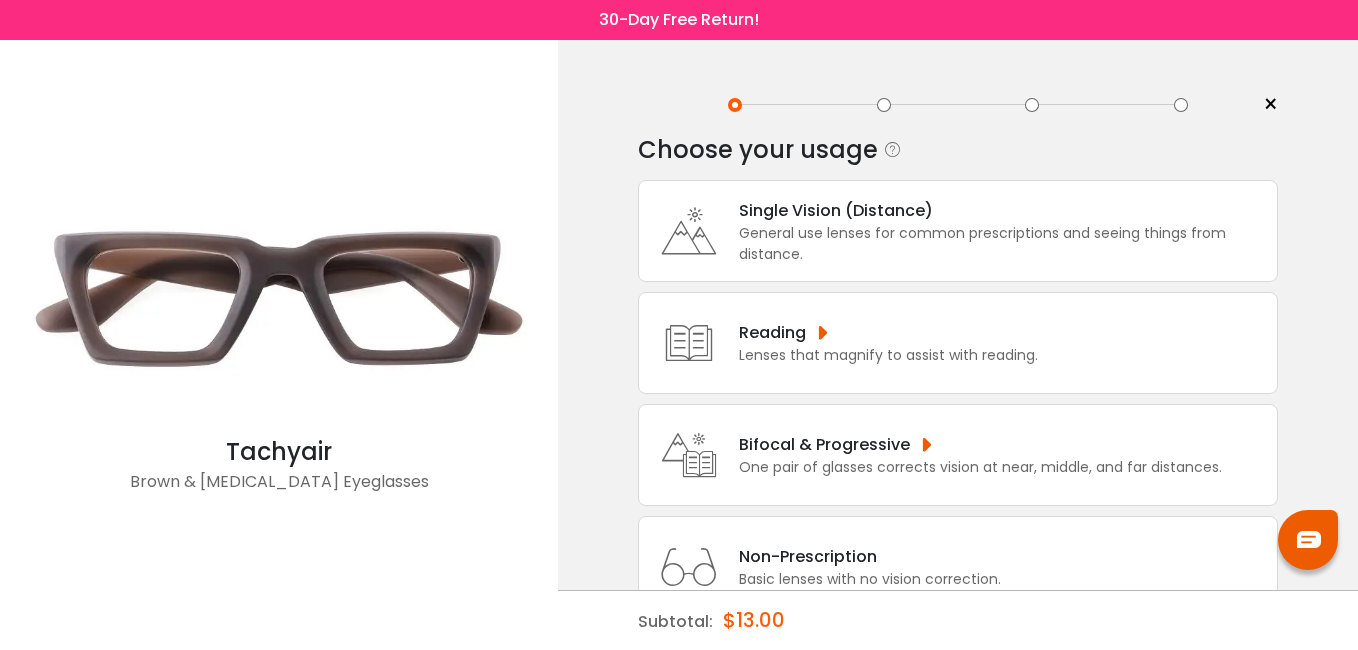 click on "<
×
Choose your usage
Single Vision (Distance)
This lens helps you see details at a distance.
It is usually indicated by a (-) next to the numbers under the “sphere” category of your prescription.
Readers
"Reader" and "Intermediate" lenses have prescriptions starting with a plus ( + )
sign and are designed for those who have trouble focusing their eyes while reading.
These lenses are designed to help correct [MEDICAL_DATA] caused by [MEDICAL_DATA] or [MEDICAL_DATA].
Multifocal
Non-prescription
Readers" at bounding box center [958, 379] 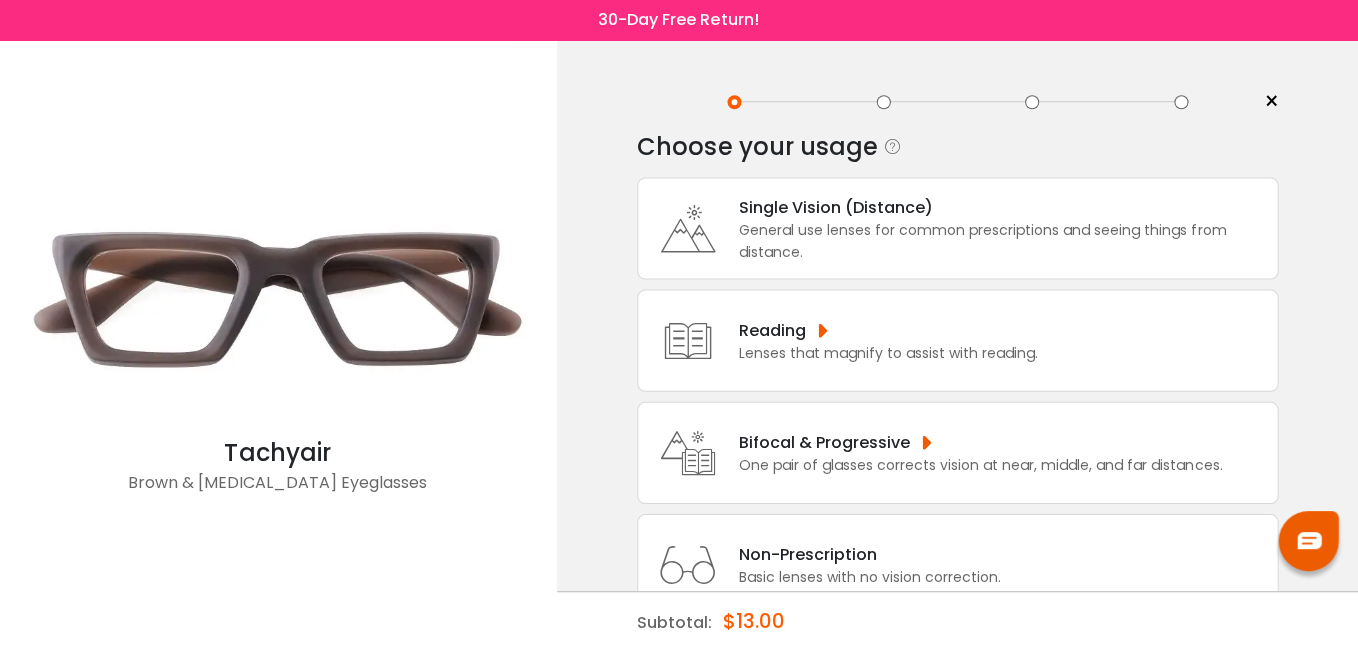 scroll, scrollTop: 3, scrollLeft: 0, axis: vertical 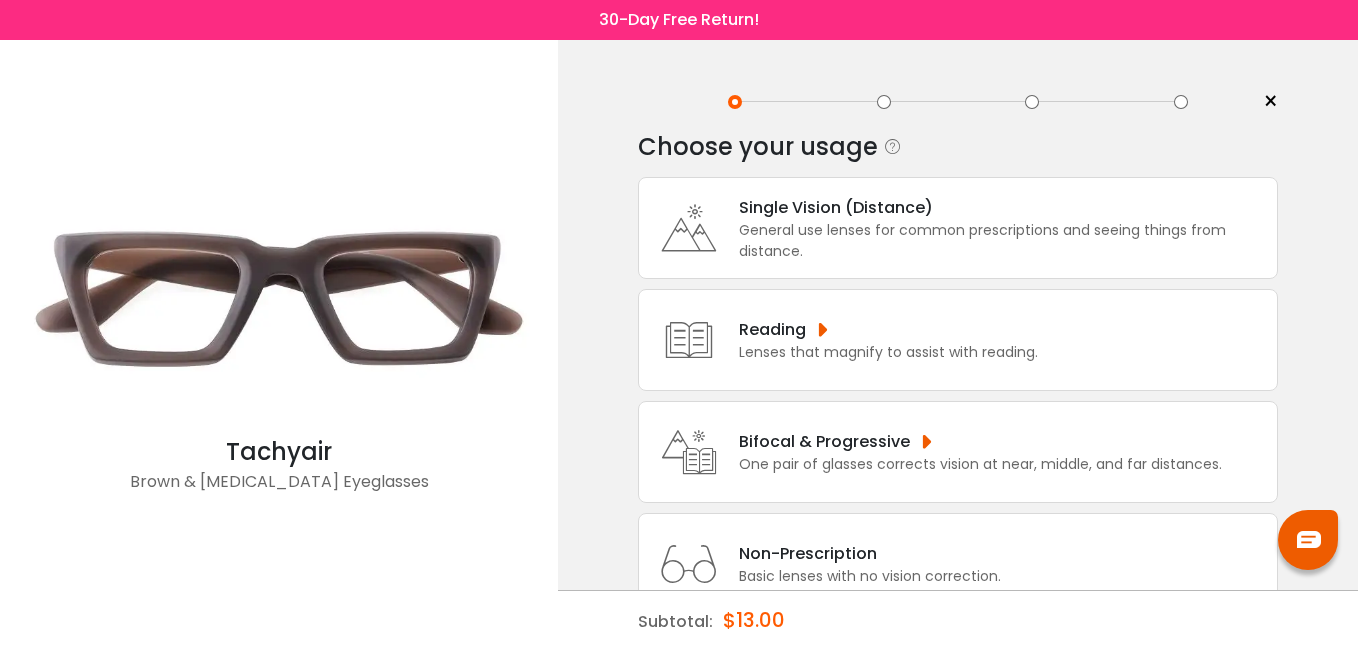 click on "Basic lenses with no vision correction." at bounding box center (870, 576) 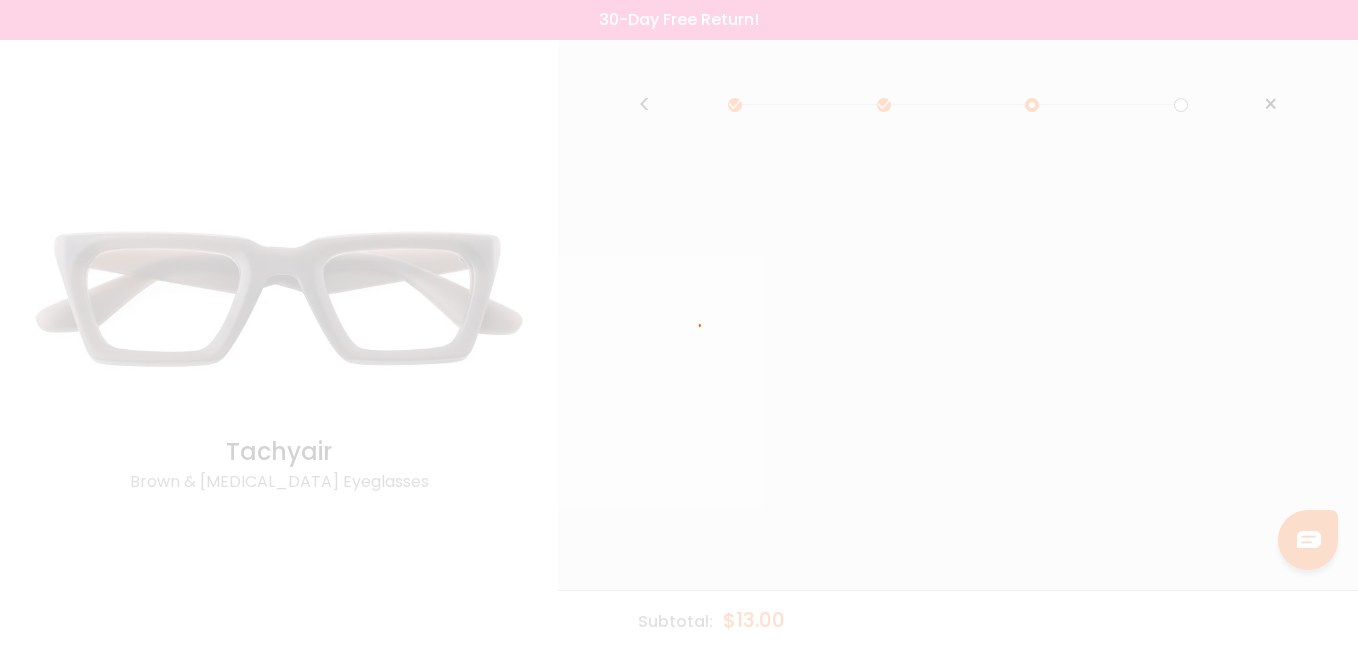 scroll, scrollTop: 0, scrollLeft: 0, axis: both 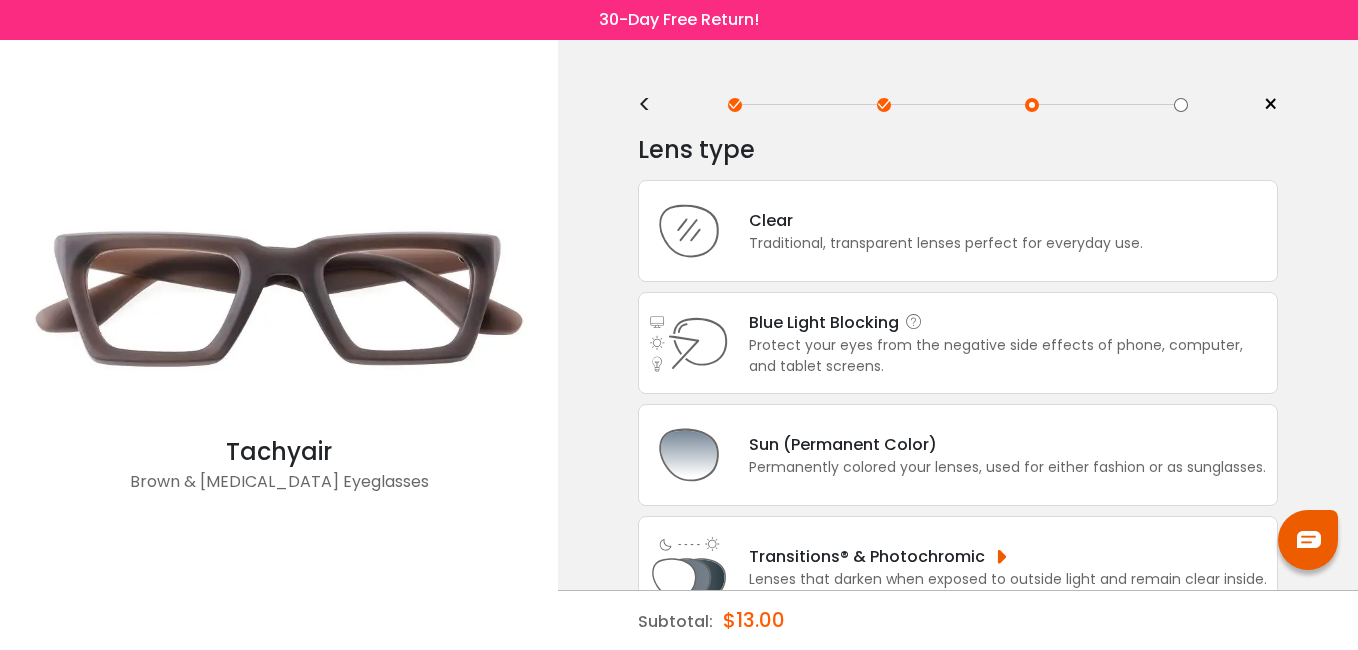 click on "Protect your eyes from the negative side effects of phone, computer, and tablet screens." at bounding box center [1008, 356] 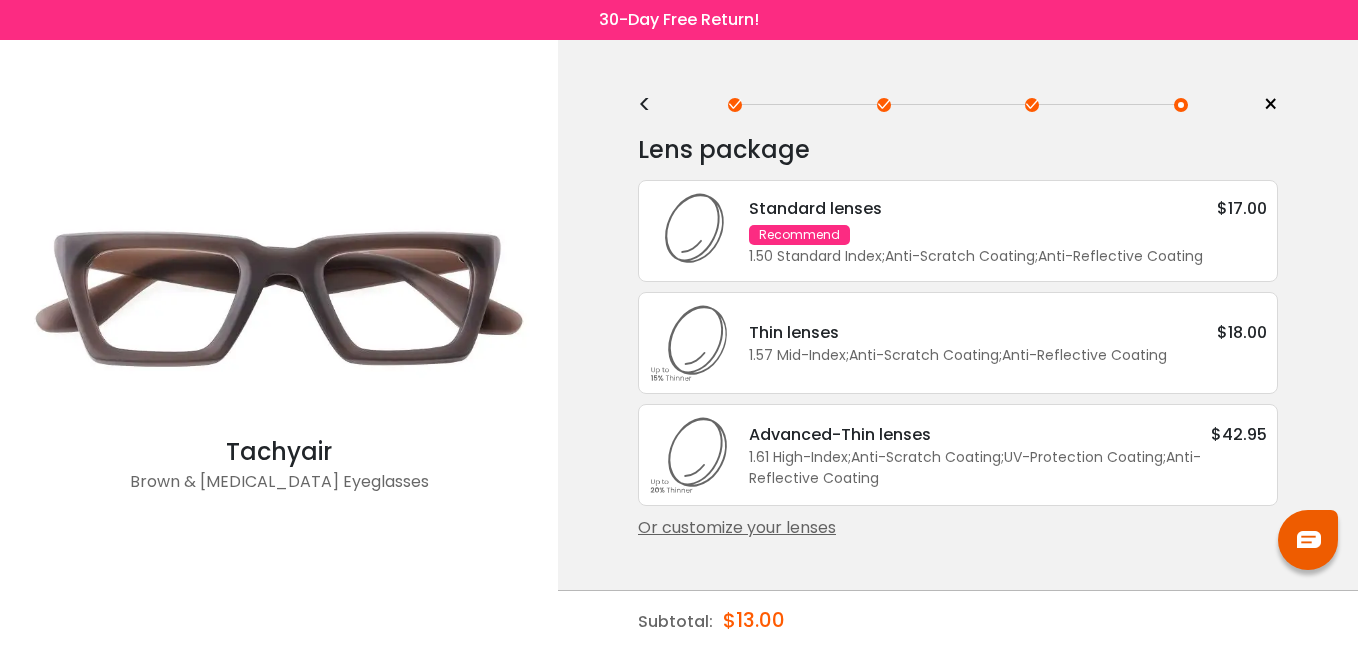 click on "Standard lenses" at bounding box center (815, 208) 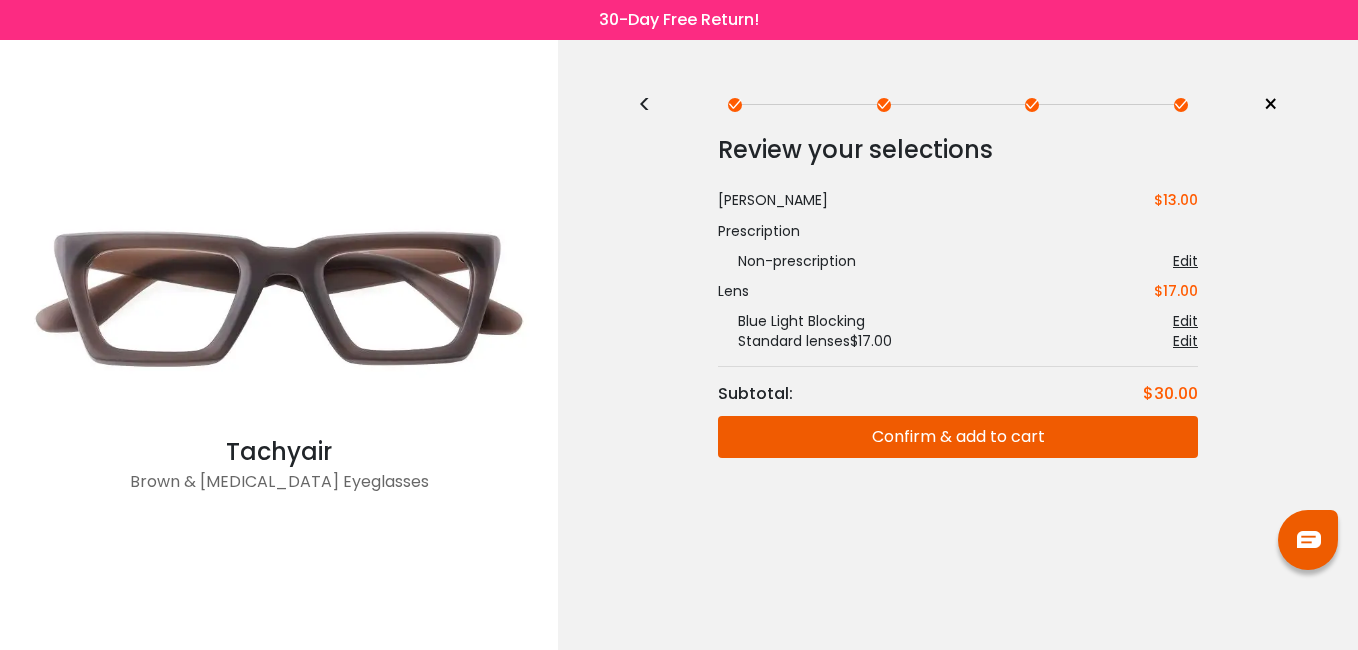 click on "Confirm & add to cart" at bounding box center (958, 437) 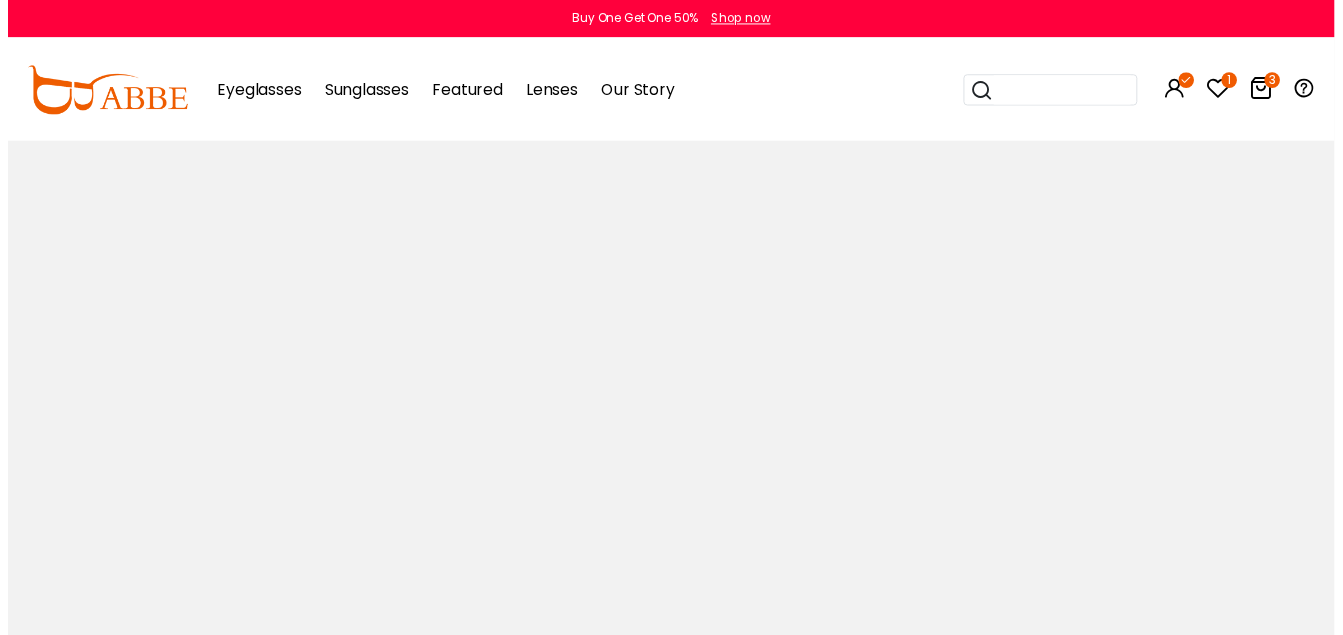 scroll, scrollTop: 0, scrollLeft: 0, axis: both 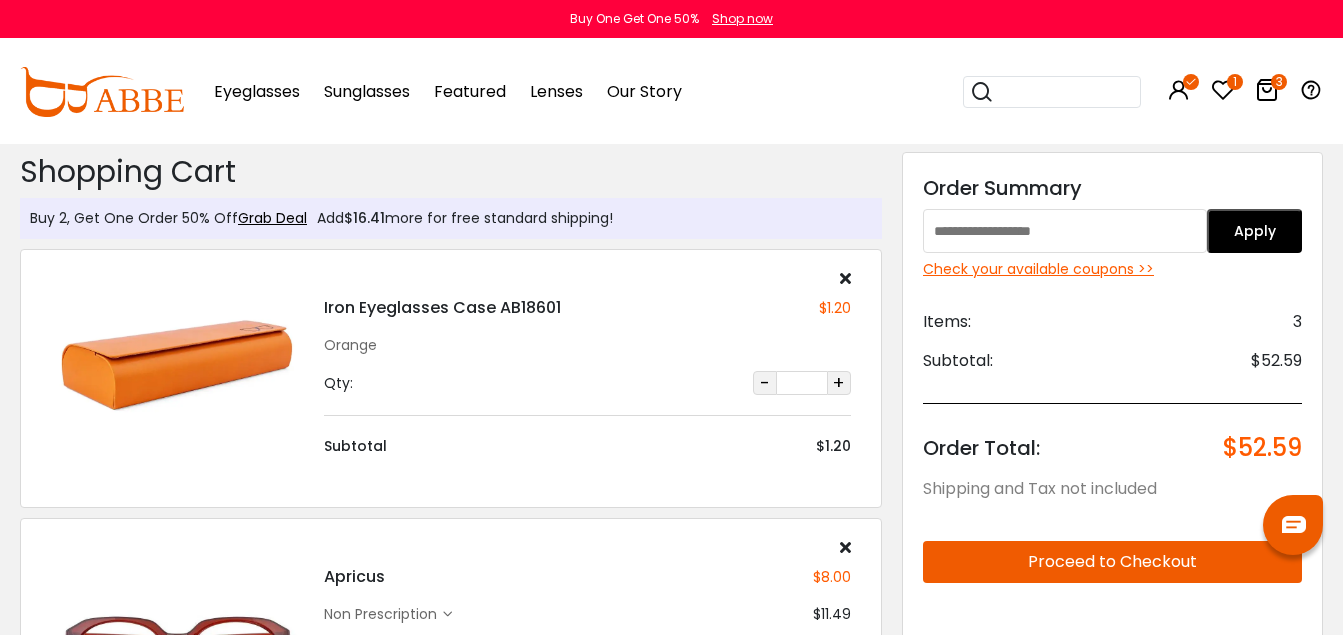click at bounding box center [1065, 231] 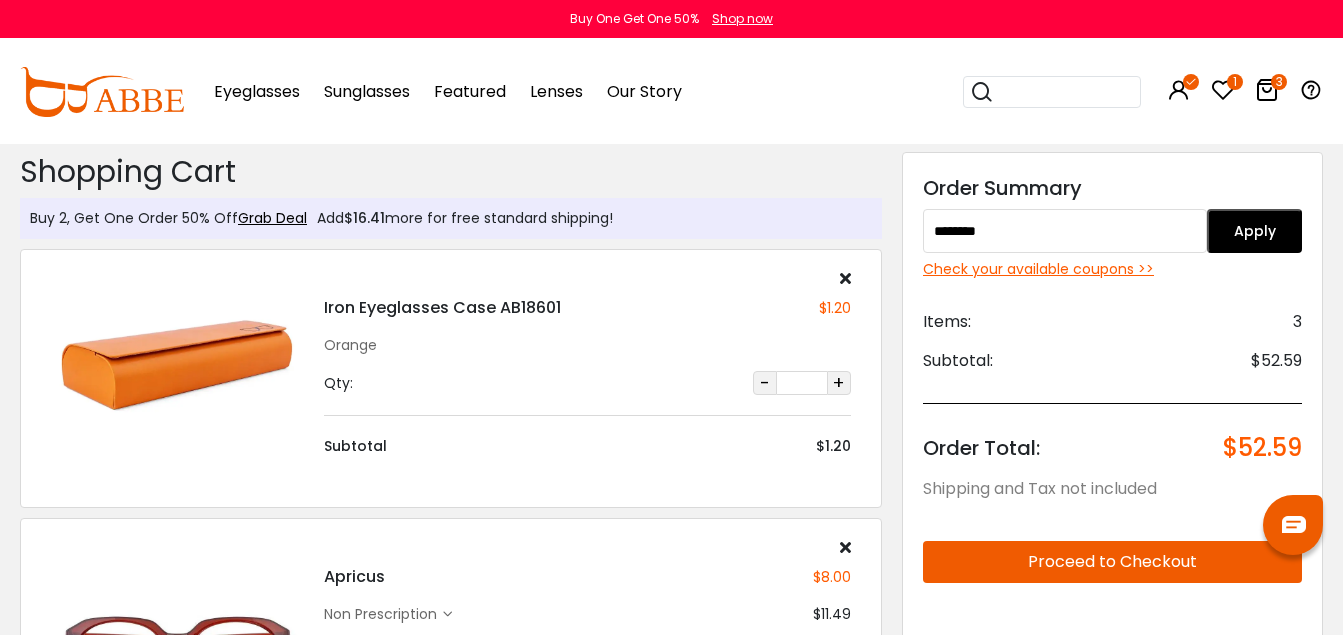type on "********" 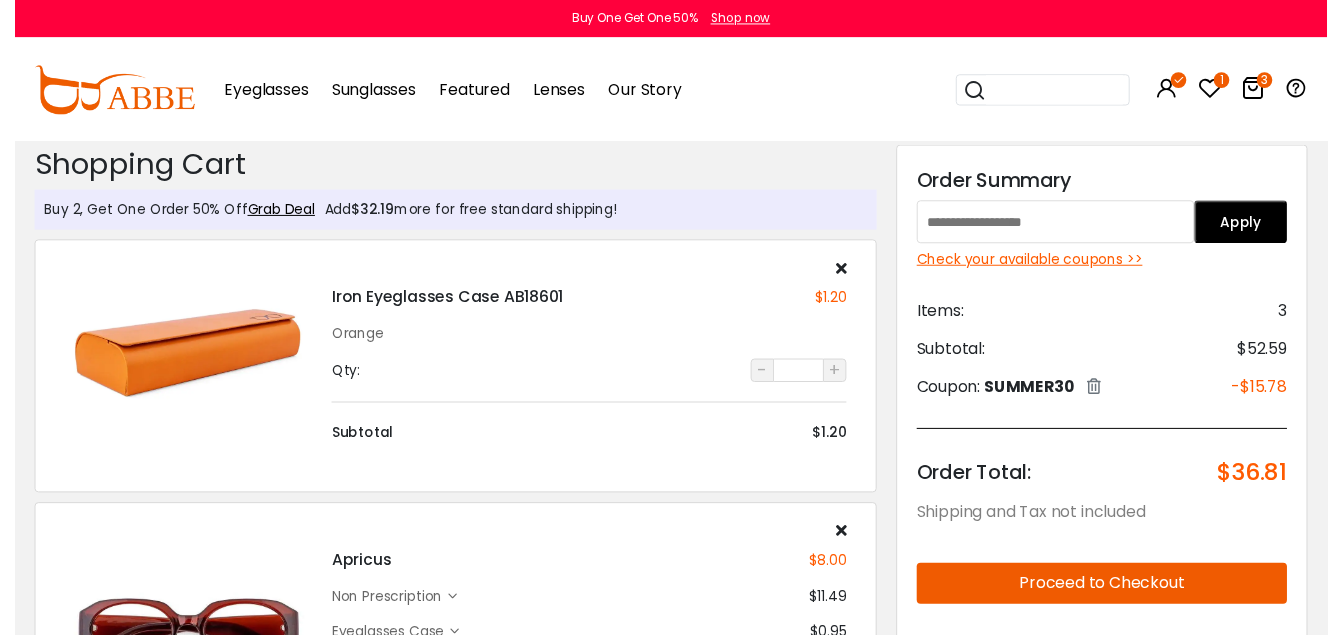 scroll, scrollTop: 0, scrollLeft: 0, axis: both 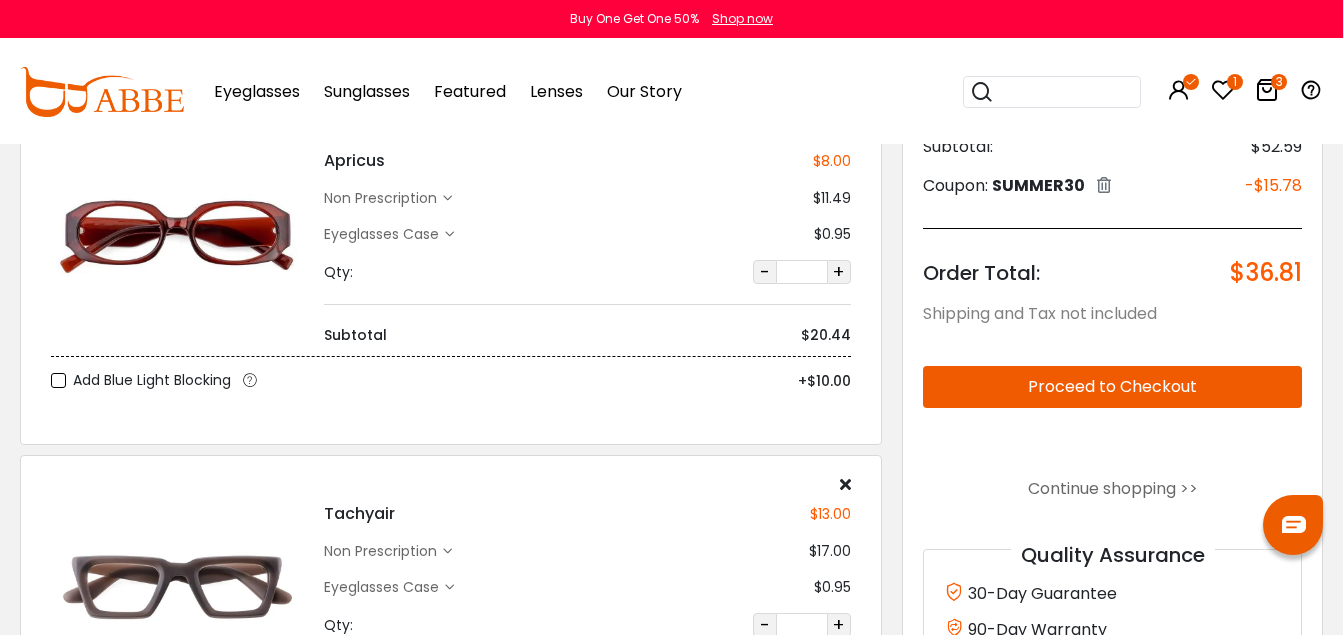 click on "Proceed to Checkout" at bounding box center (1112, 387) 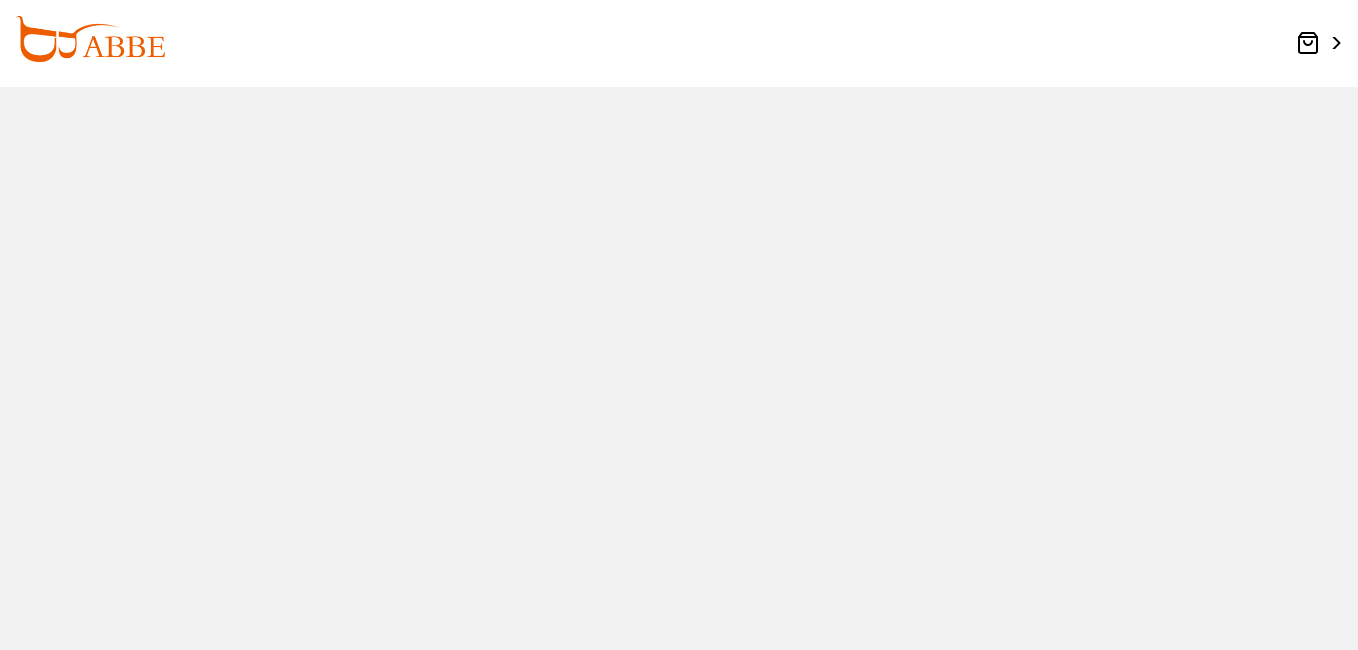 scroll, scrollTop: 0, scrollLeft: 0, axis: both 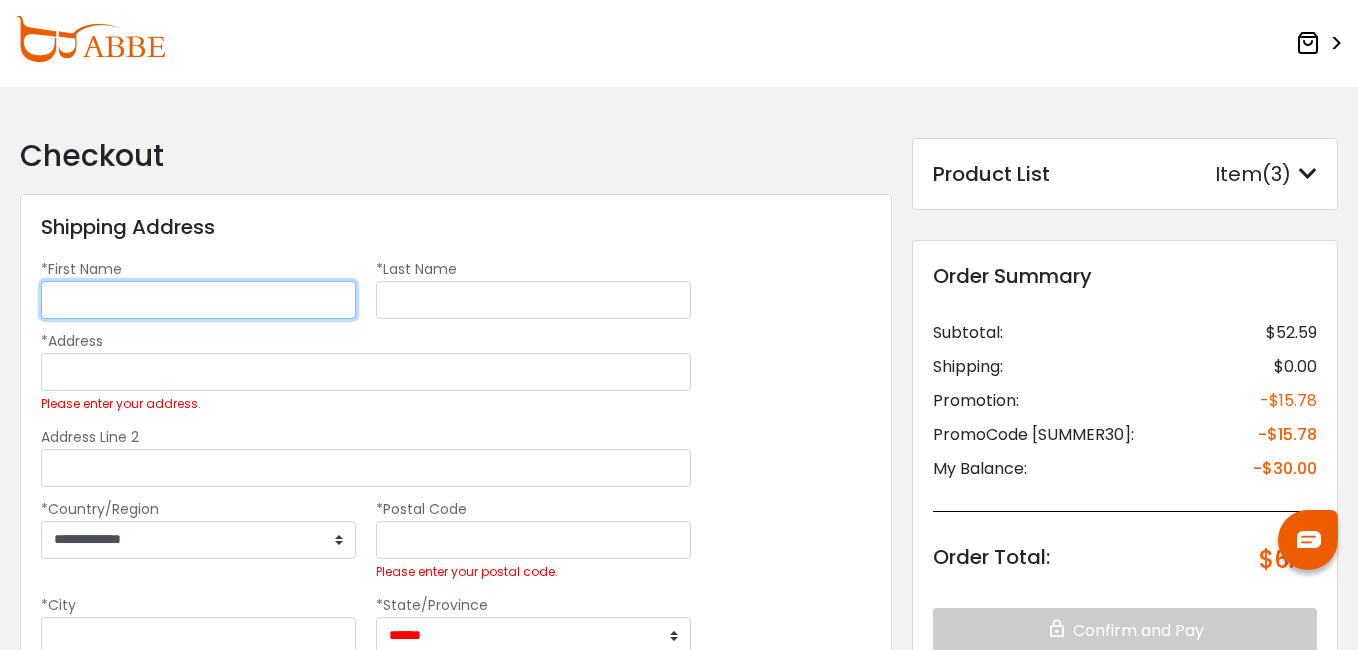 click on "*First Name" at bounding box center (198, 300) 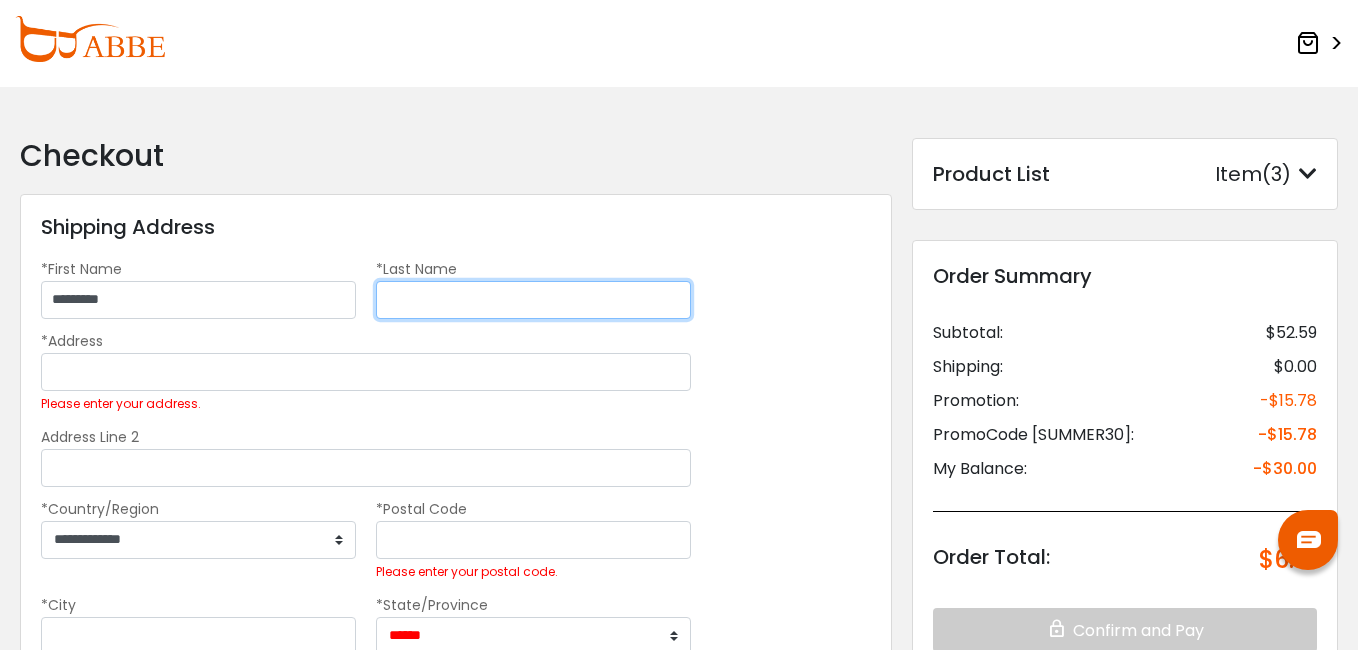 type on "*********" 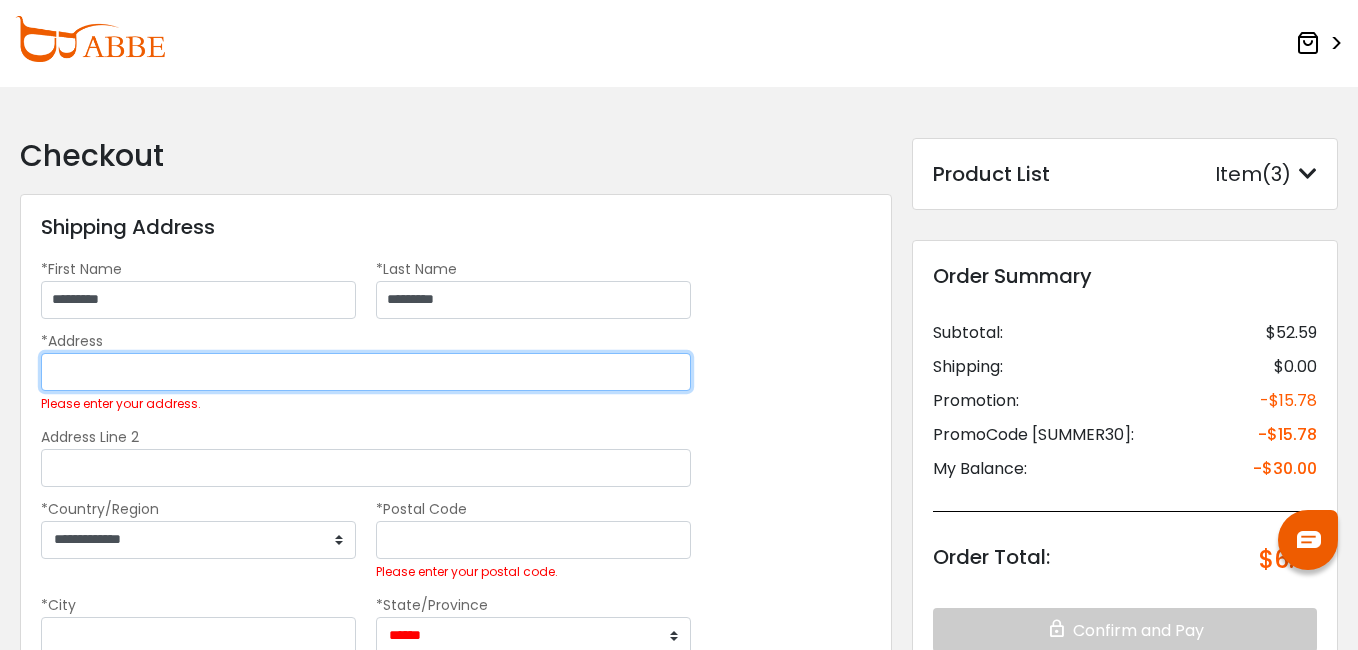 type on "**********" 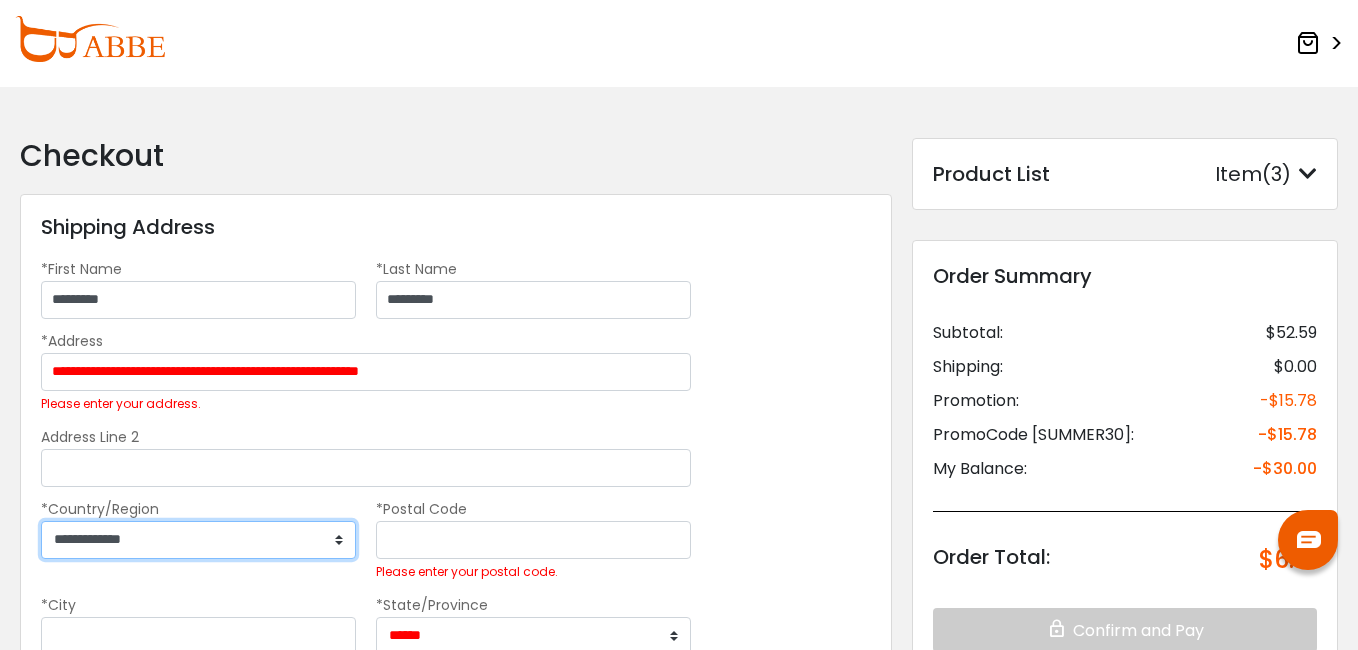 select on "***" 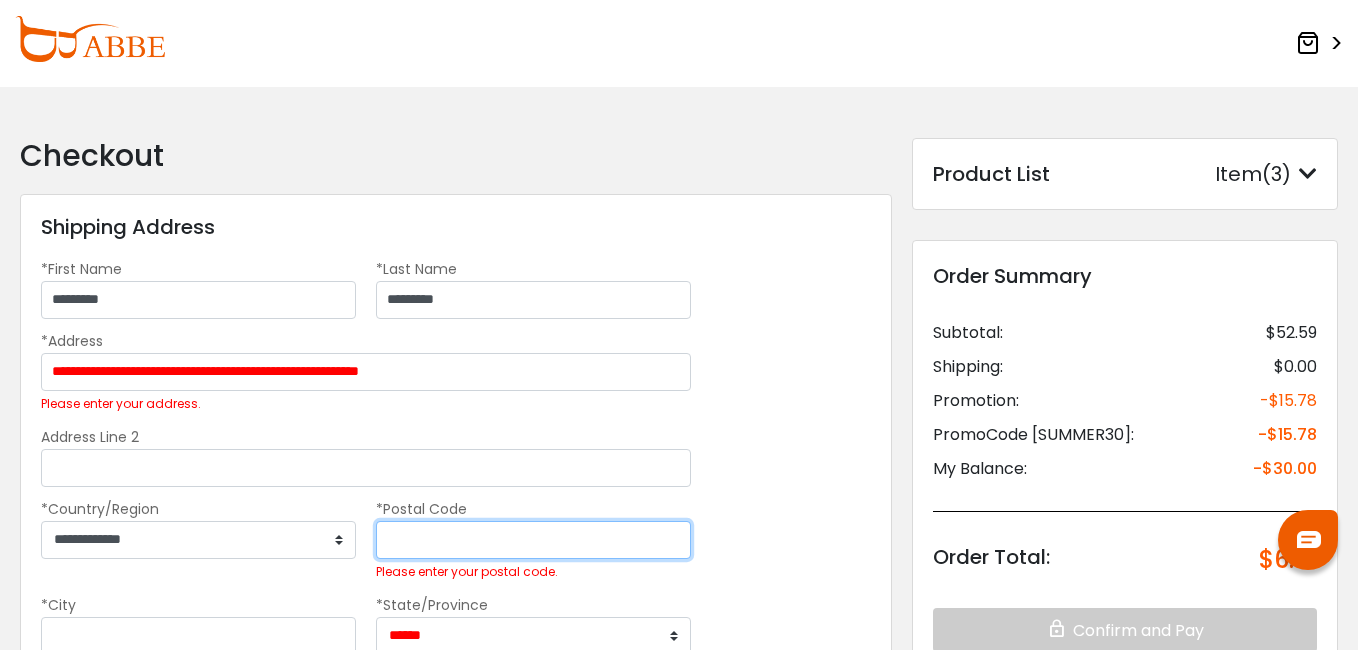 type on "****" 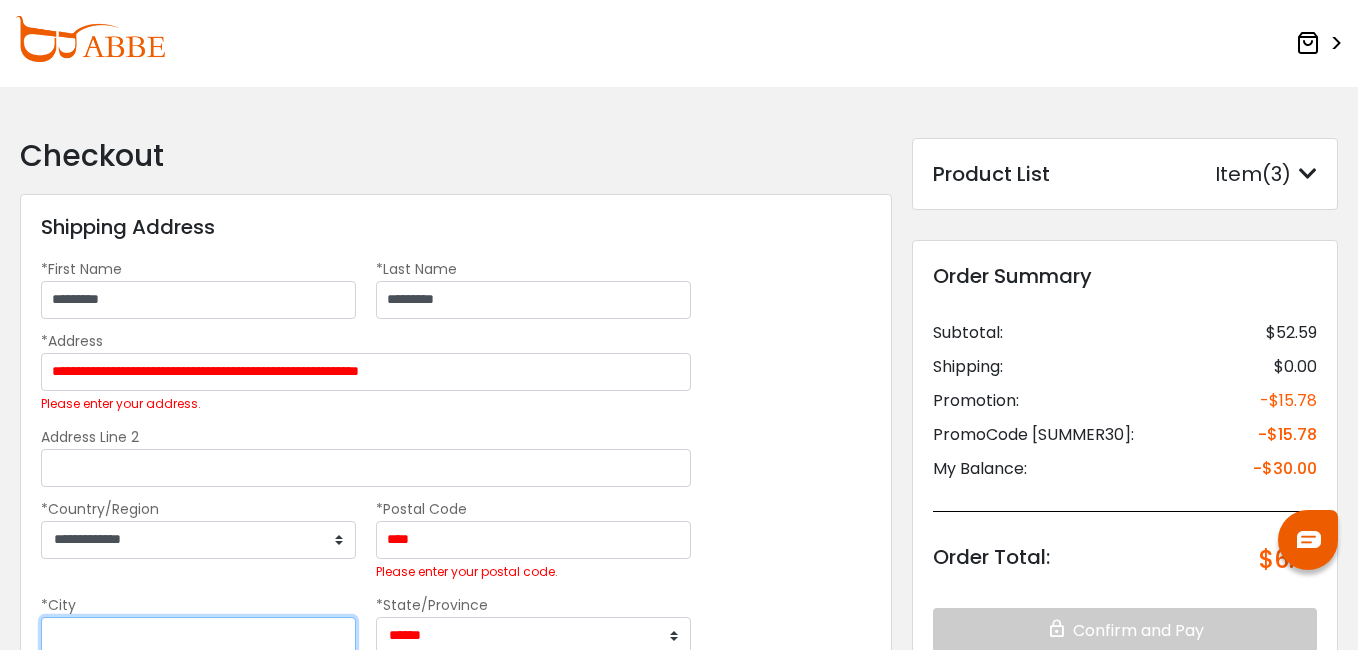 type on "*******" 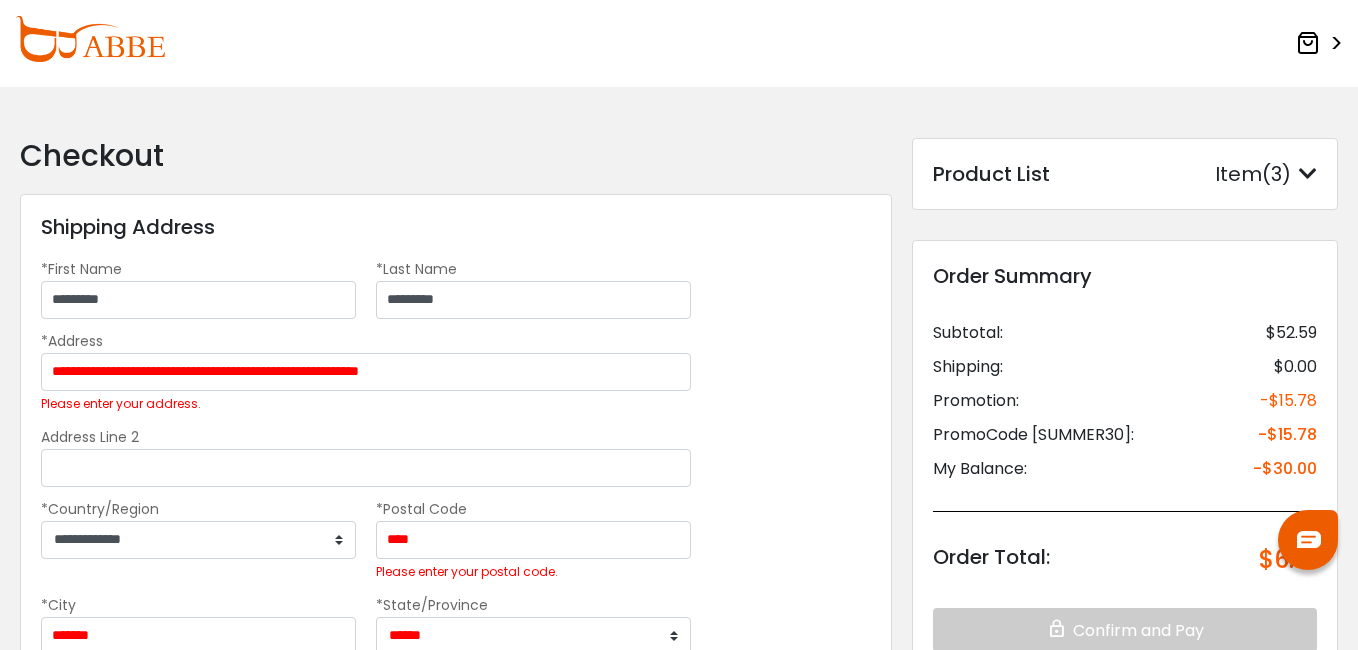 type on "*********" 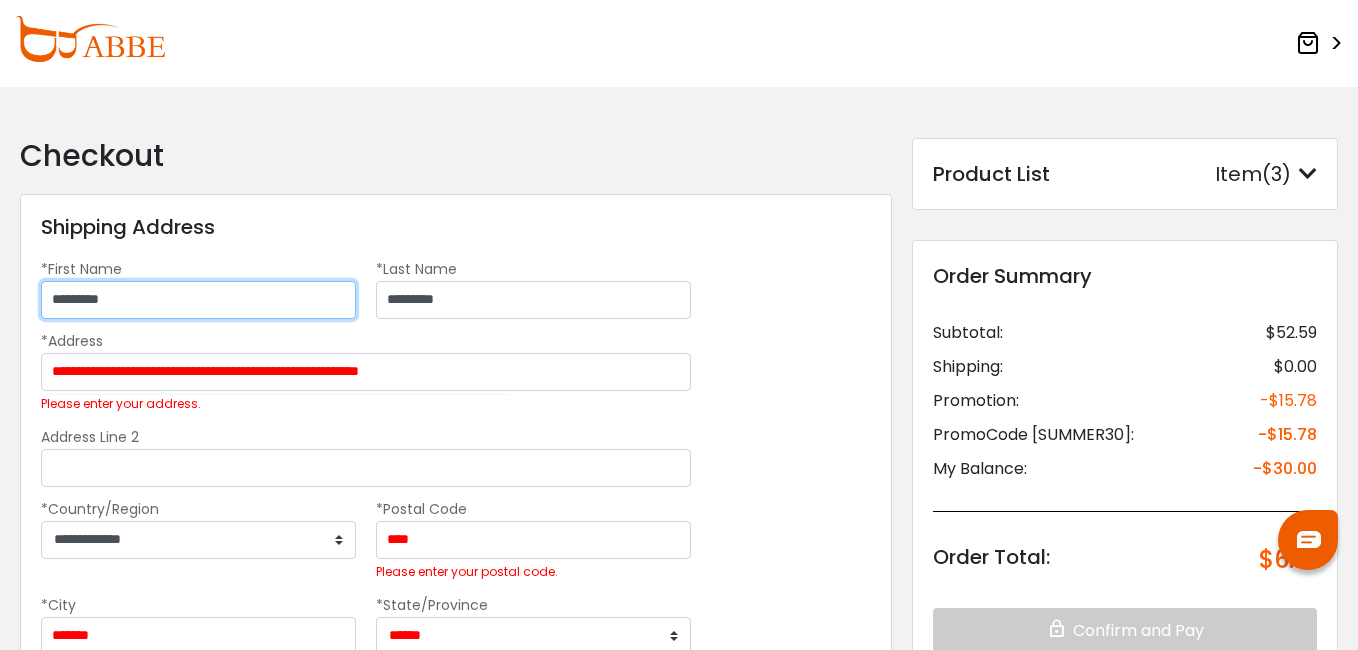 select on "***" 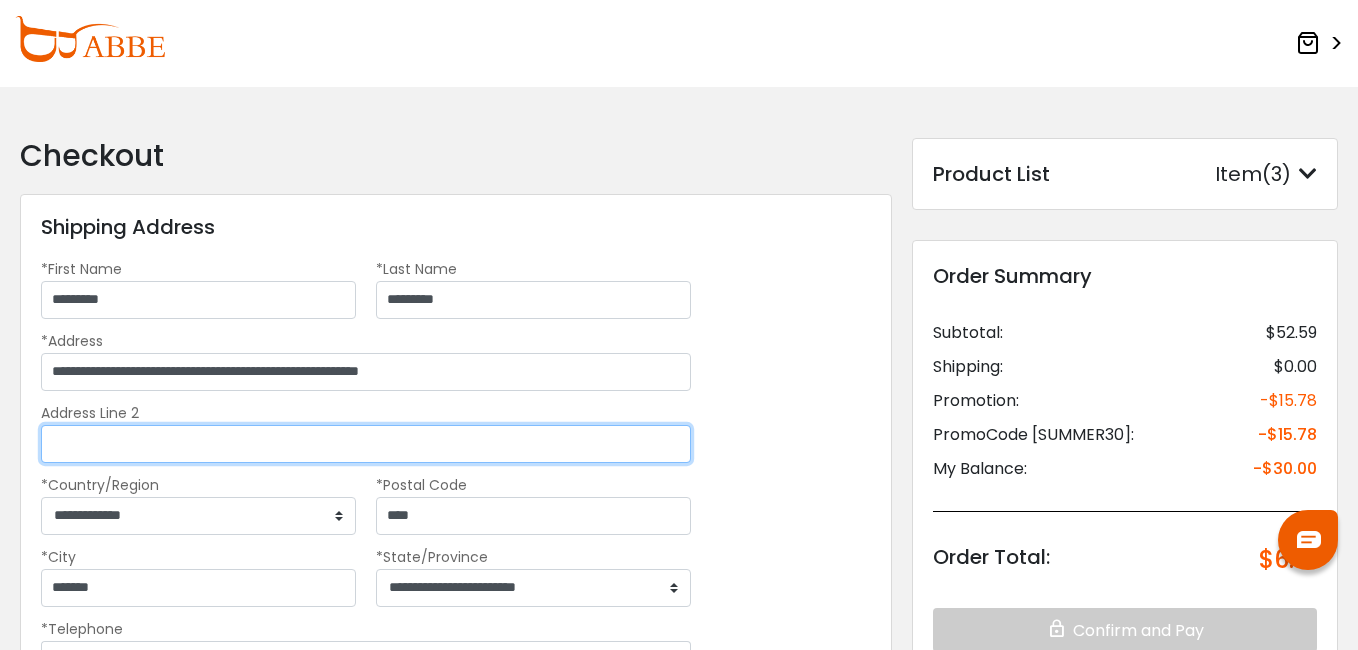 click on "Address Line 2" at bounding box center (366, 444) 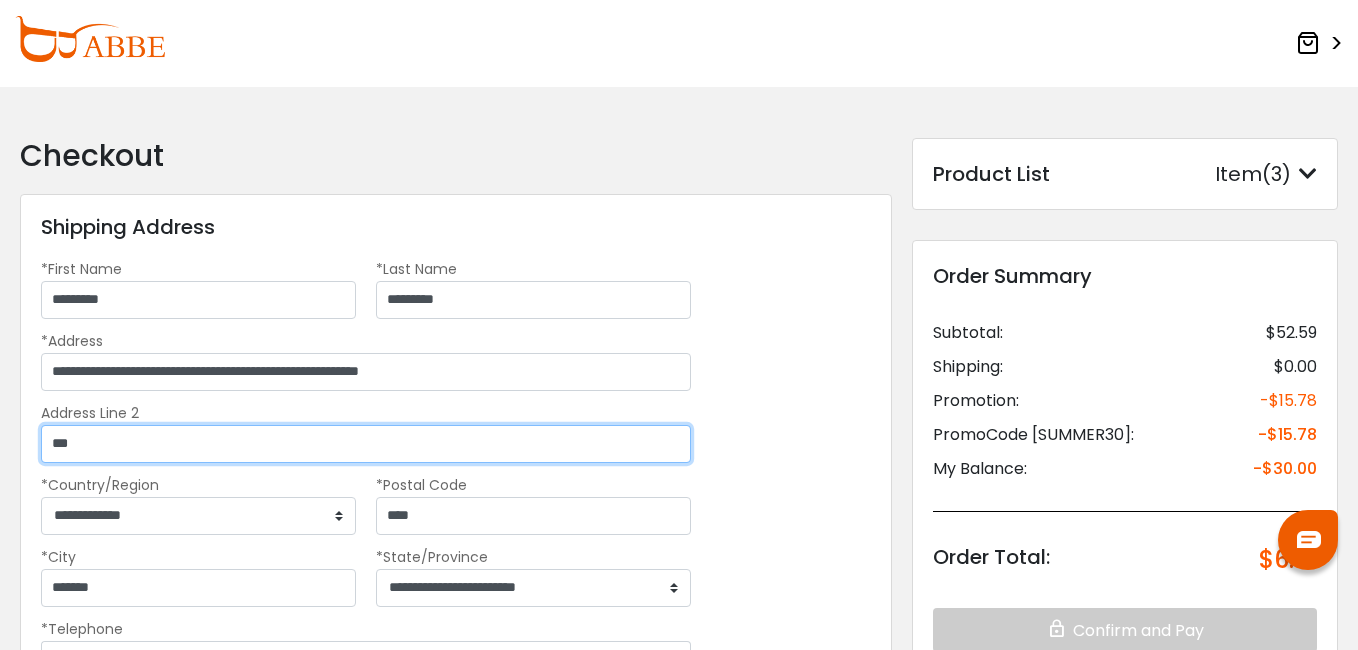 type on "***" 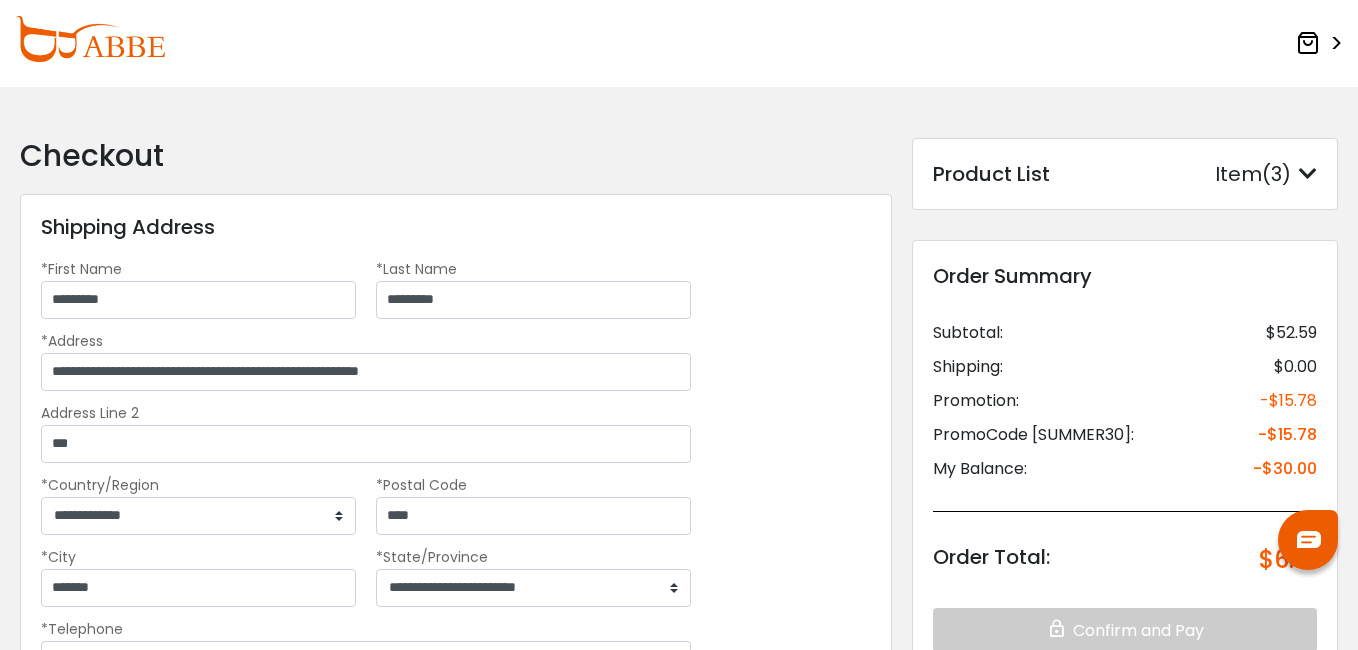 click on "**********" at bounding box center (533, 576) 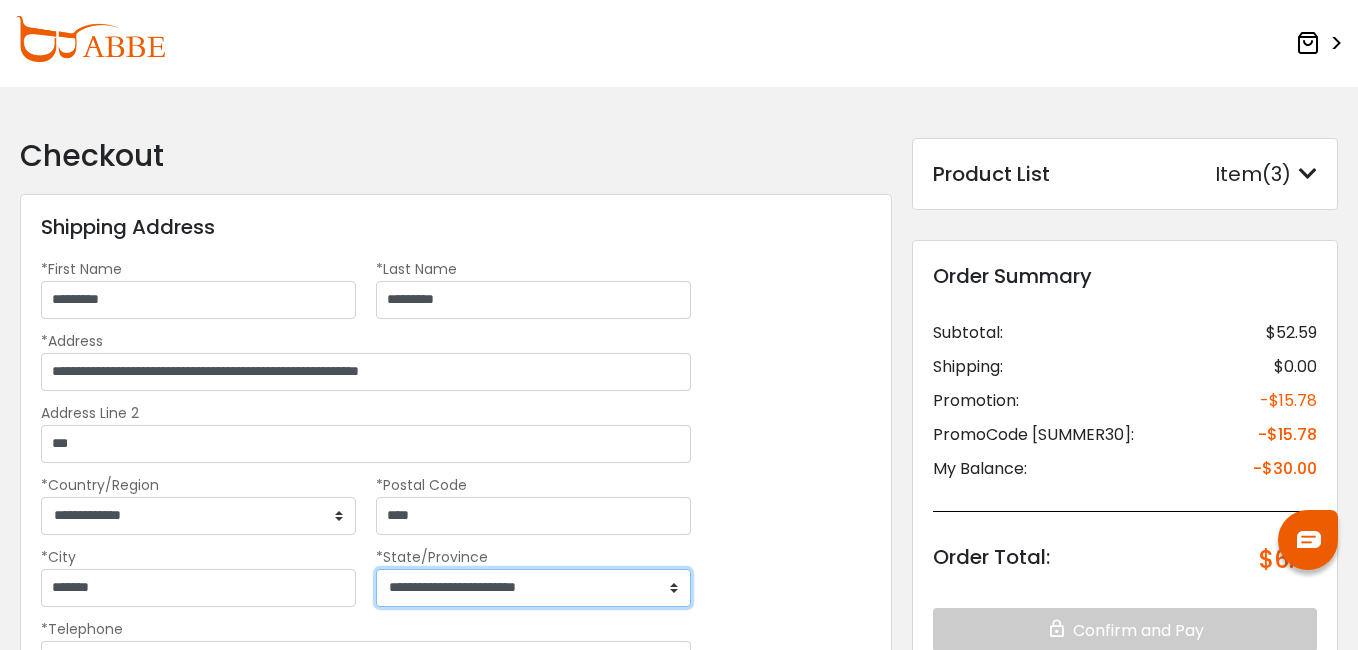 click on "**********" at bounding box center [533, 588] 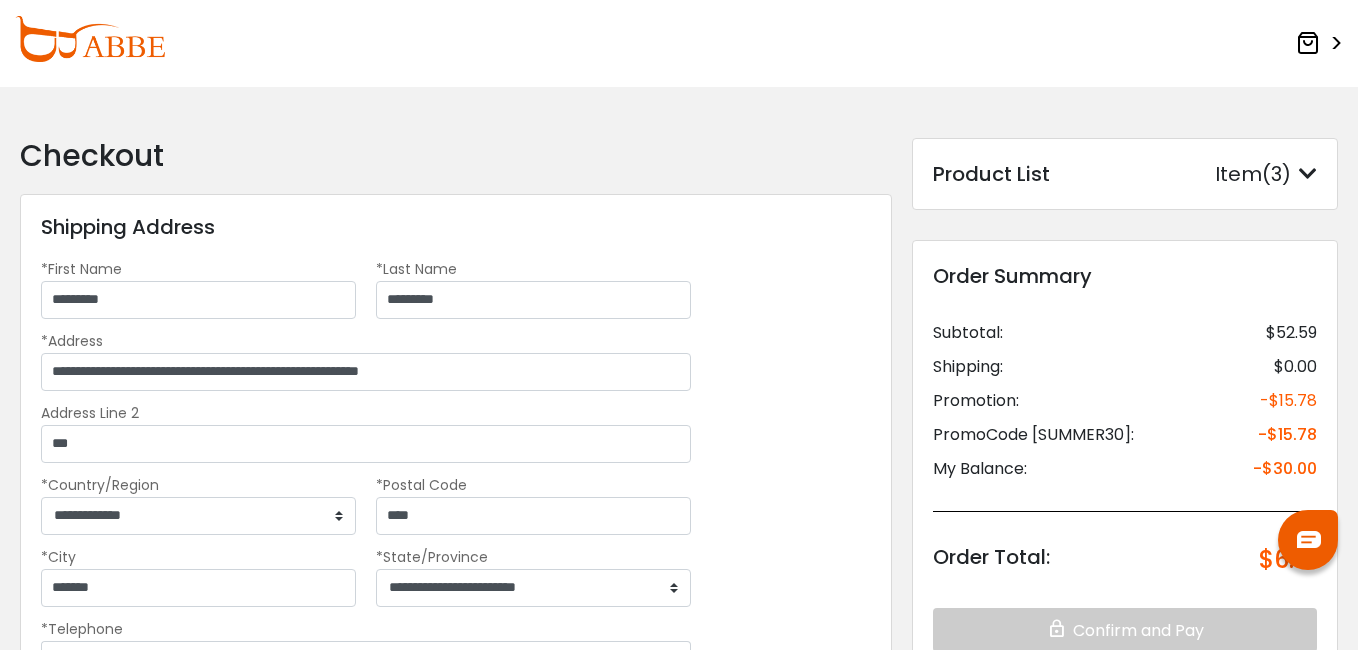 click on "**********" at bounding box center (456, 490) 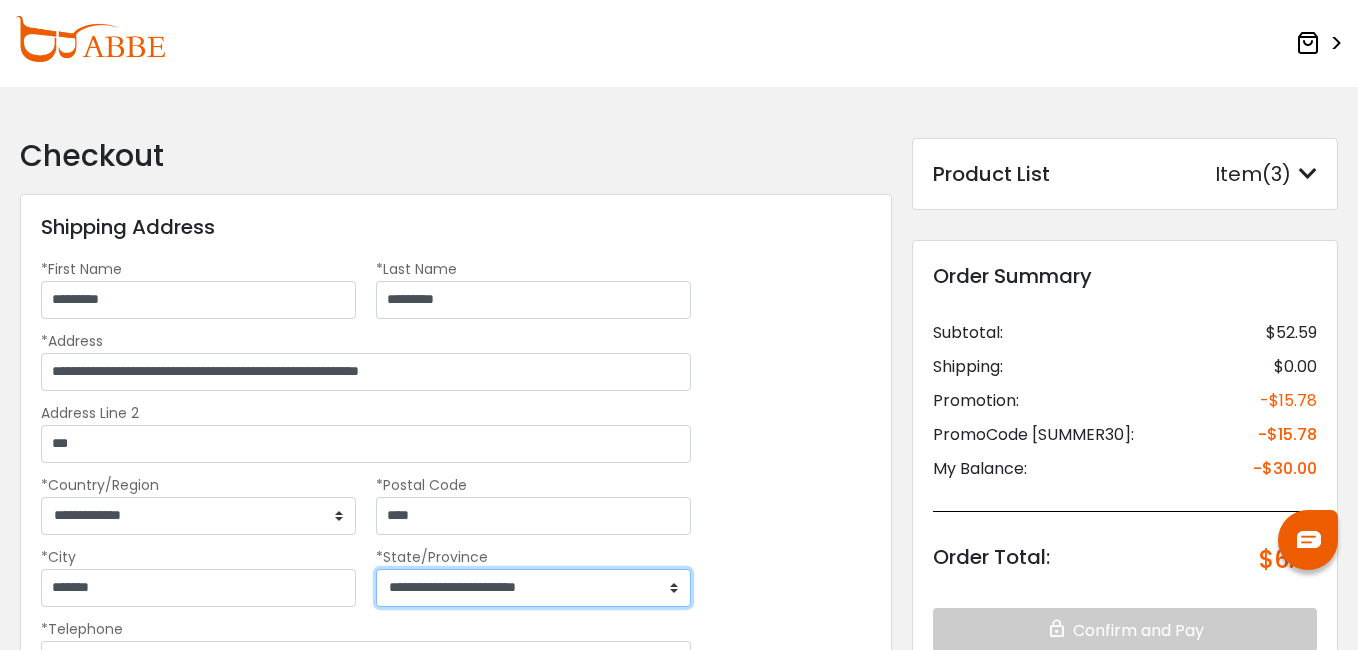 select on "****" 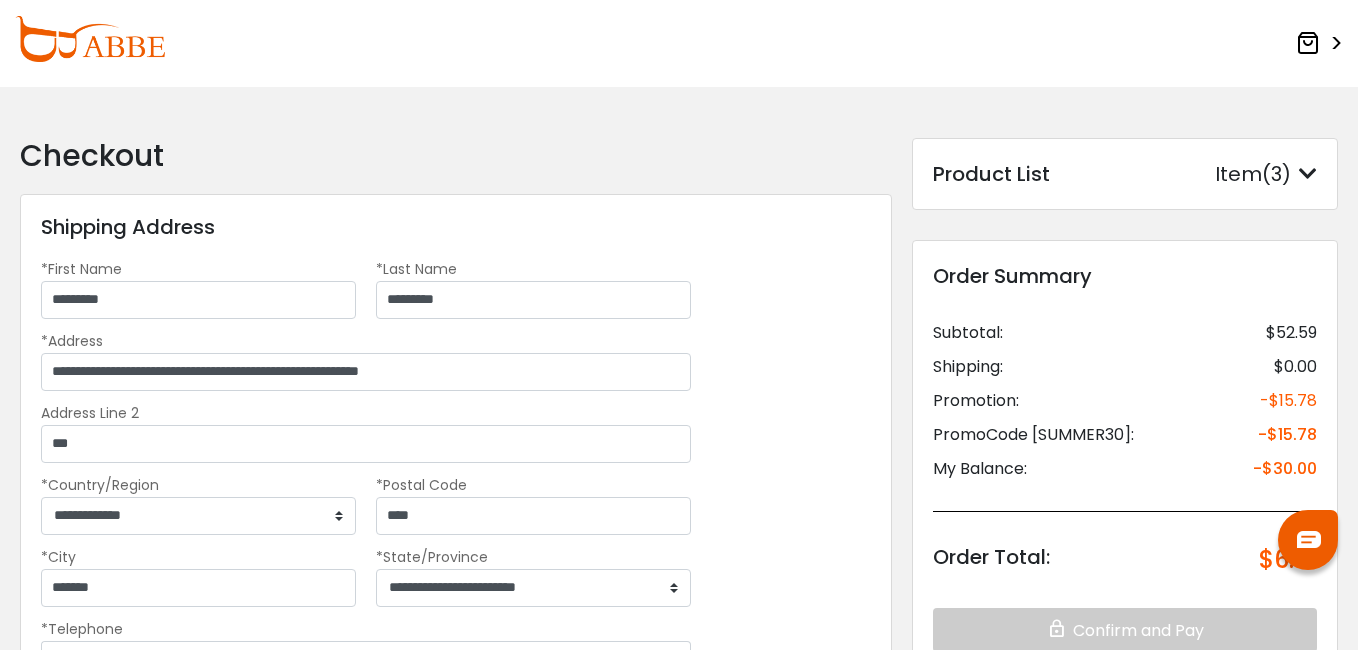 click on "Order Summary
Subtotal:
$52.59
Shipping:
$0.00
Promotion:
-$15.78
PromoCode [SUMMER30]:
-$15.78
My Balance:
-$30.00
Order Total:
$6.81" at bounding box center (1125, 456) 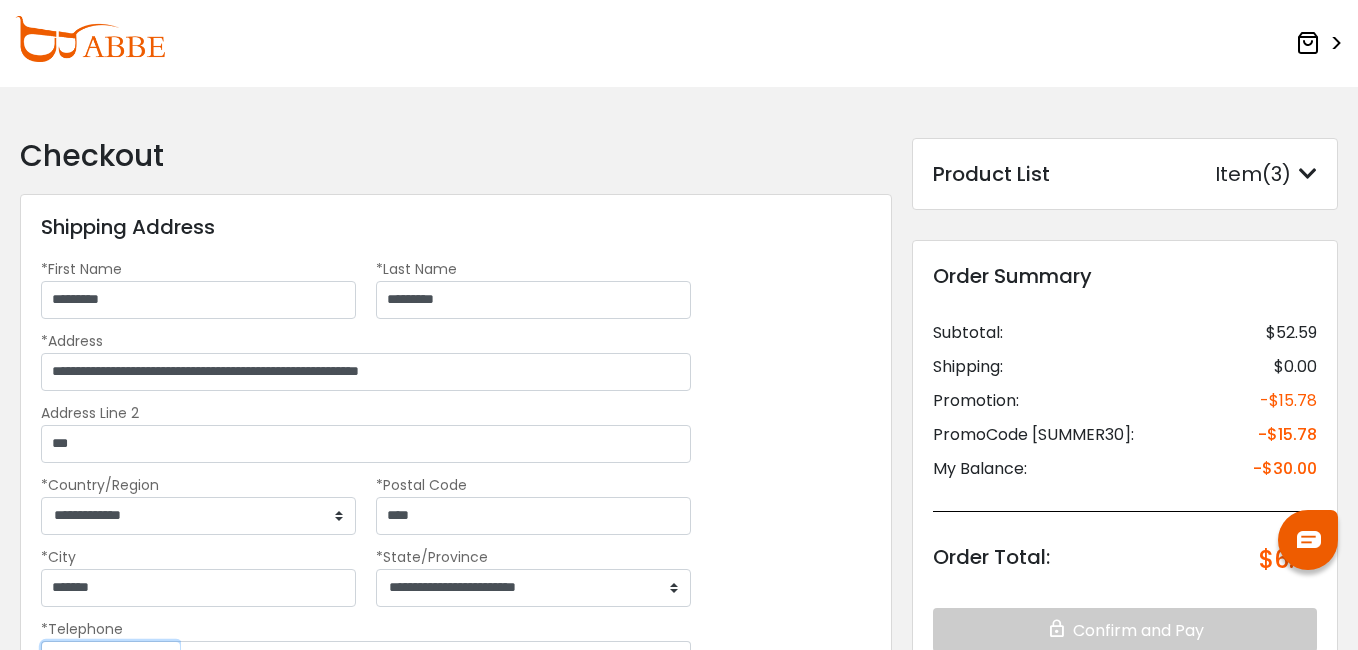 click on "****
*****
******
******
*******
******
******
*******
*******
*****
******
******
*****
*****
******
*******
******
******
*******
*****
******
******
*******
******
******
******
******
******
******
******
******
******
******
******
*******
******
******
*****
*****
*****
*****
*****
******
******
******
******
******
******
*****
******
*******
*******
******
*****
******
******
******
******
******
******
******
*****
******
******
******
******
*****
******
******
******
*******
******
*******
******
*******
******
******
******
******
******
*****
******
*****
******
******
*****
******
*****
*******
*****
*****
******
******
******
******
*****
******
******
******
******
******
******
******
******
******
******
******
******
*****
******
******
******
******
******
******" at bounding box center [111, 660] 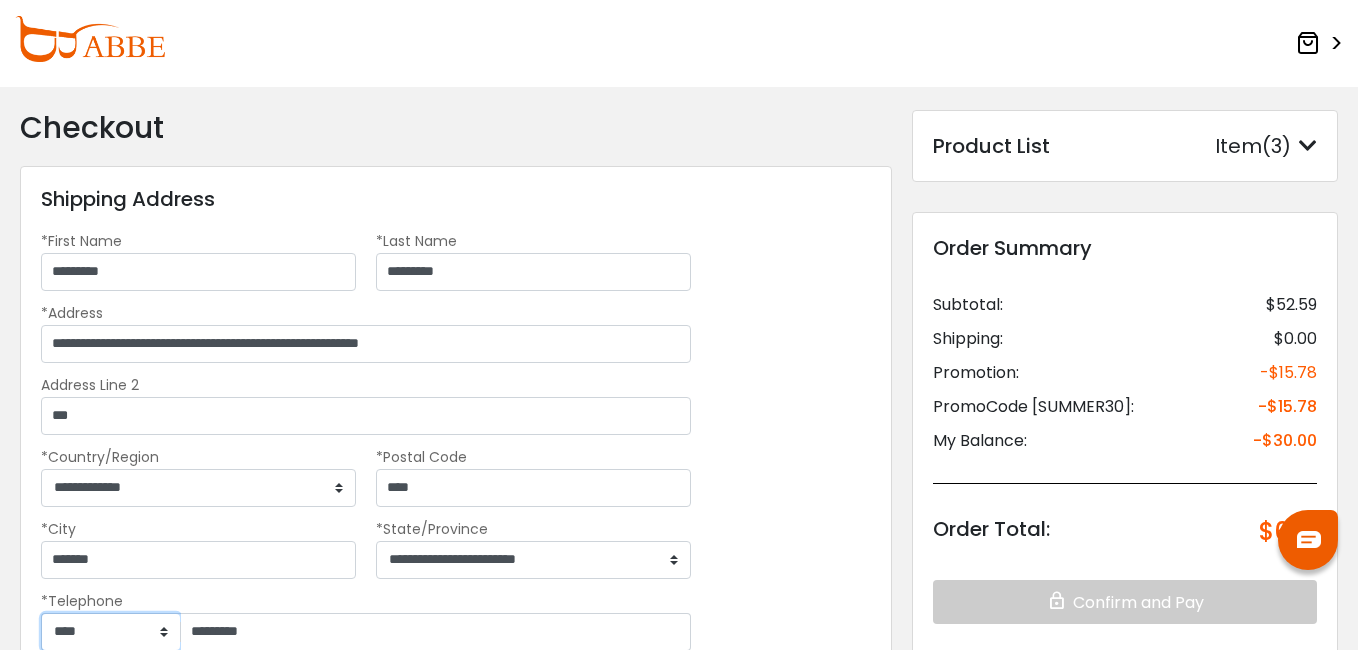 click on "****
*****
******
******
*******
******
******
*******
*******
*****
******
******
*****
*****
******
*******
******
******
*******
*****
******
******
*******
******
******
******
******
******
******
******
******
******
******
******
*******
******
******
*****
*****
*****
*****
*****
******
******
******
******
******
******
*****
******
*******
*******
******
*****
******
******
******
******
******
******
******
*****
******
******
******
******
*****
******
******
******
*******
******
*******
******
*******
******
******
******
******
******
*****
******
*****
******
******
*****
******
*****
*******
*****
*****
******
******
******
******
*****
******
******
******
******
******
******
******
******
******
******
******
******
*****
******
******
******
******
******
******" at bounding box center [111, 632] 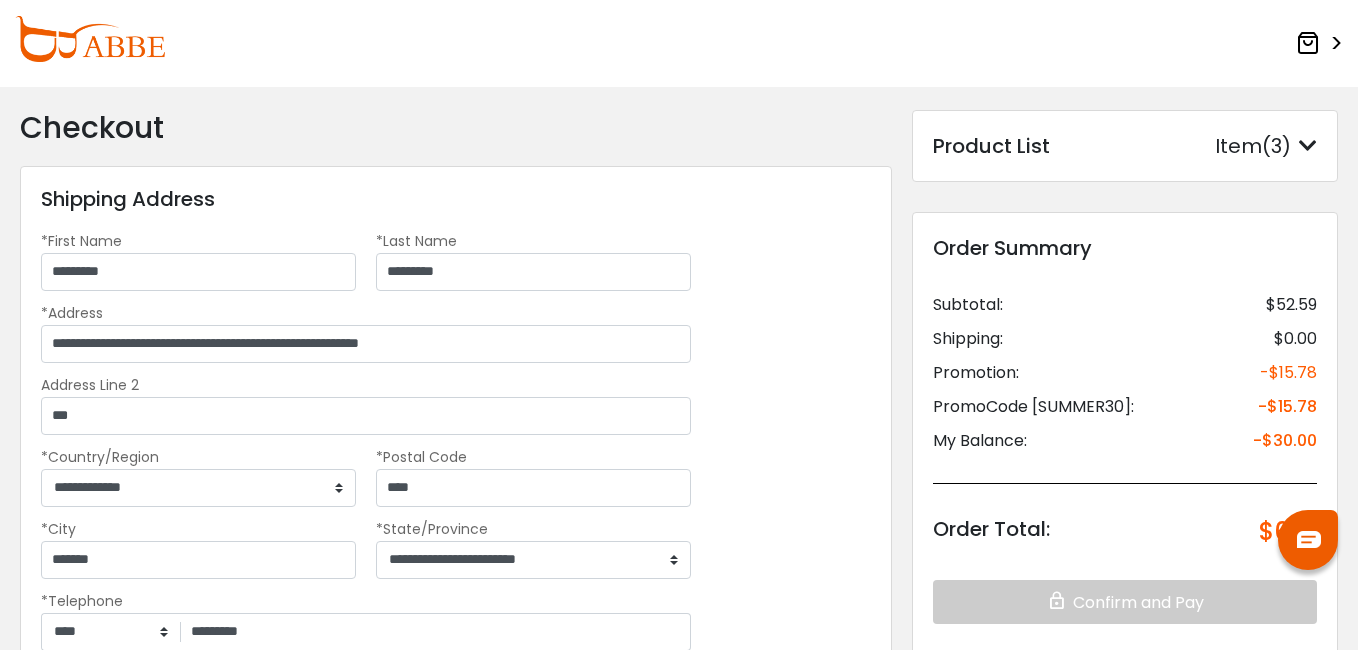 click on "**********" at bounding box center (679, 492) 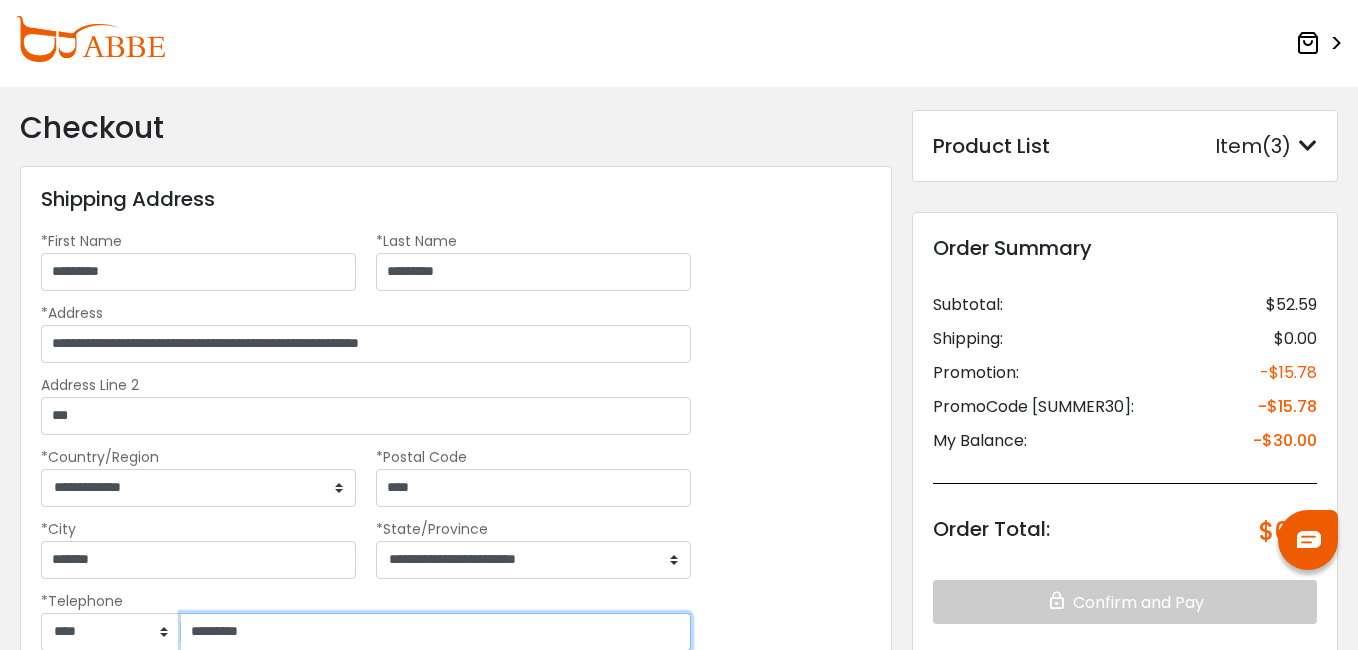 click on "*********" at bounding box center [436, 632] 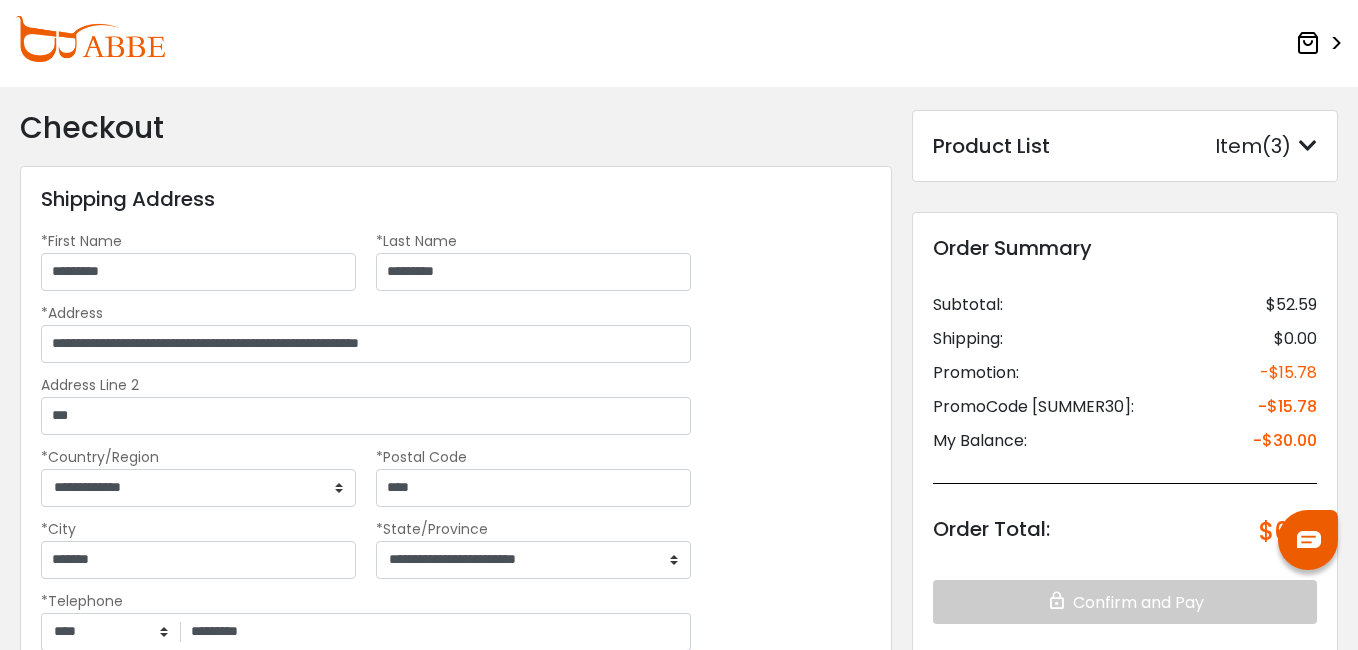 click on "**********" at bounding box center [456, 462] 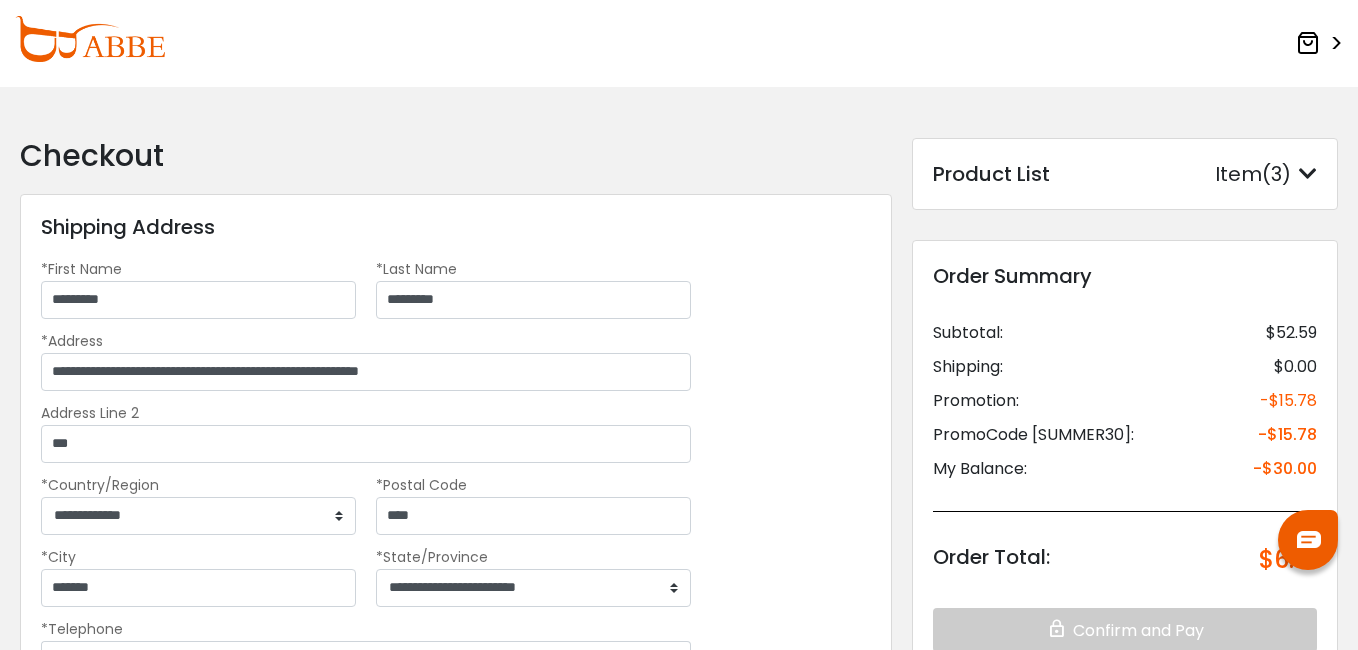 scroll, scrollTop: 303, scrollLeft: 0, axis: vertical 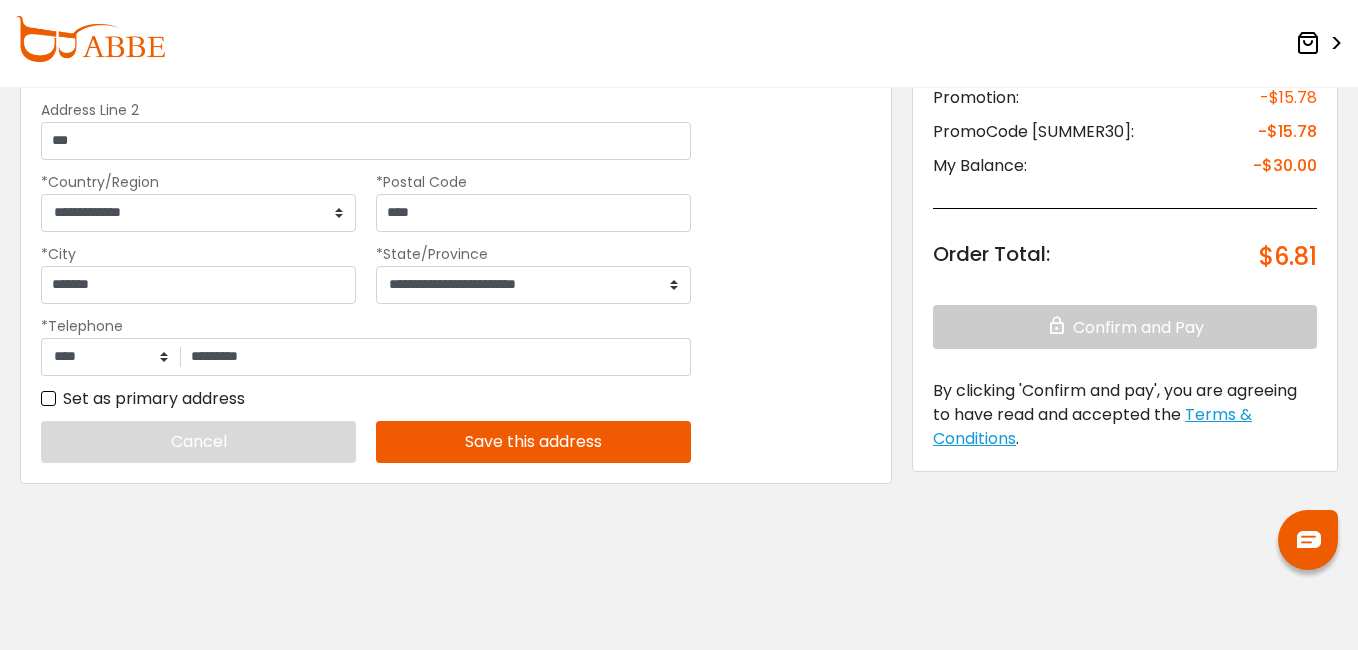 click on "Save this address" at bounding box center [533, 442] 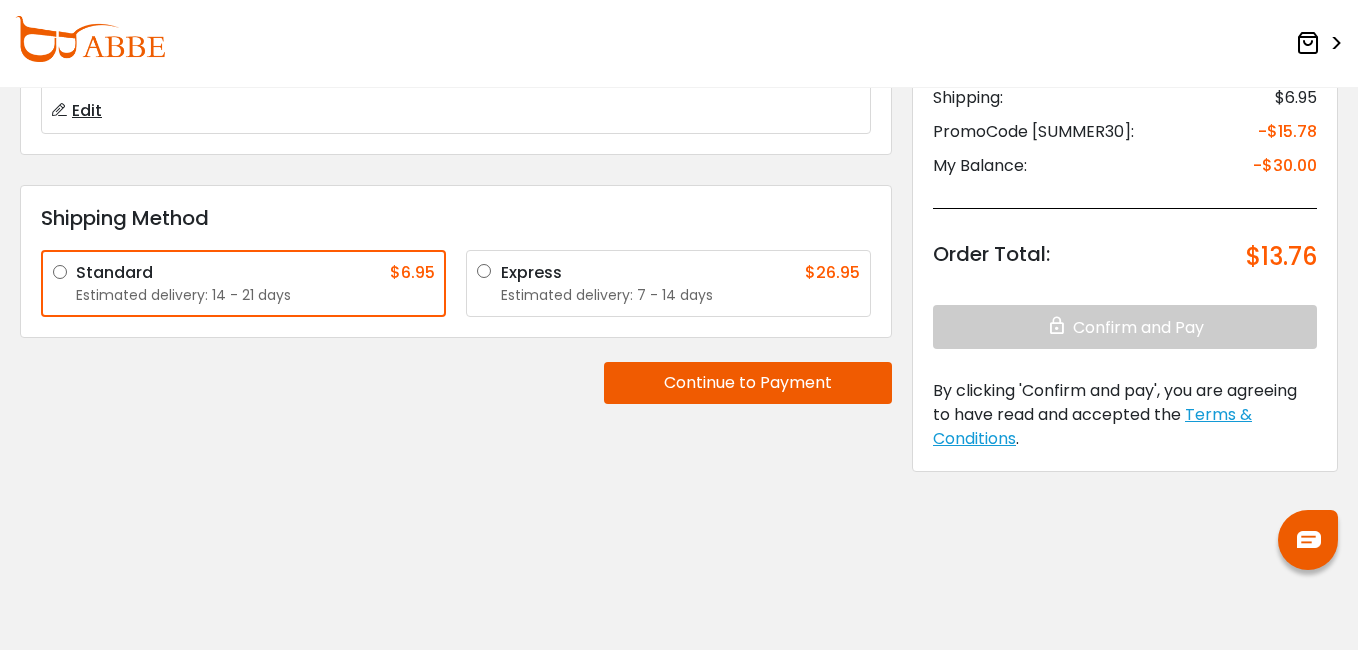 scroll, scrollTop: 269, scrollLeft: 0, axis: vertical 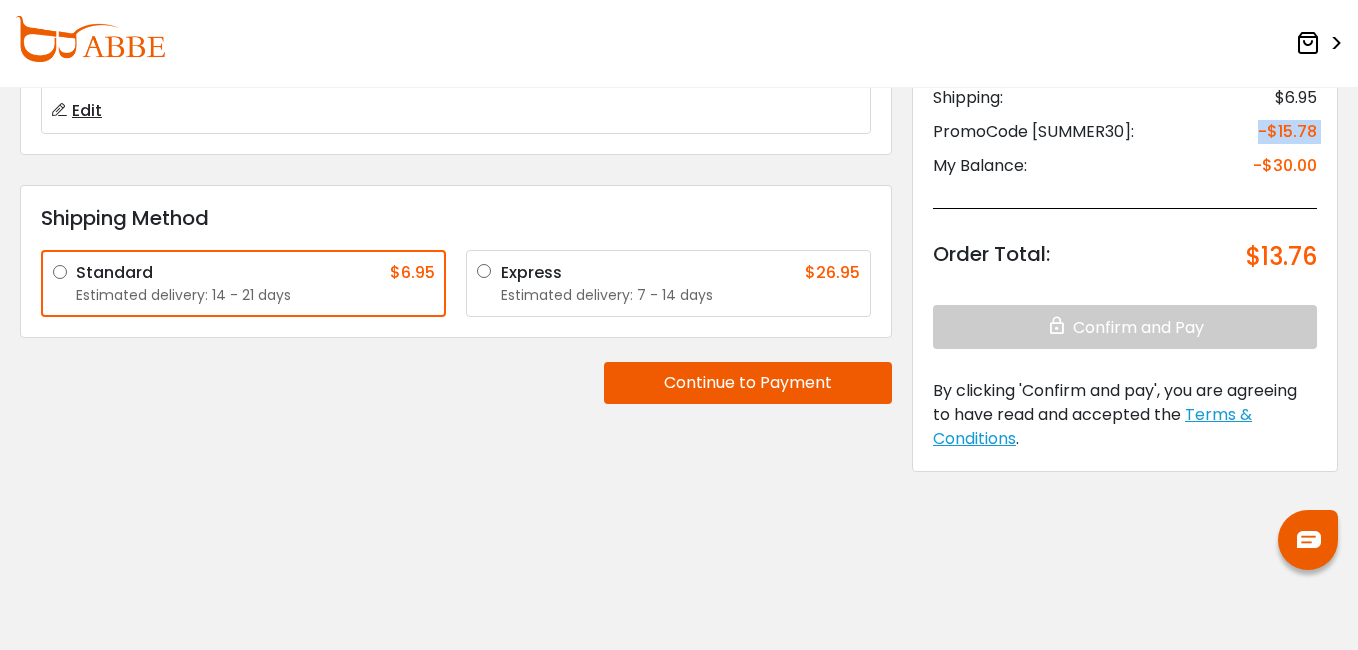 click on "Eyeglasses
Thanks for your subscription
Please use coupon code " NEWCOMER " to get high-quality frames for only $1 on your first order. We have a wide range of over 60 frames in stock to choose from.
Copy this coupon code by click the button below, or you can get this coupon code by checking your email laterly.
Copy
>
Checkout
Shipping Address" at bounding box center (679, 190) 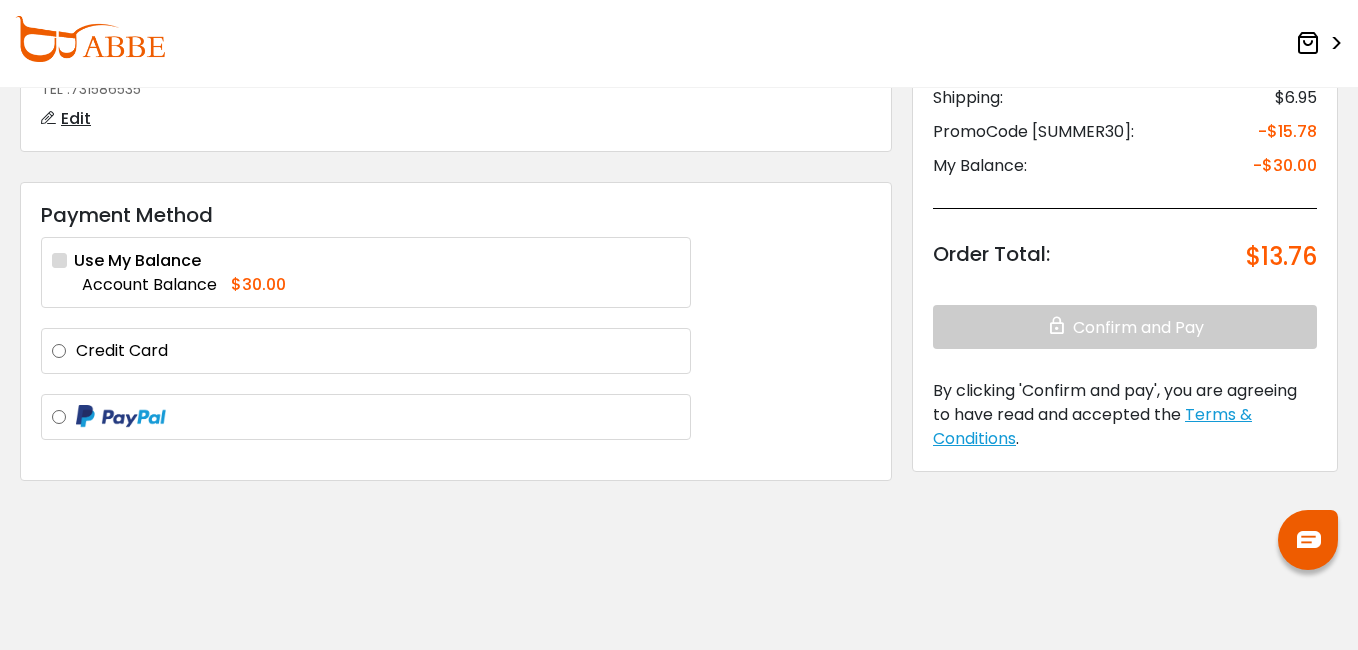 click on "Account Balance" at bounding box center (149, 284) 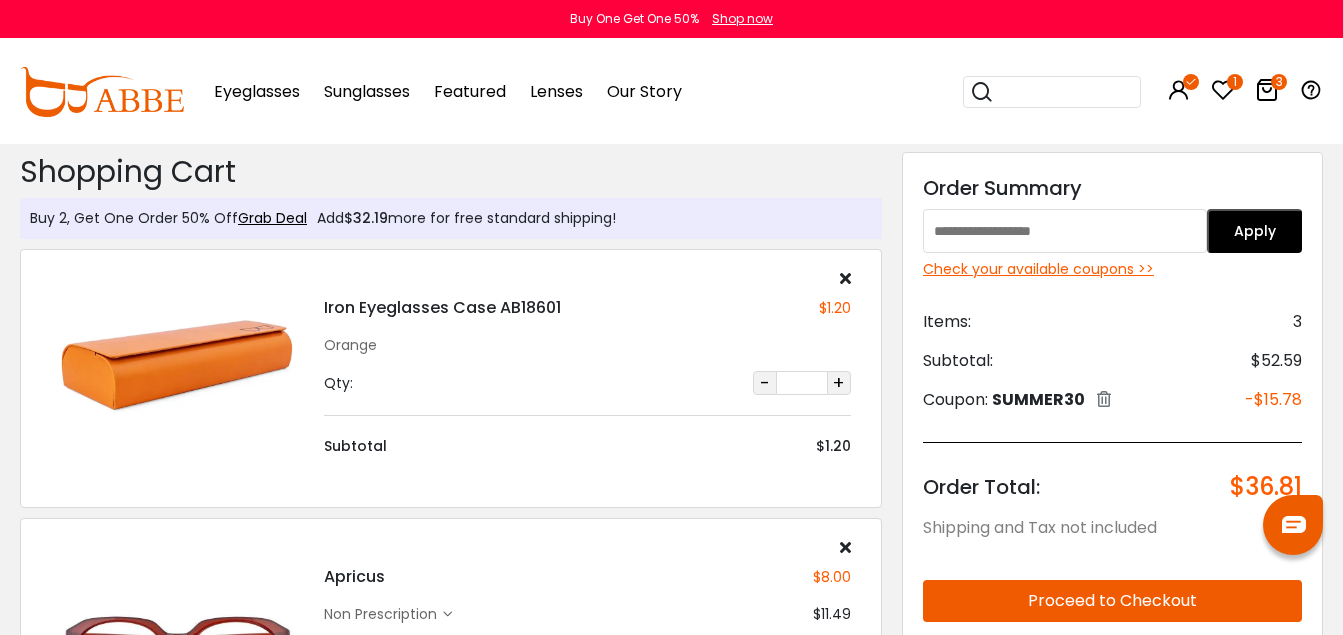 scroll, scrollTop: 416, scrollLeft: 0, axis: vertical 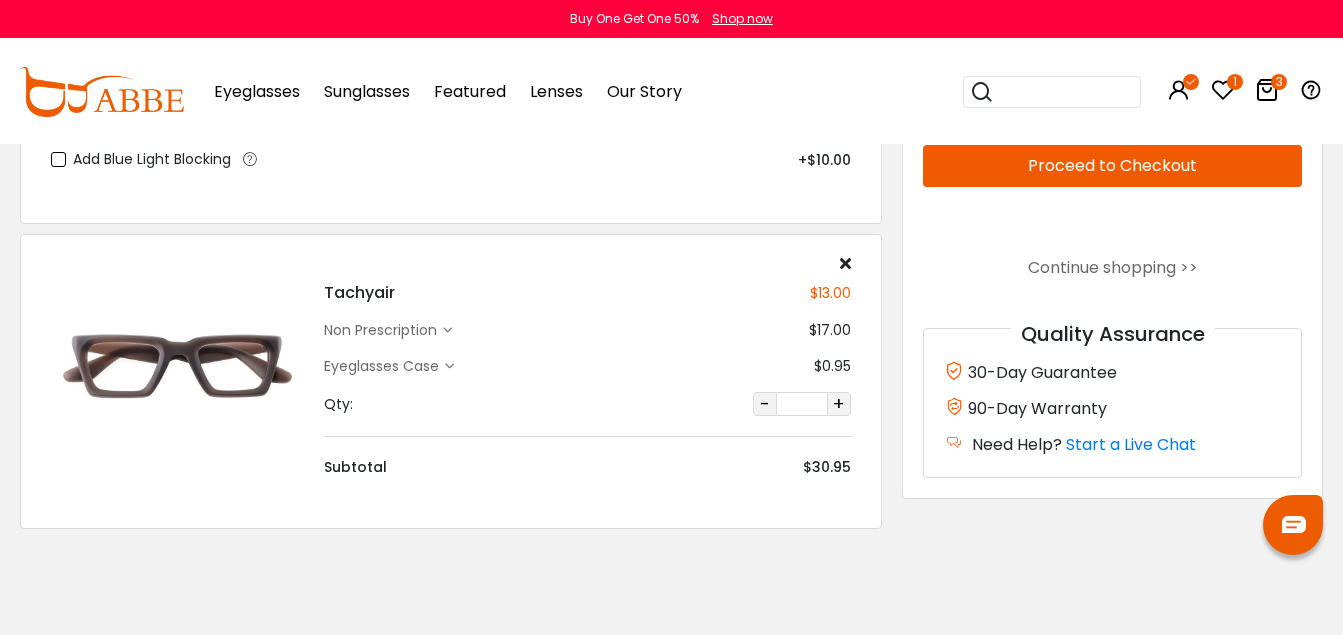 click on "Eyeglasses Case" at bounding box center (389, 366) 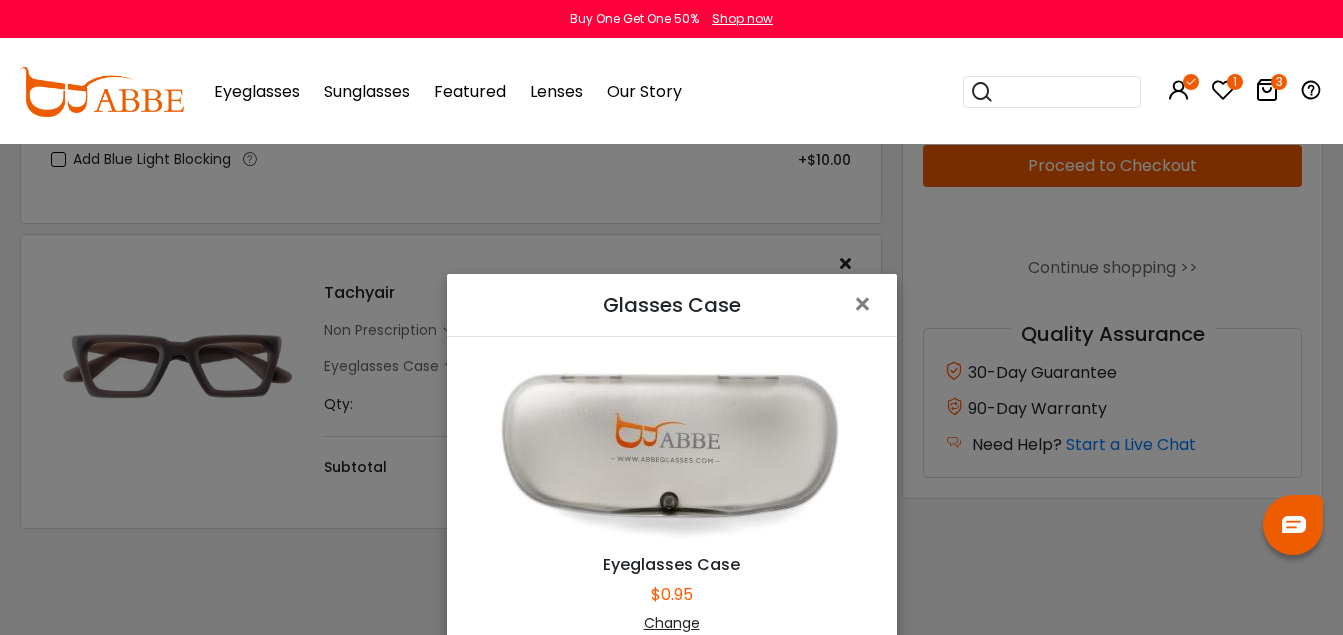 click on "Glasses Case
×
Eyeglasses Case
$0.95
Change" at bounding box center [671, 317] 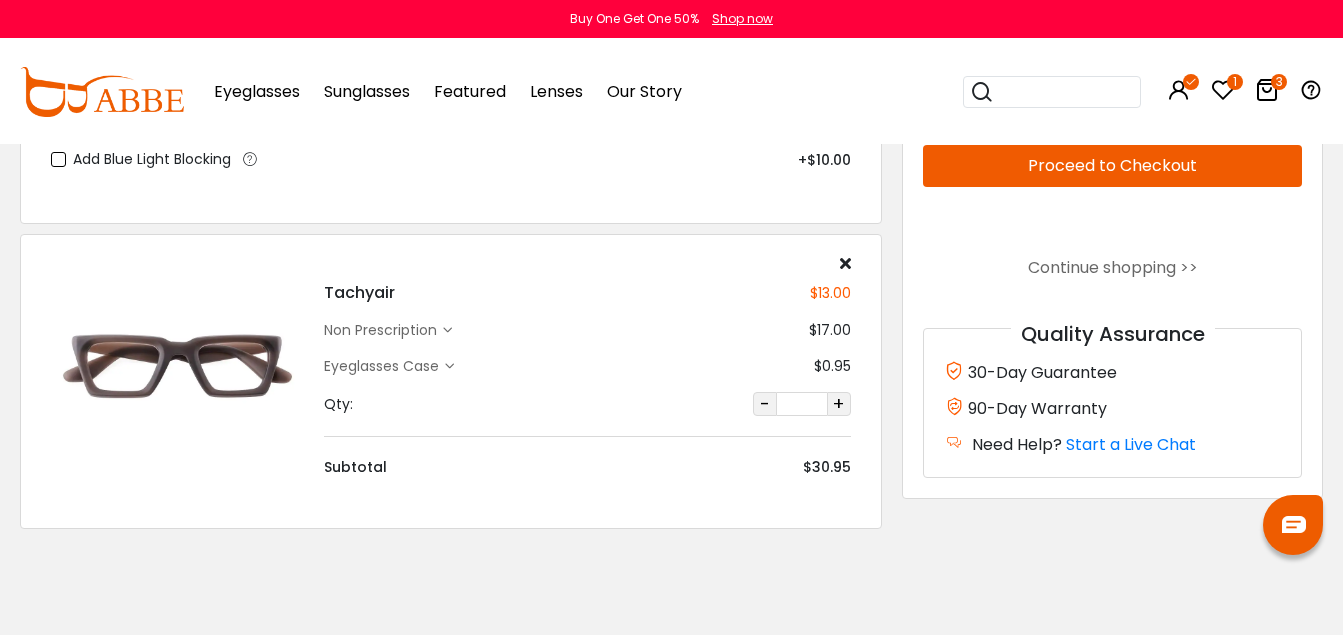click at bounding box center (447, 330) 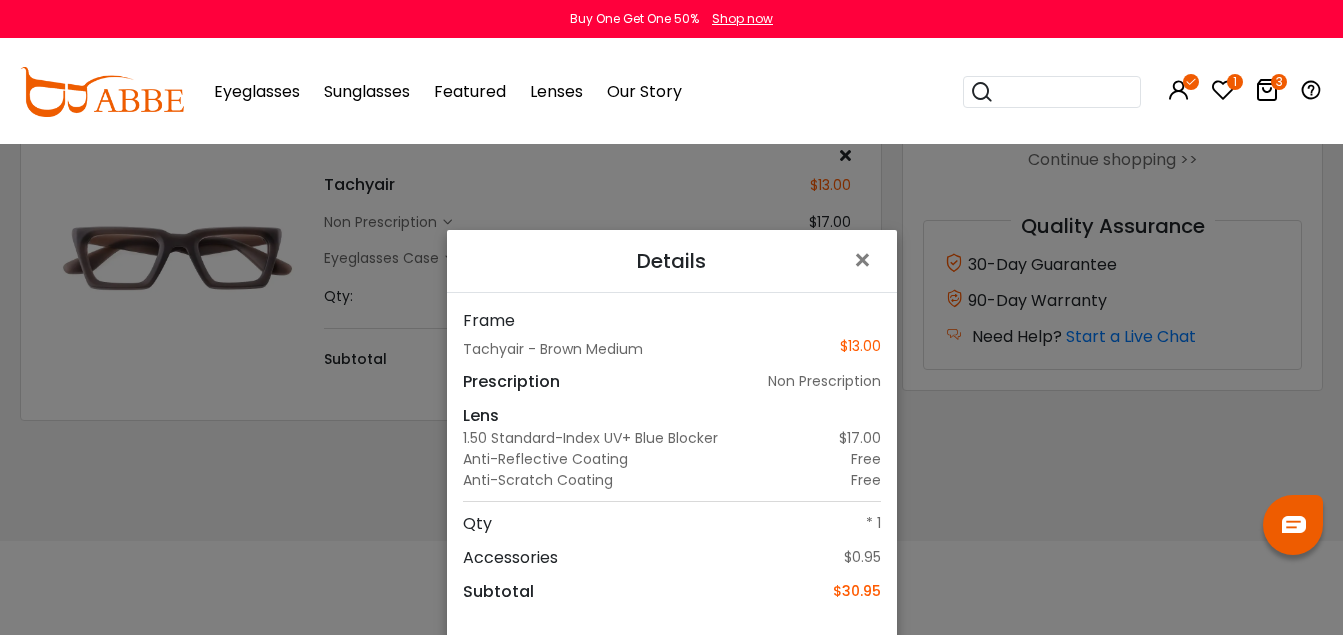 scroll, scrollTop: 770, scrollLeft: 0, axis: vertical 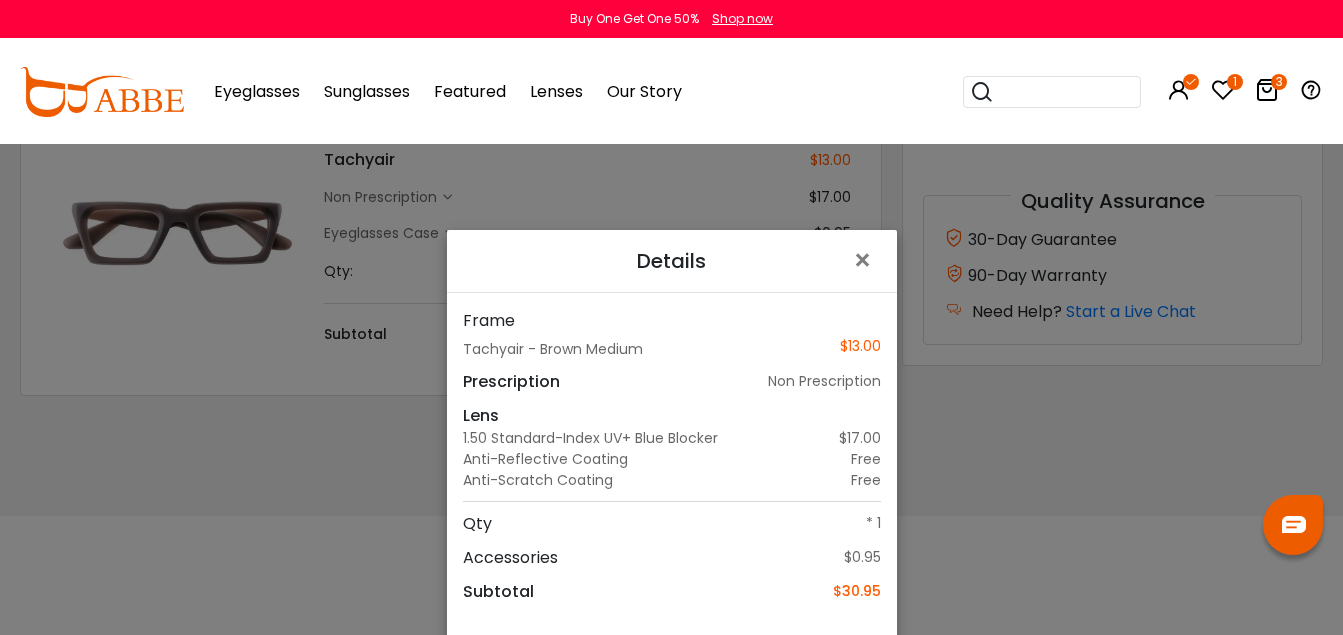 click on "Details
×
Frame
Tachyair
- Brown
Medium
$13.00
Prescription
non prescription
Lens
1.50 Standard-Index UV+ Blue Blocker
$17.00
Anti-Reflective Coating
Free
Anti-Scratch Coating
Free
Qty
* 1
Accessories
$0.95
Subtotal $30.95" at bounding box center (671, 317) 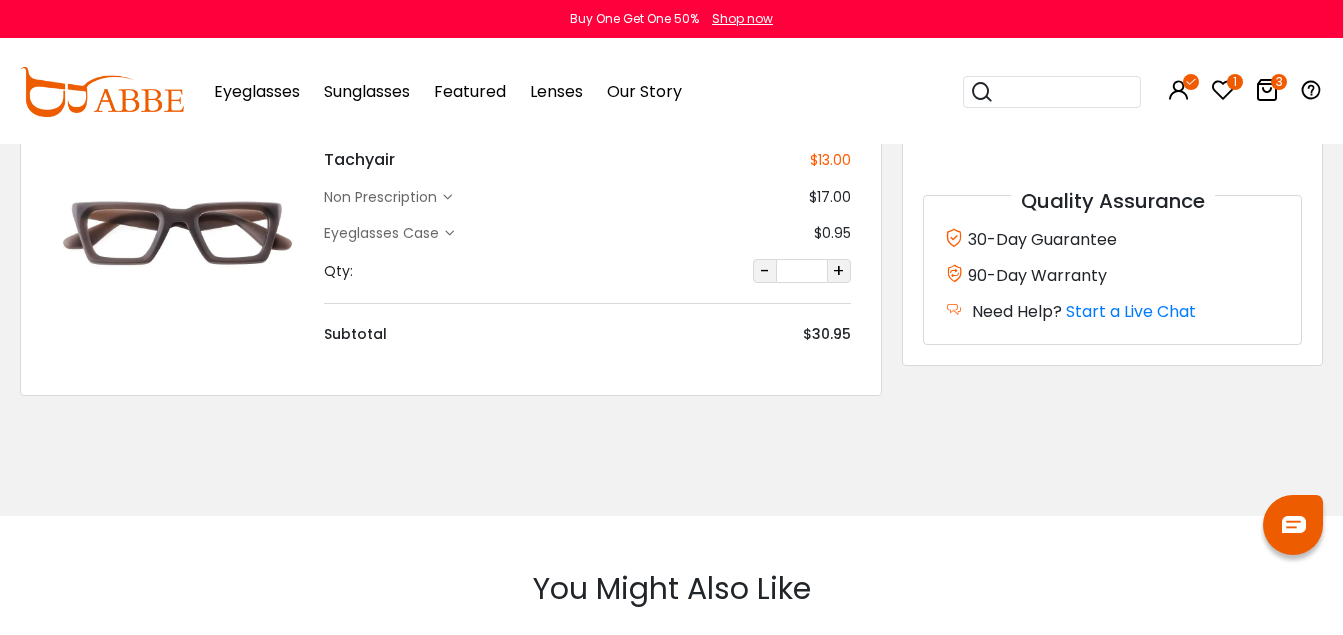 scroll, scrollTop: 616, scrollLeft: 0, axis: vertical 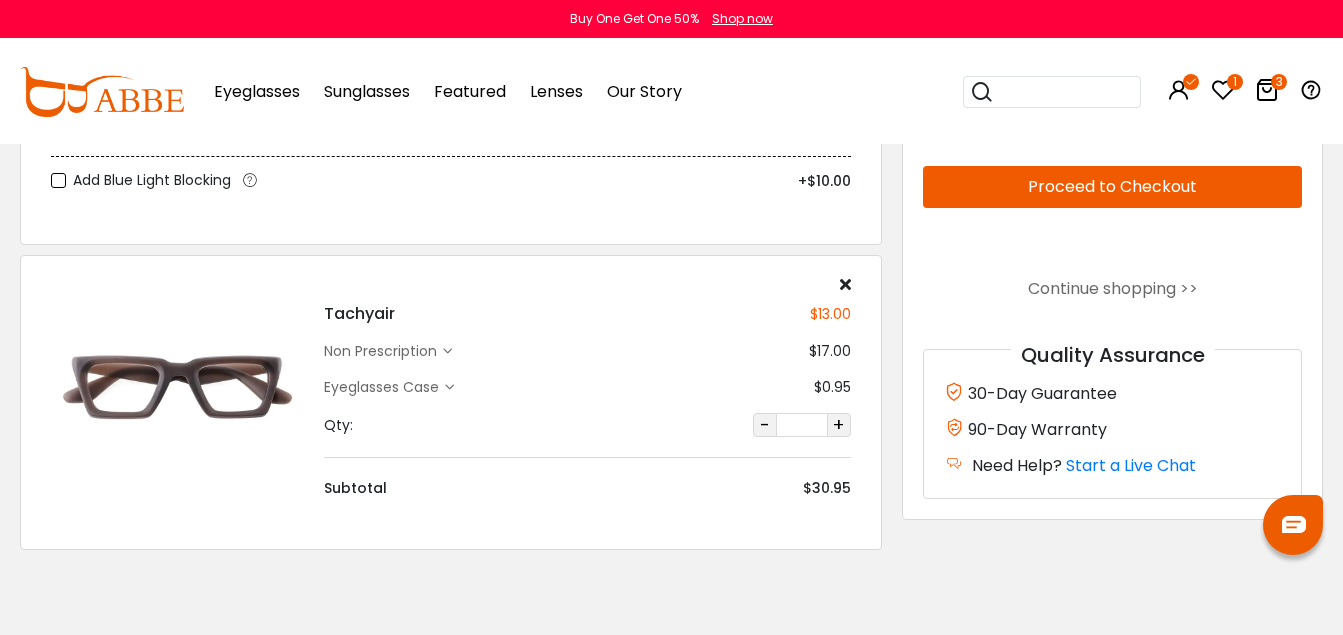 click on "Tachyair" at bounding box center [359, 314] 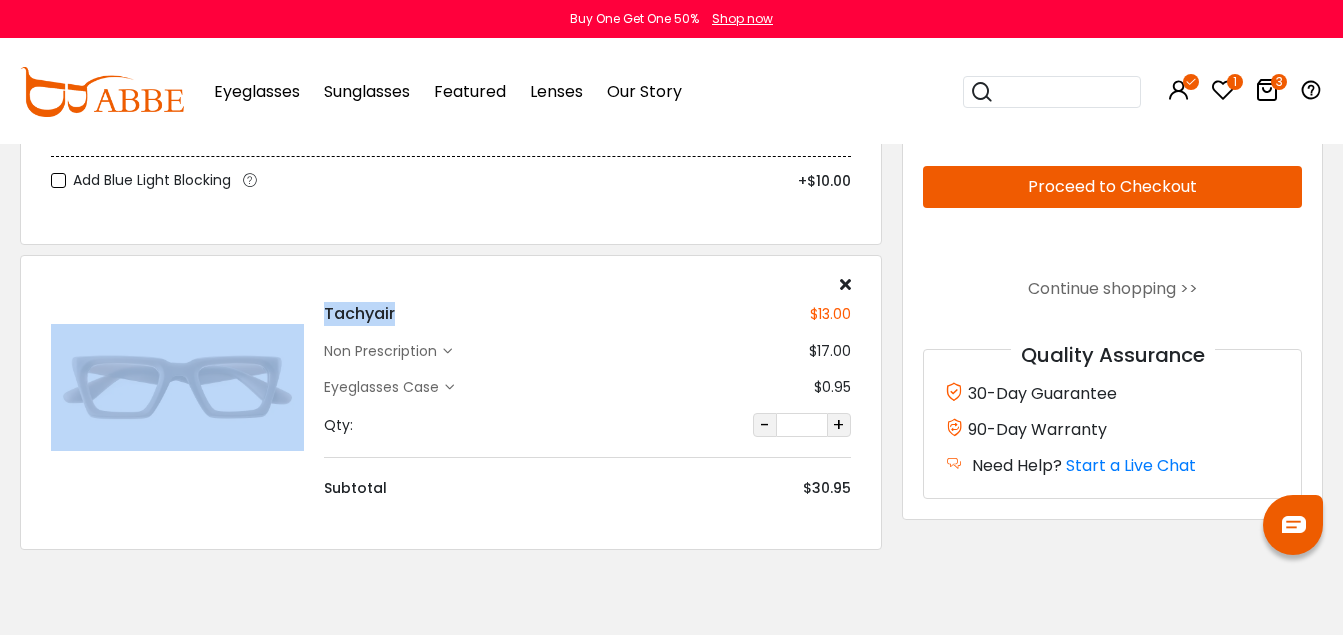 drag, startPoint x: 350, startPoint y: 314, endPoint x: 155, endPoint y: 385, distance: 207.5235 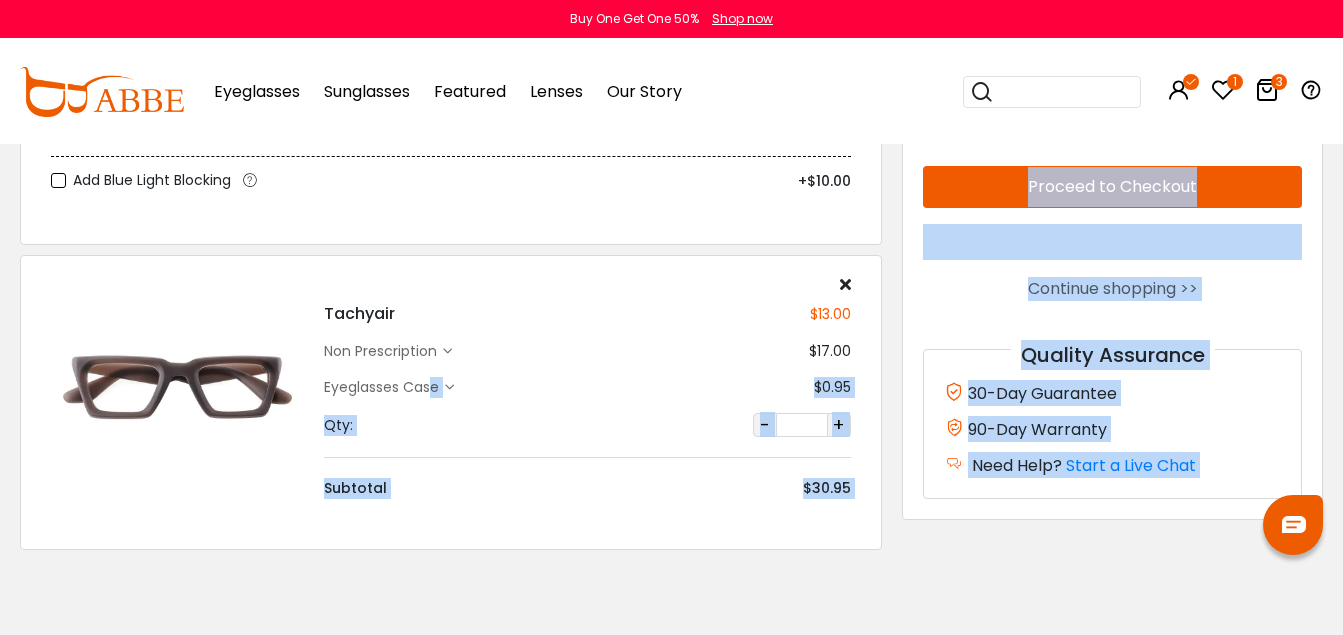 drag, startPoint x: 102, startPoint y: 620, endPoint x: 508, endPoint y: 336, distance: 495.4715 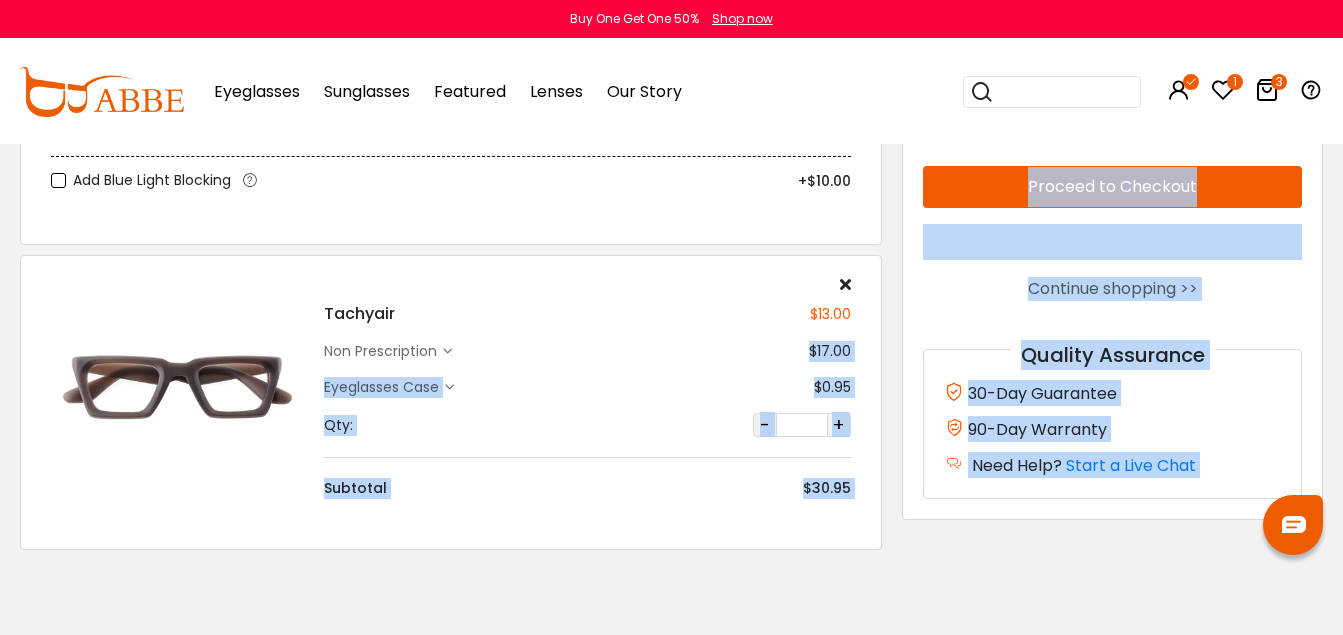 click on "Eyeglasses
Thanks for your subscription
Please use coupon code " NEWCOMER " to get high-quality frames for only $1 on your first order. We have a wide range of over 60 frames in stock to choose from.
Copy this coupon code by click the button below, or you can get this coupon code by checking your email laterly.
Copy
Buy One Get One 50%
Shop now" at bounding box center [671, 683] 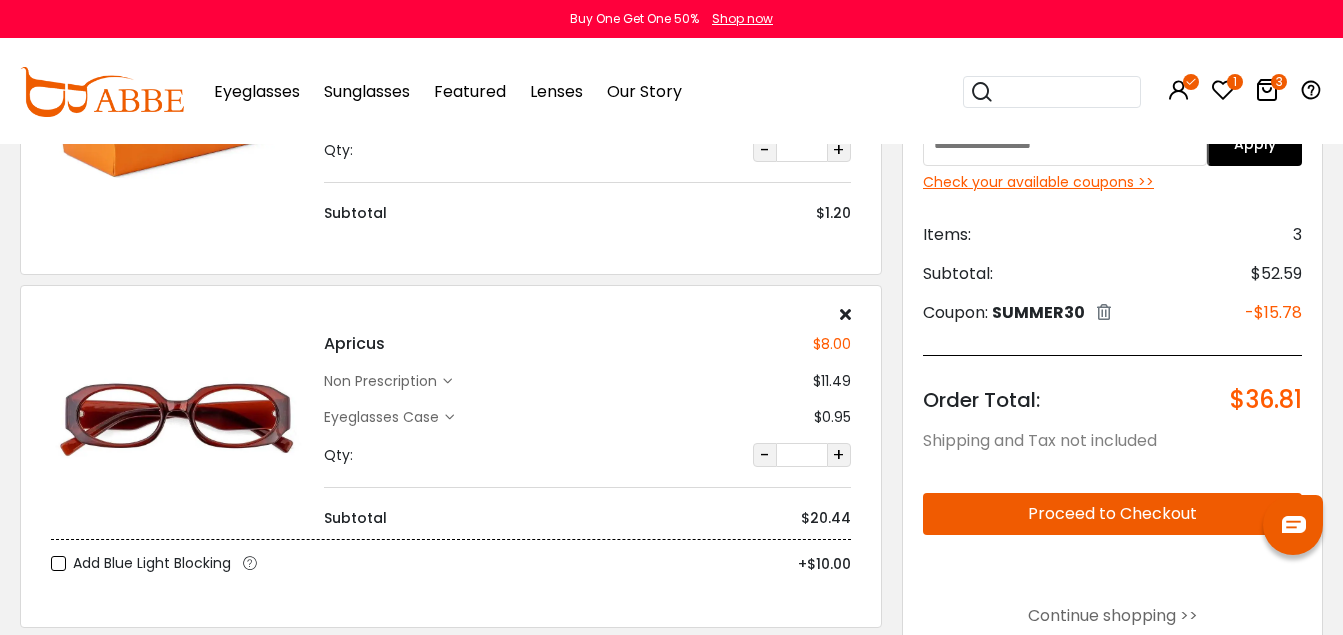 scroll, scrollTop: 229, scrollLeft: 0, axis: vertical 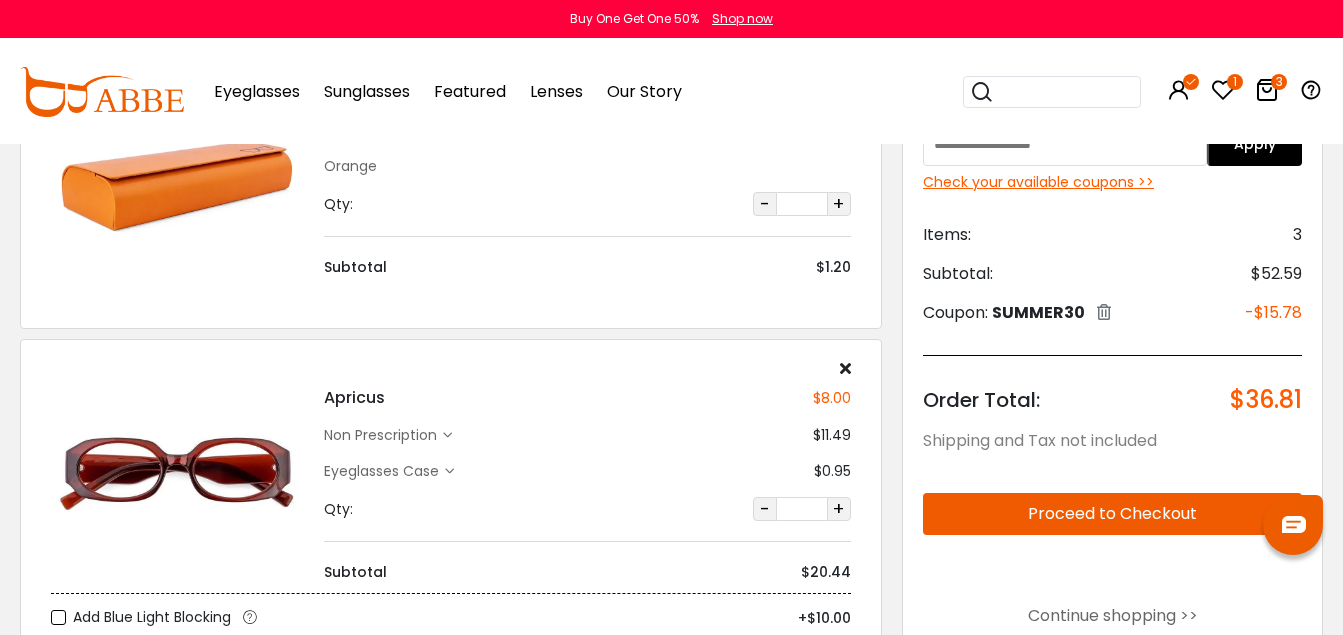 click on "3" at bounding box center [1279, 82] 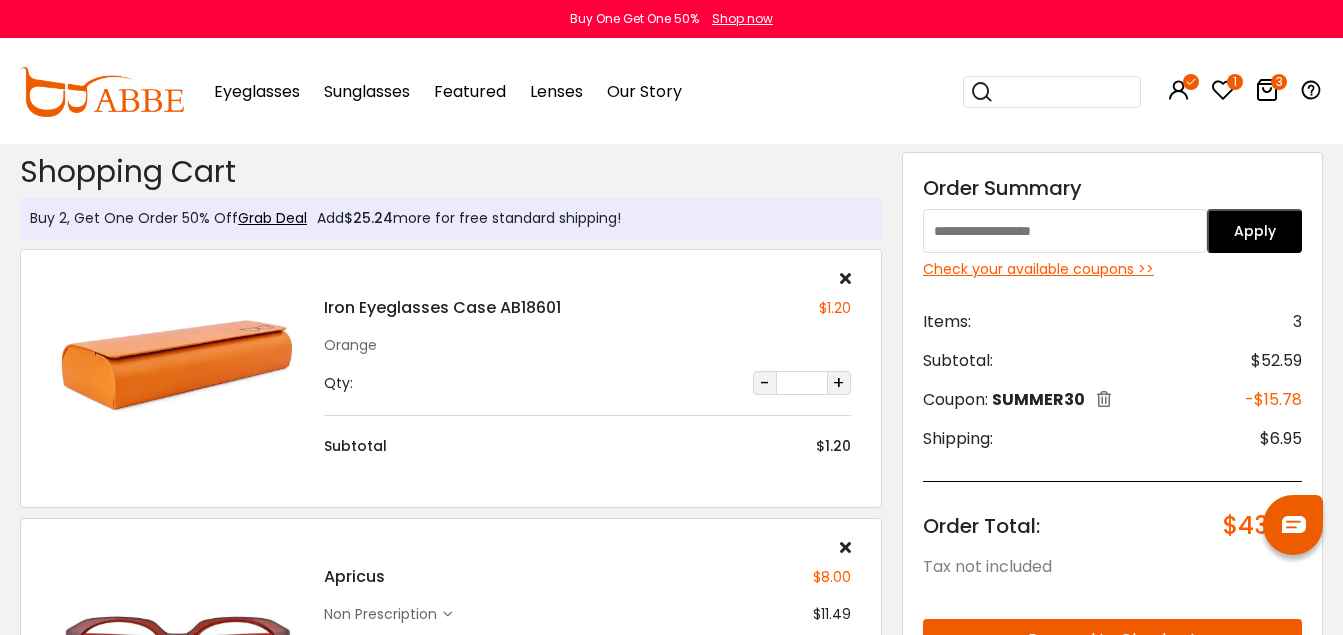 scroll, scrollTop: 0, scrollLeft: 0, axis: both 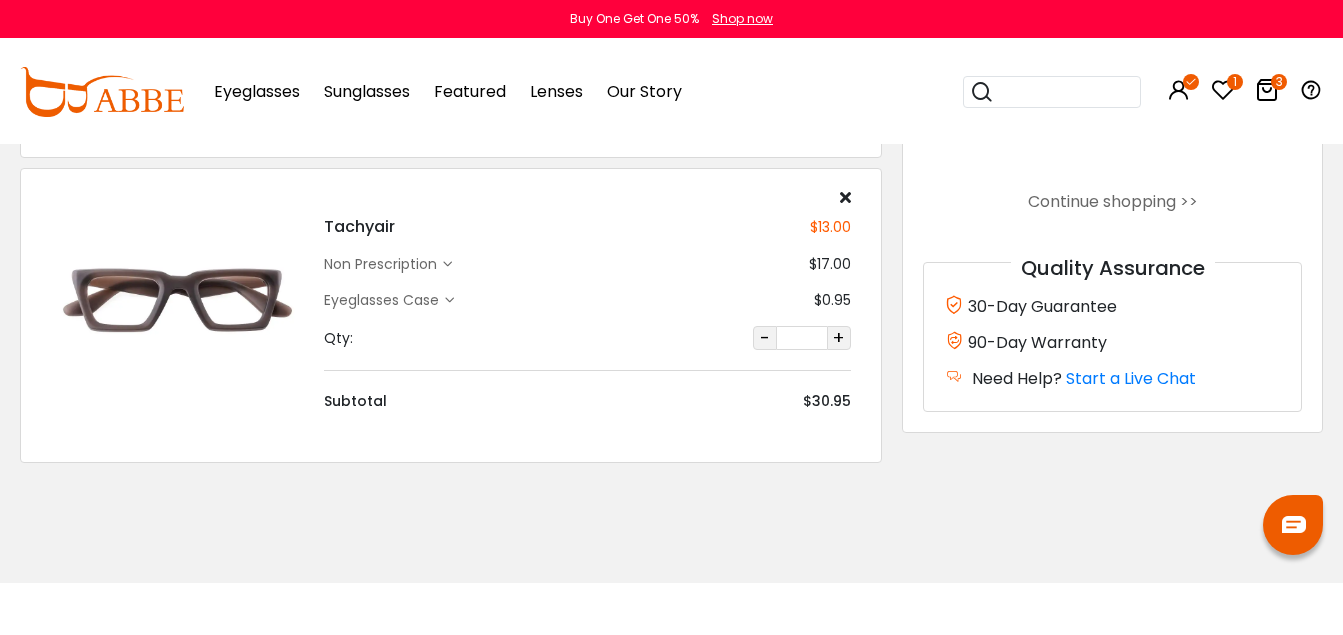 click at bounding box center [177, 300] 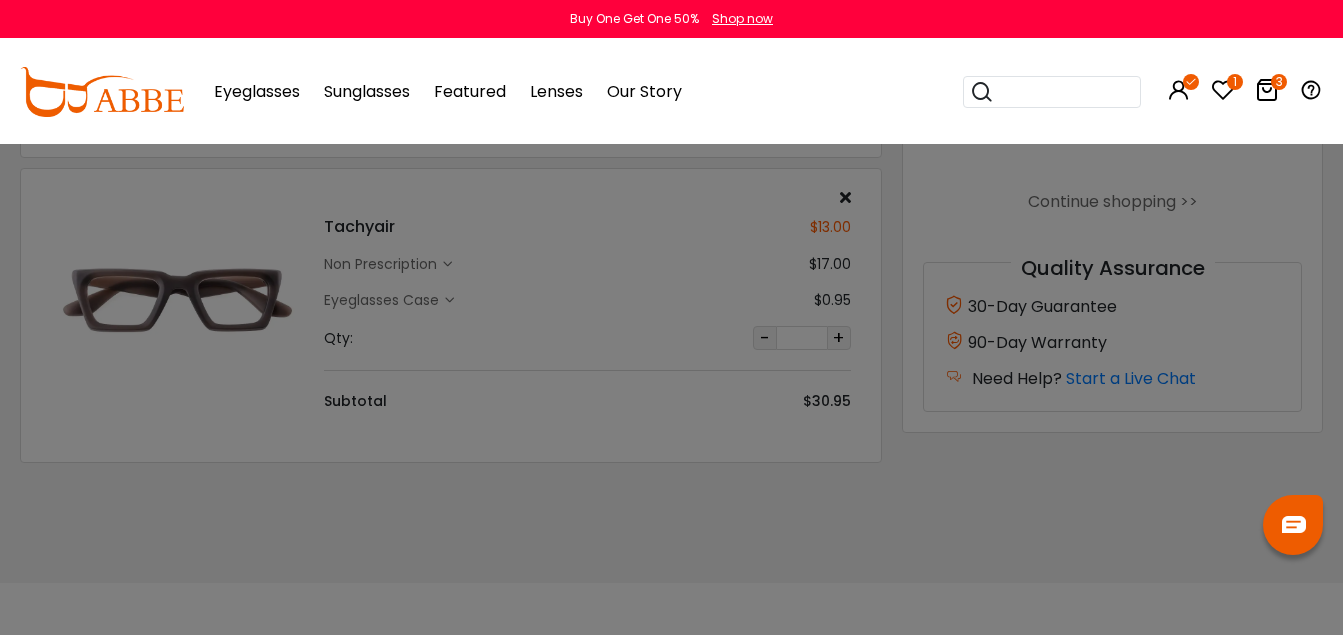 click at bounding box center (671, 317) 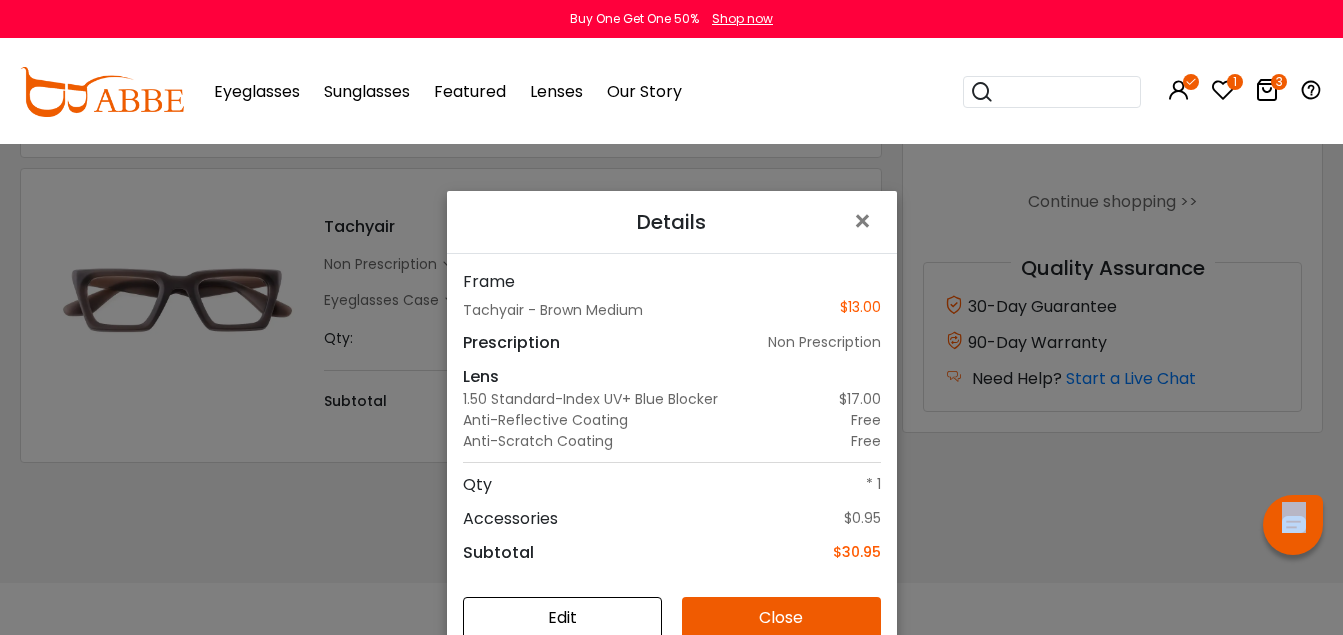 click on "Eyeglasses
Thanks for your subscription
Please use coupon code " NEWCOMER " to get high-quality frames for only $1 on your first order. We have a wide range of over 60 frames in stock to choose from.
Copy this coupon code by click the button below, or you can get this coupon code by checking your email laterly.
Copy
Buy One Get One 50%
Shop now" at bounding box center [671, 596] 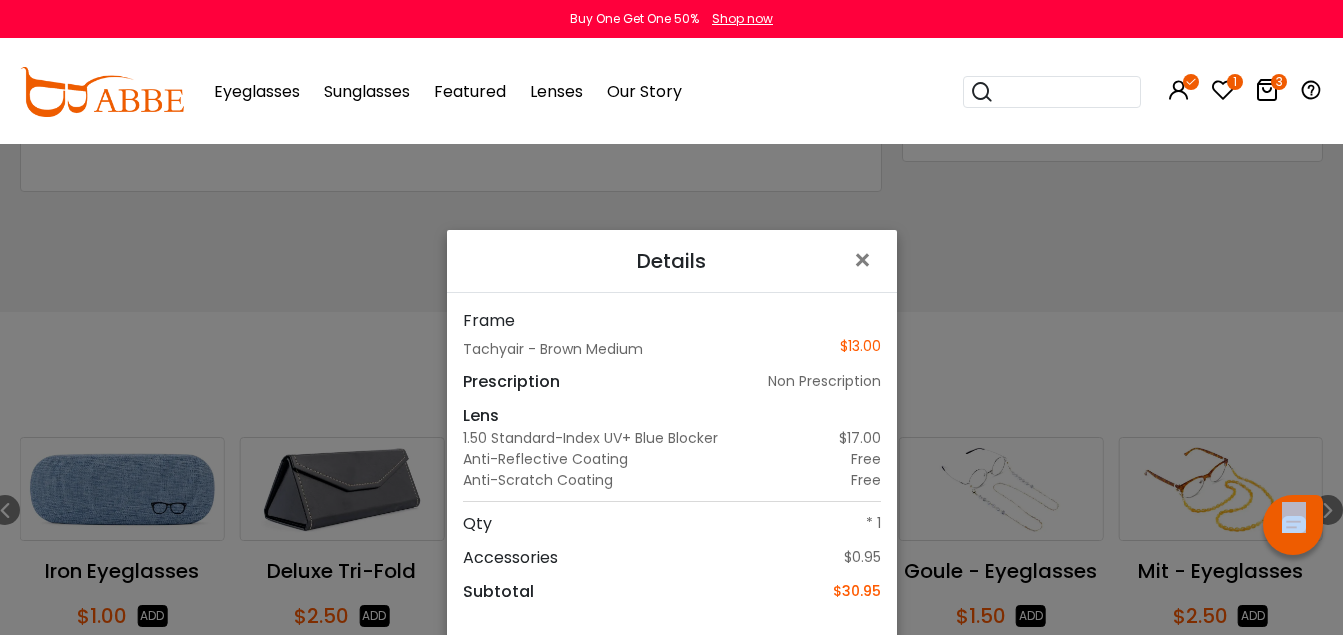 scroll, scrollTop: 882, scrollLeft: 0, axis: vertical 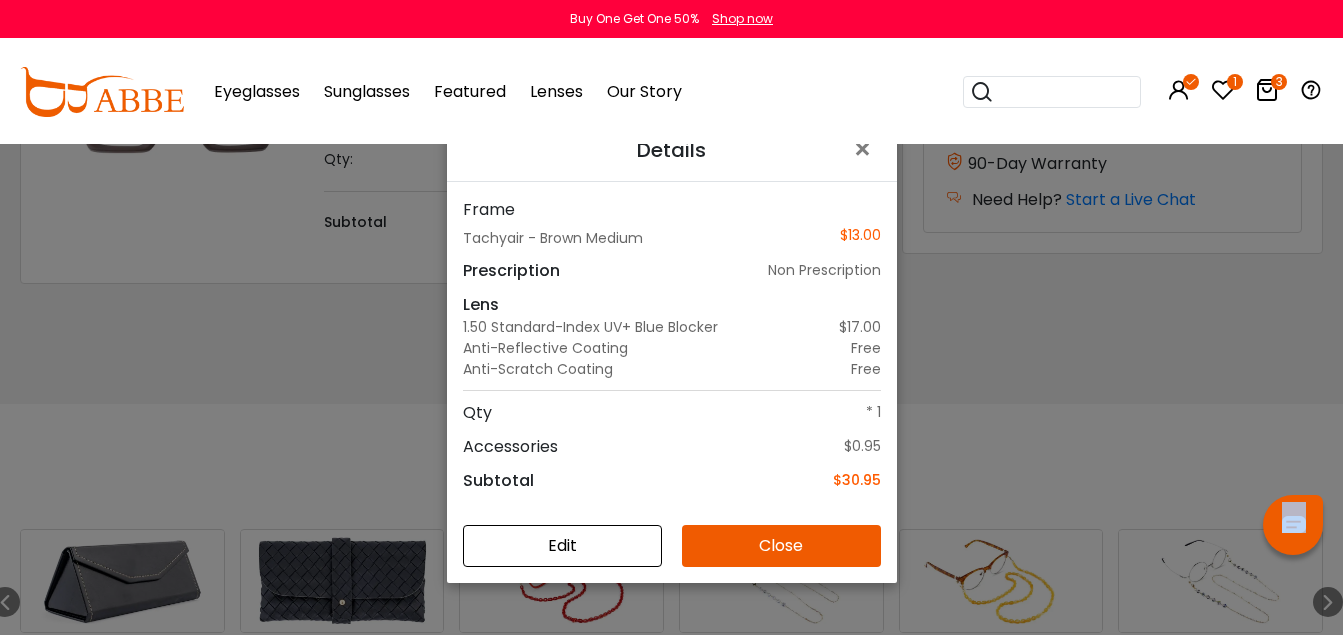 click on "Edit" at bounding box center (562, 546) 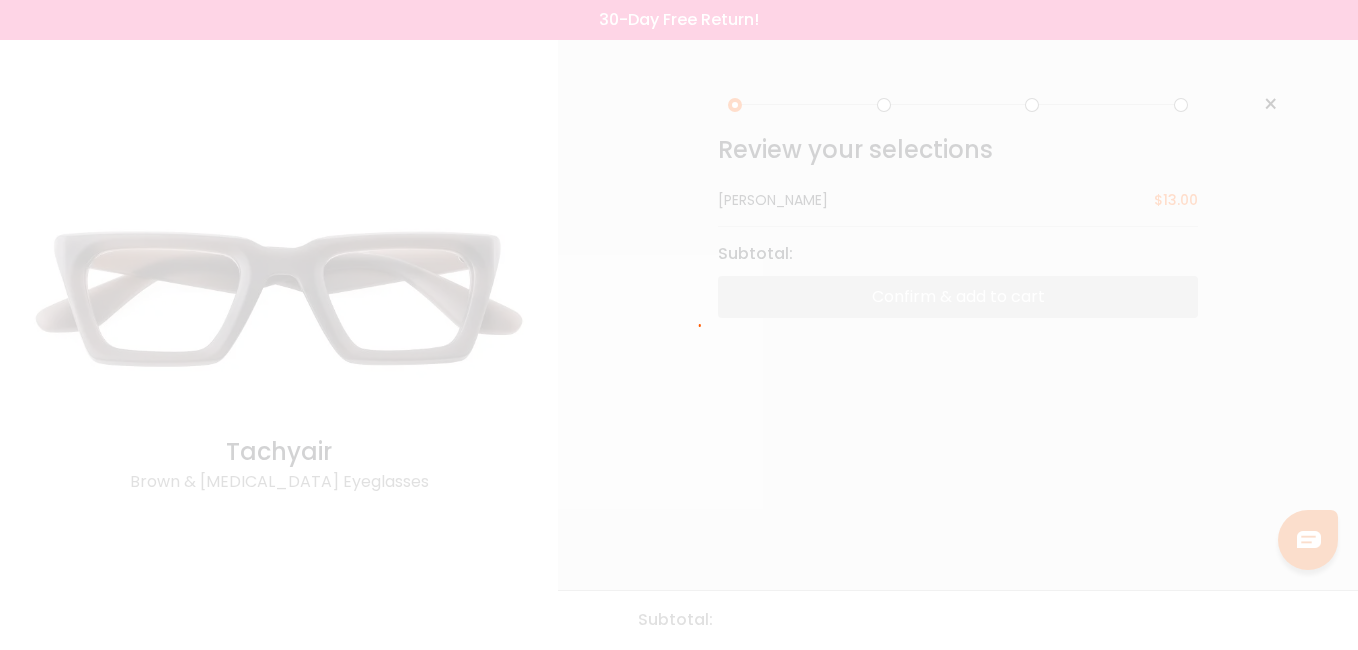 scroll, scrollTop: 0, scrollLeft: 0, axis: both 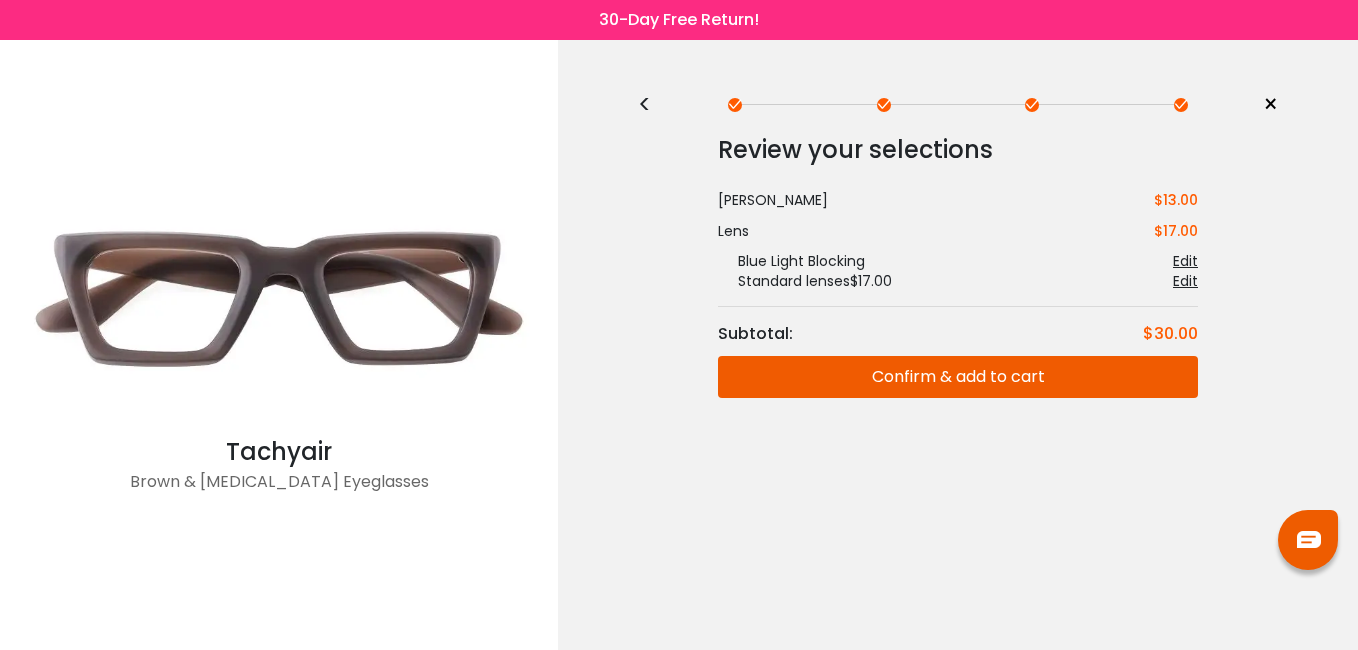 click on "Edit" at bounding box center (1185, 281) 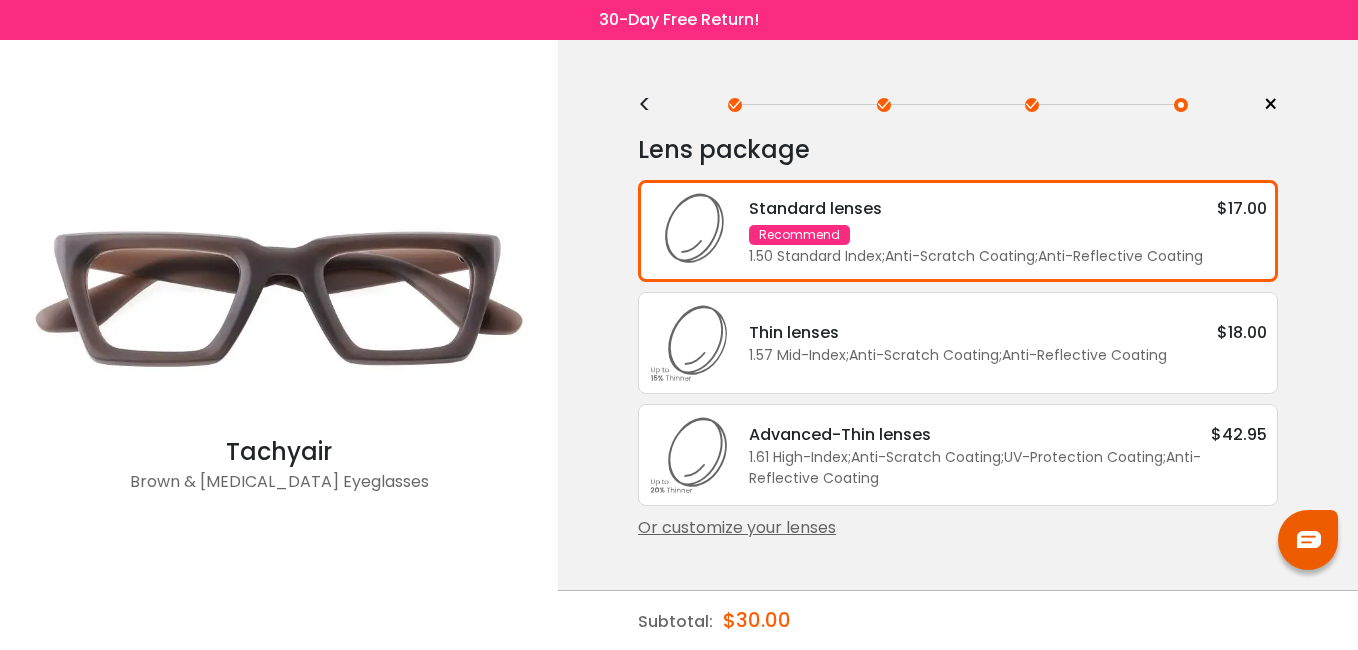 click on "Or customize your lenses" at bounding box center (958, 528) 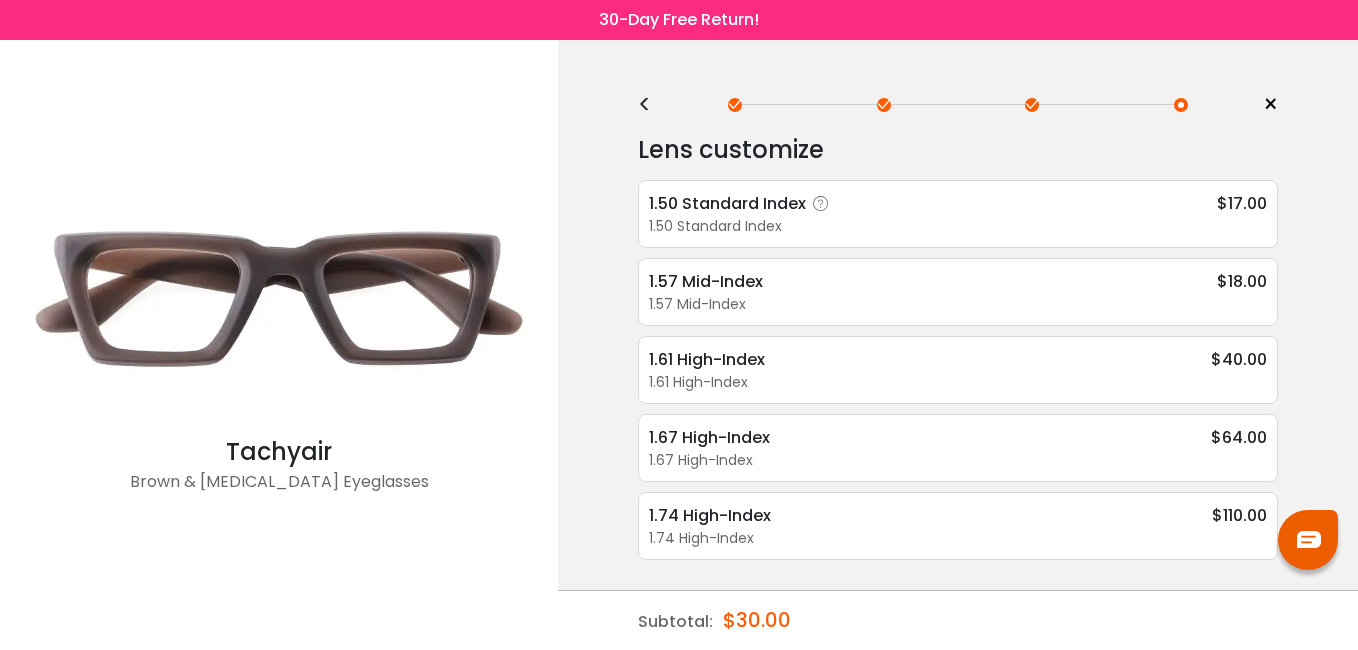 click on "1.50 Standard Index" at bounding box center (742, 203) 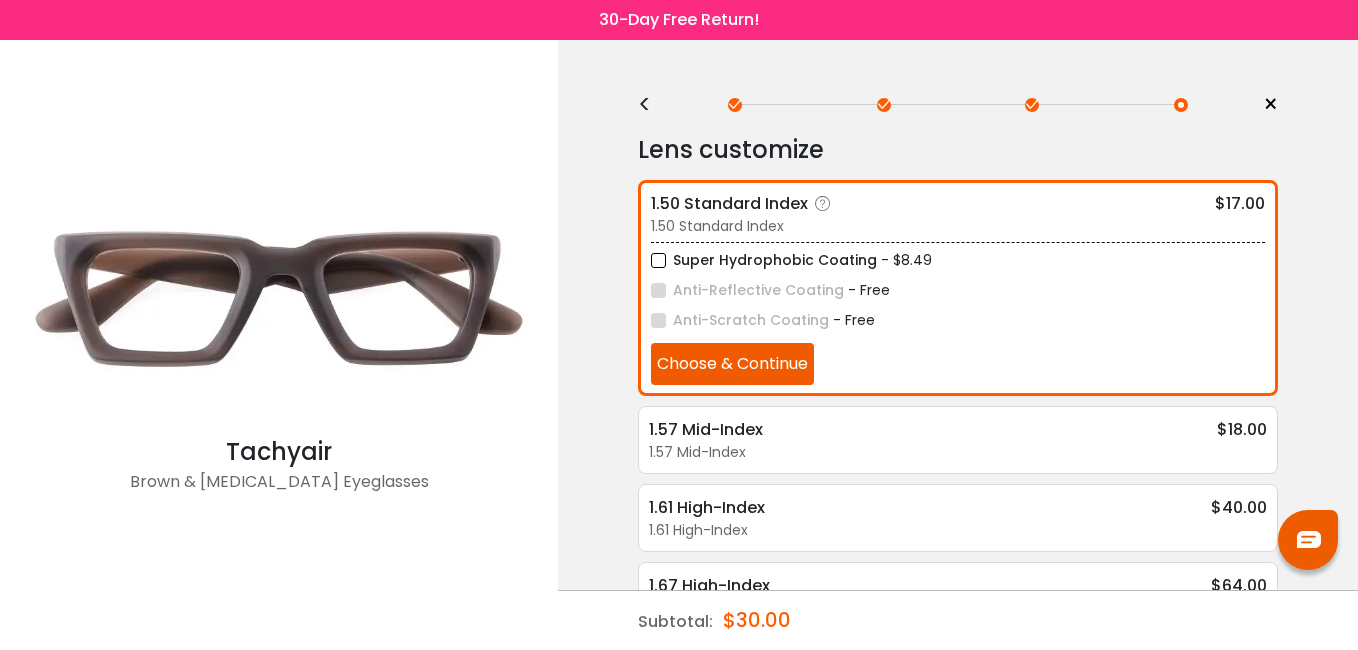 click on "Anti-Reflective Coating" at bounding box center (747, 290) 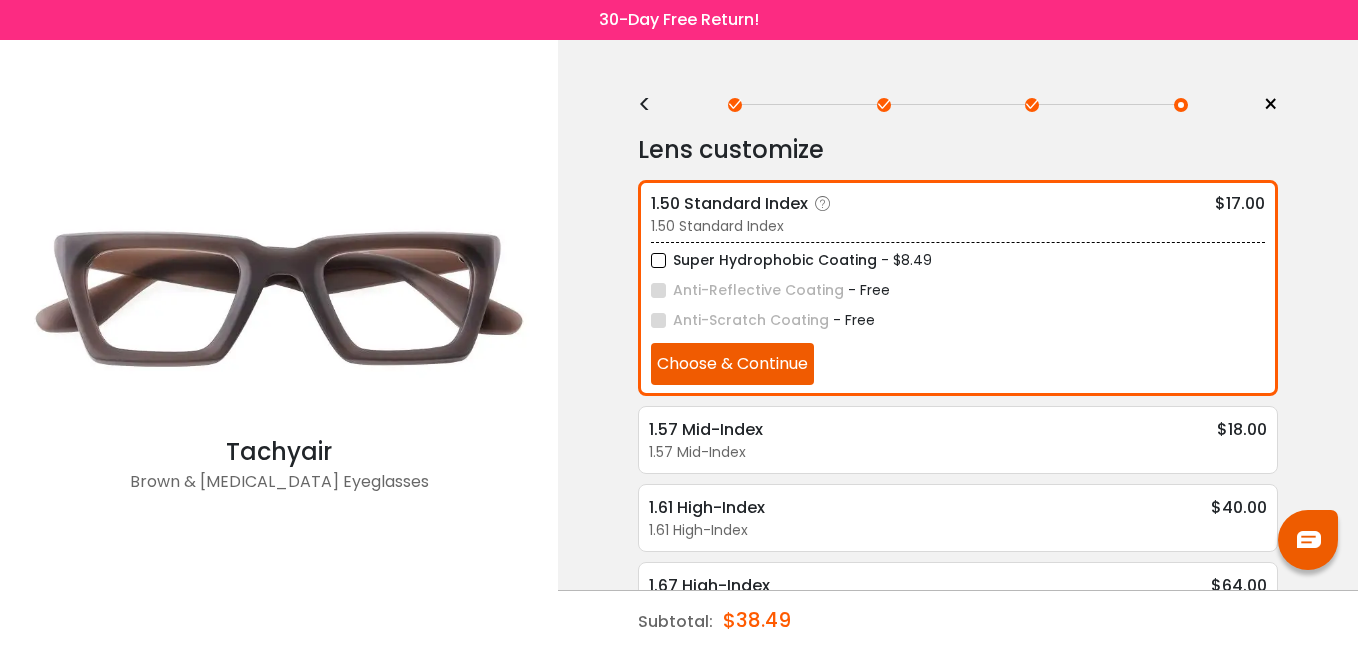 click on "Choose & Continue" at bounding box center [732, 364] 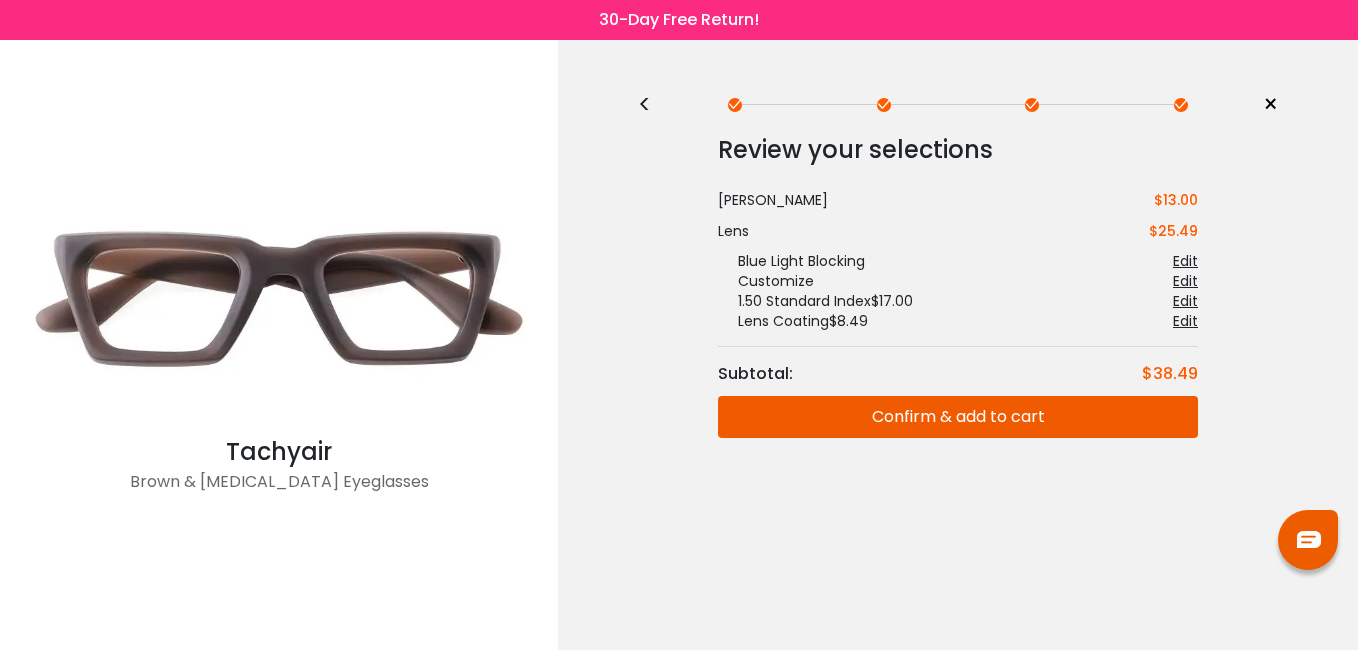 click on "Edit" at bounding box center [1185, 261] 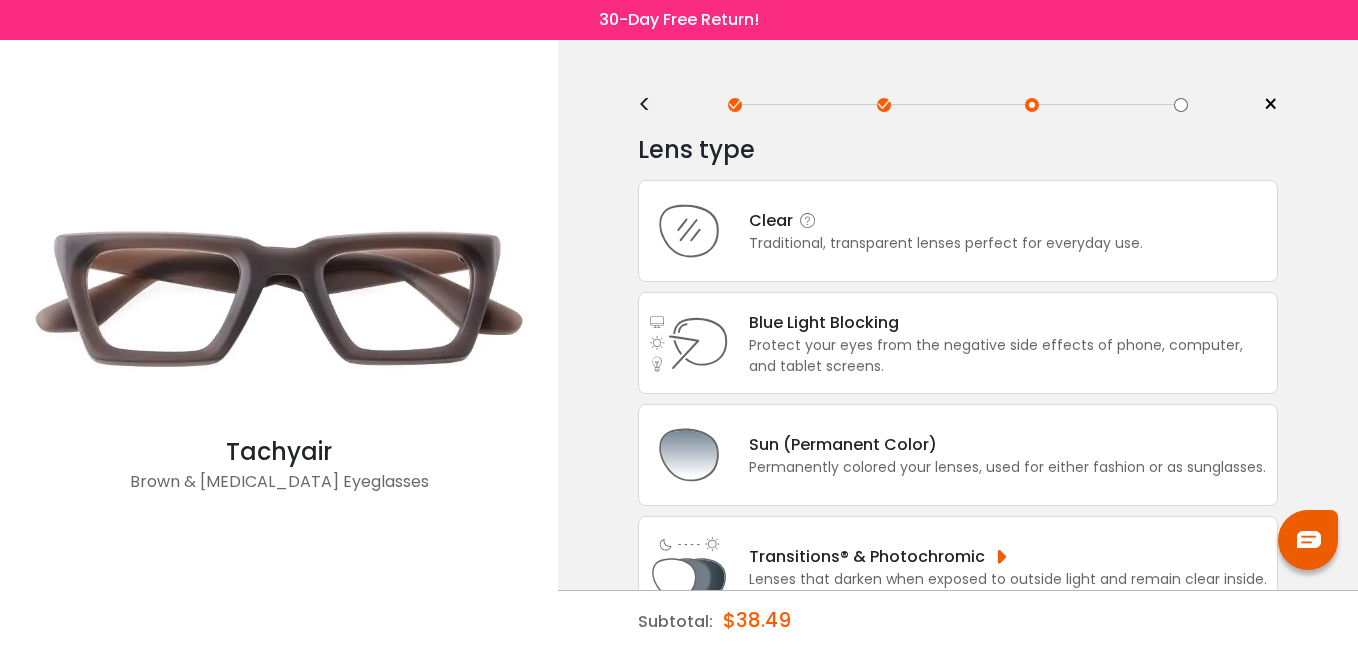 click on "Clear" at bounding box center (946, 220) 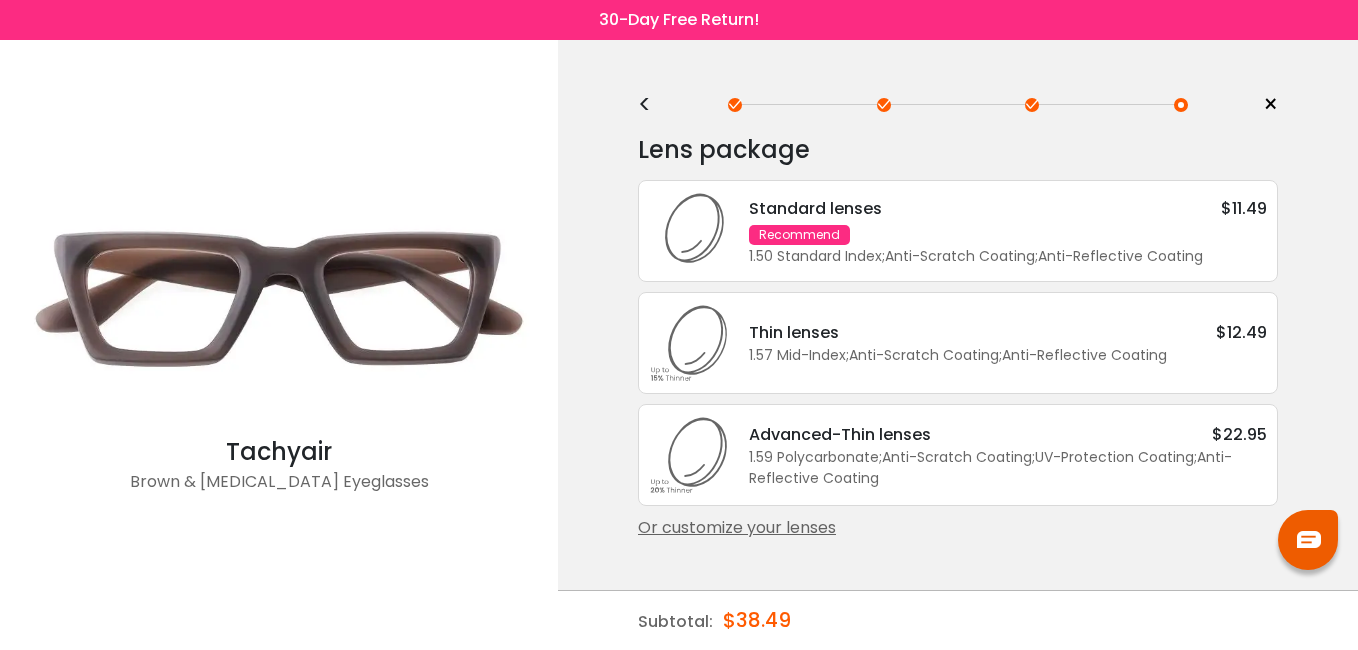 click on "Or customize your lenses" at bounding box center [958, 528] 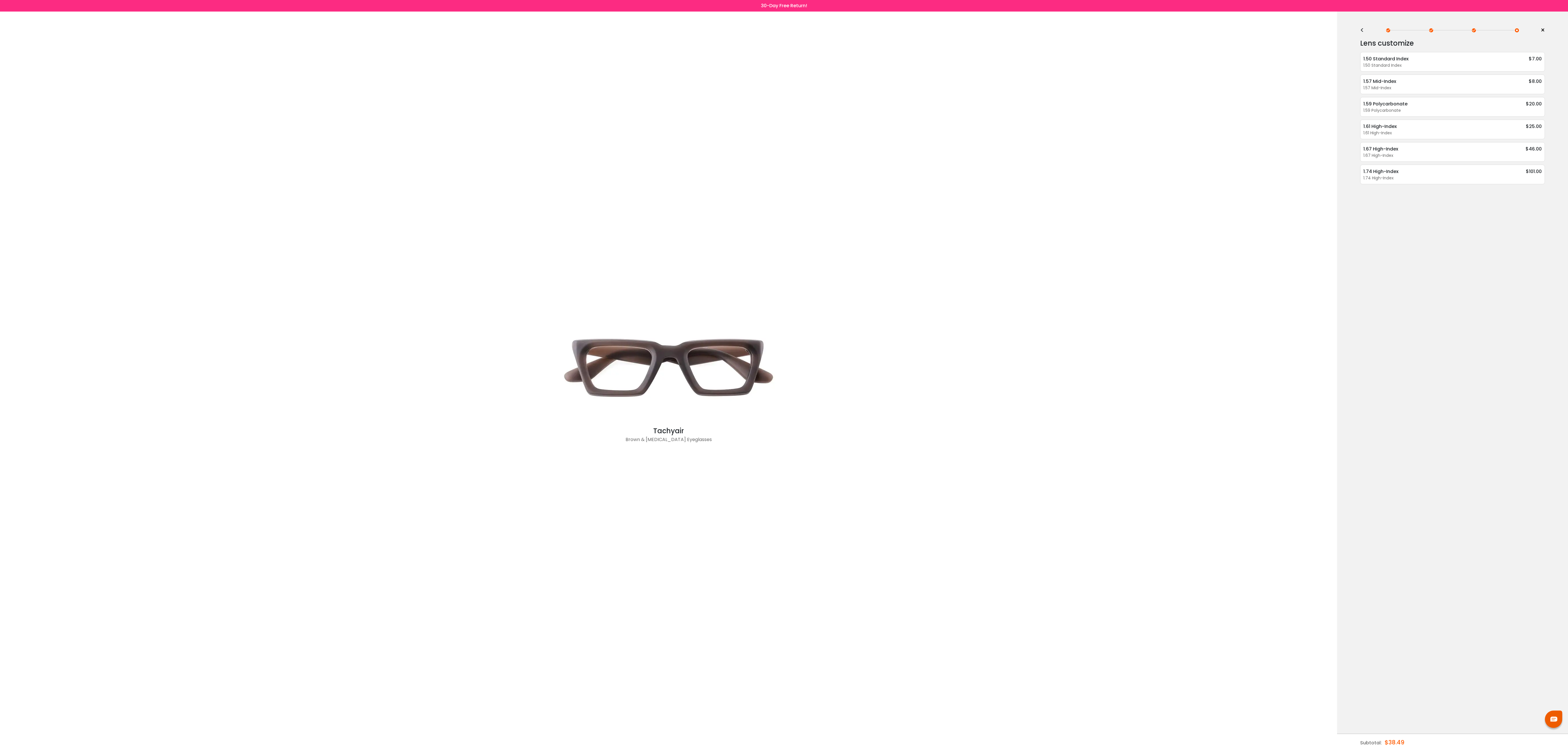 drag, startPoint x: 1474, startPoint y: 252, endPoint x: 1466, endPoint y: 332, distance: 80.399 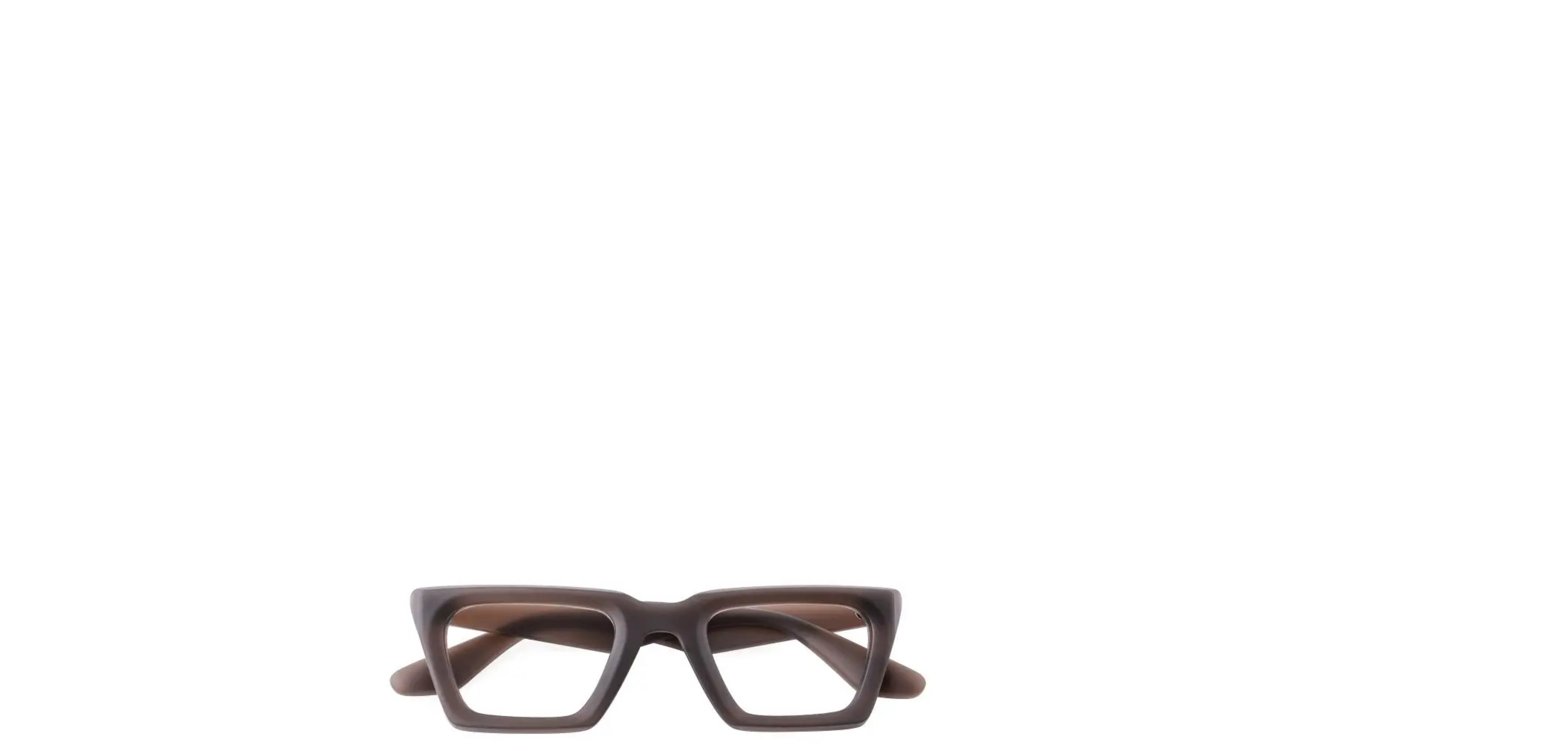 scroll, scrollTop: 0, scrollLeft: 0, axis: horizontal 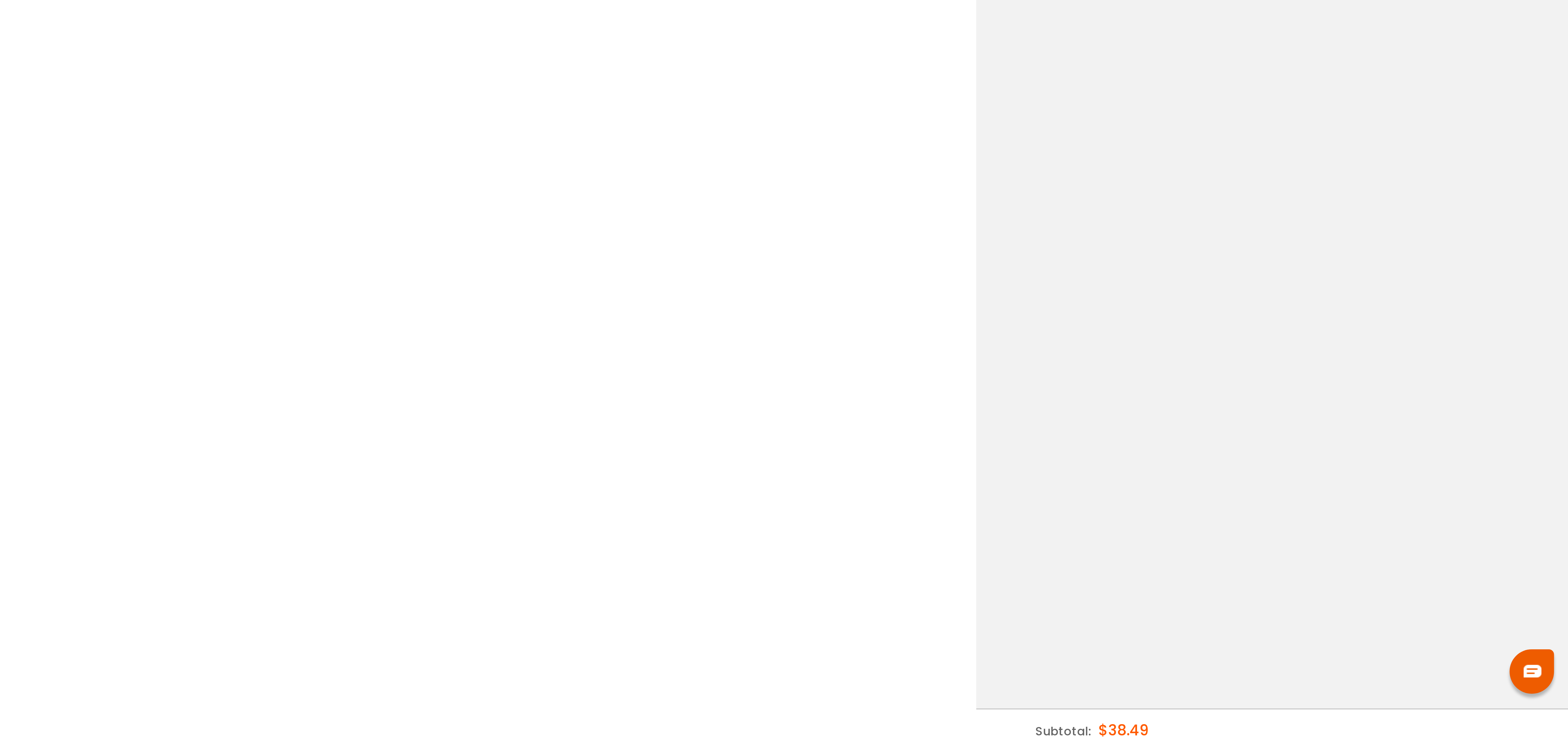 click on "<
×
Choose your usage
Single Vision (Distance)
This lens helps you see details at a distance.
It is usually indicated by a (-) next to the numbers under the “sphere” category of your prescription.
Readers
"Reader" and "Intermediate" lenses have prescriptions starting with a plus ( + )
sign and are designed for those who have trouble focusing their eyes while reading.
These lenses are designed to help correct farsightedness caused by hyperopia or presbyopia.
Multifocal
Non-prescription
Readers" at bounding box center [1453, 381] 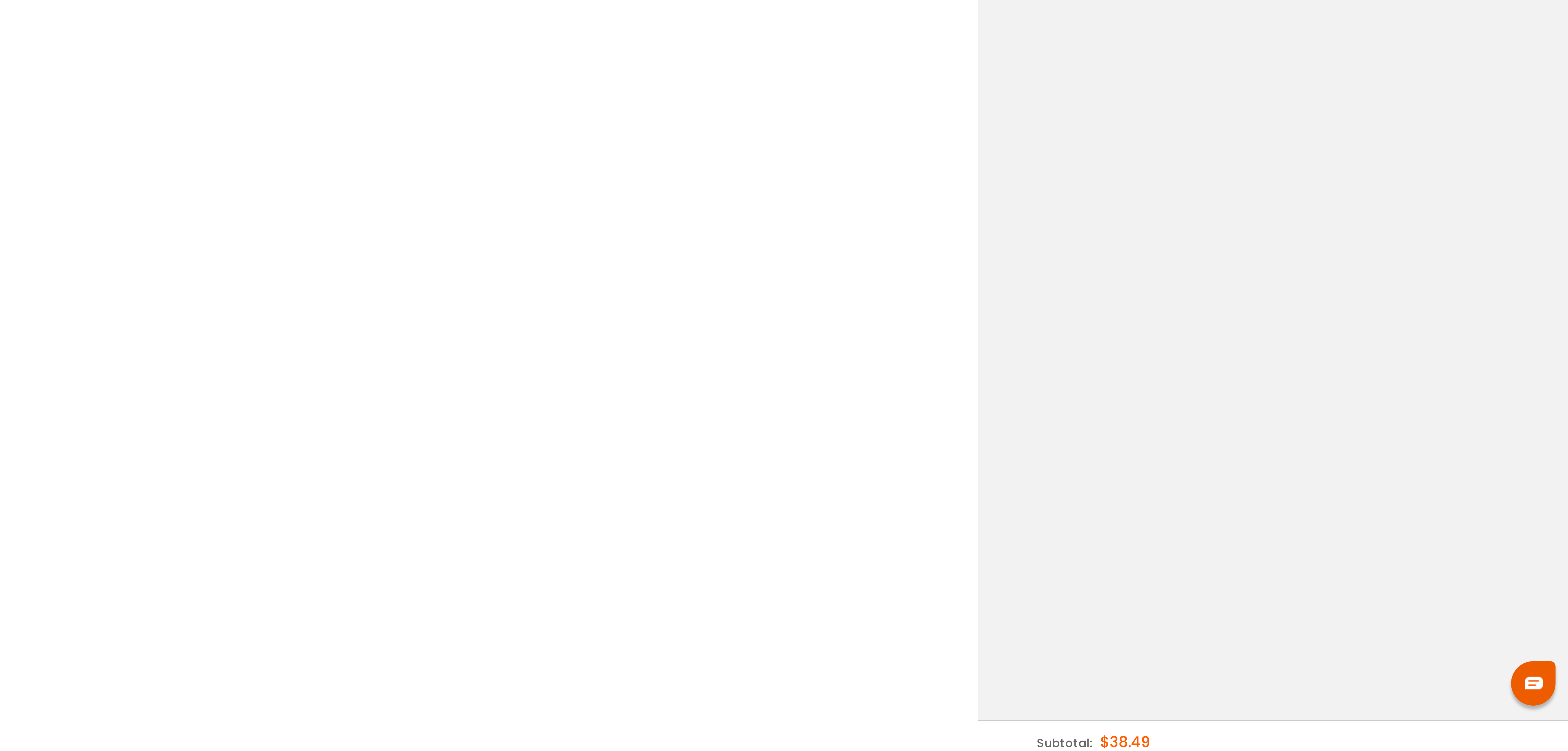 scroll, scrollTop: 0, scrollLeft: 0, axis: both 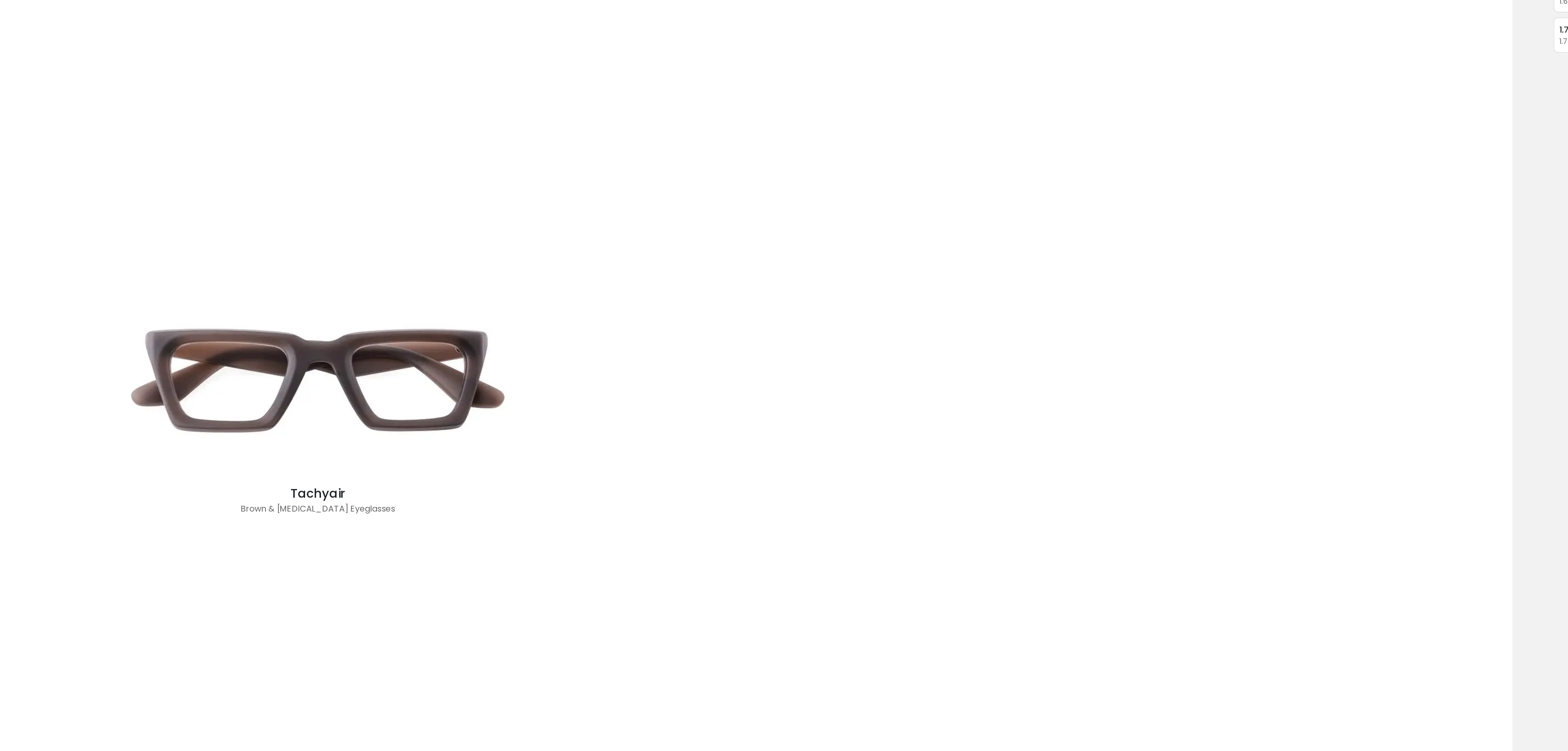 click on "Tachyair
Brown & Acetate Eyeglasses" at bounding box center [669, 381] 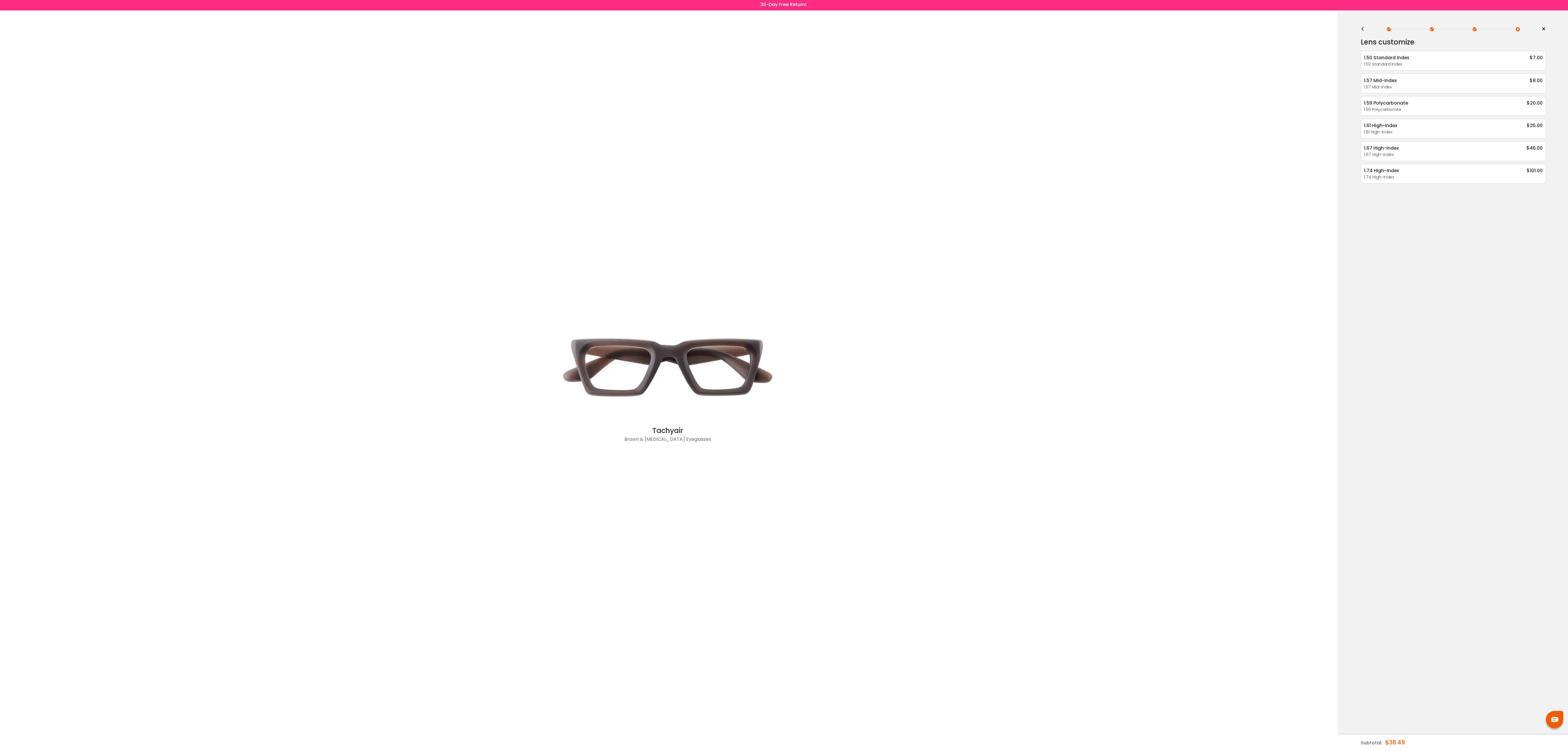 scroll, scrollTop: 0, scrollLeft: 0, axis: both 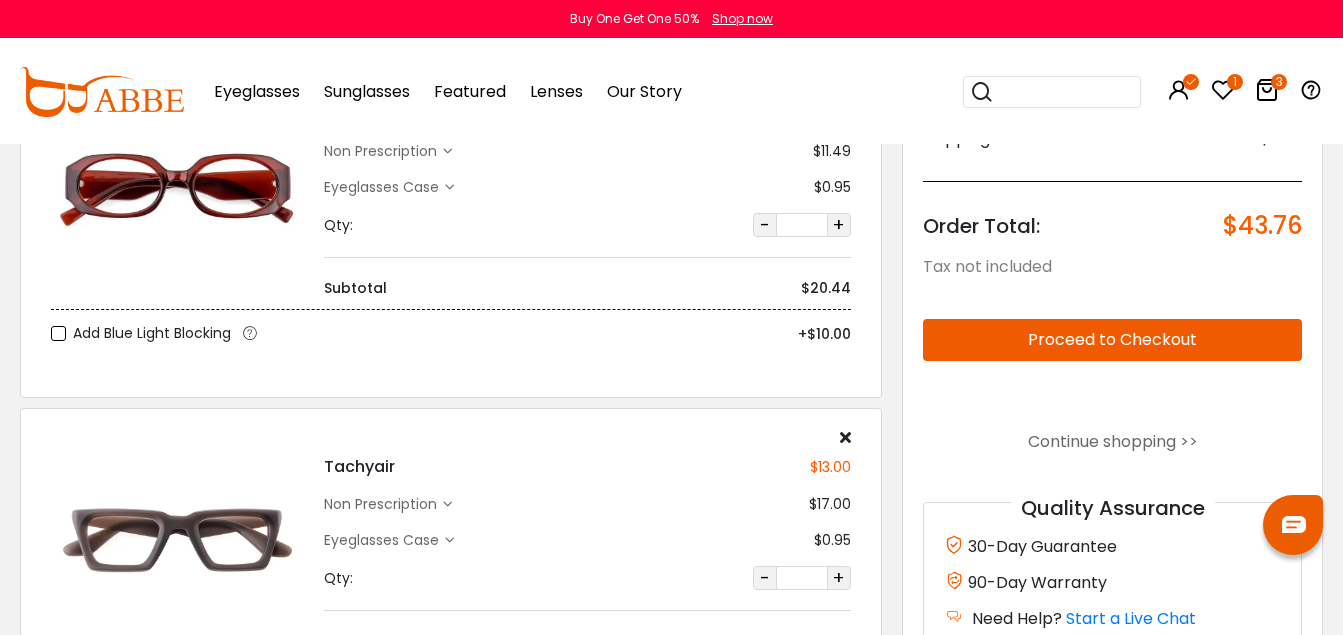 click on "Tachyair" at bounding box center [359, 467] 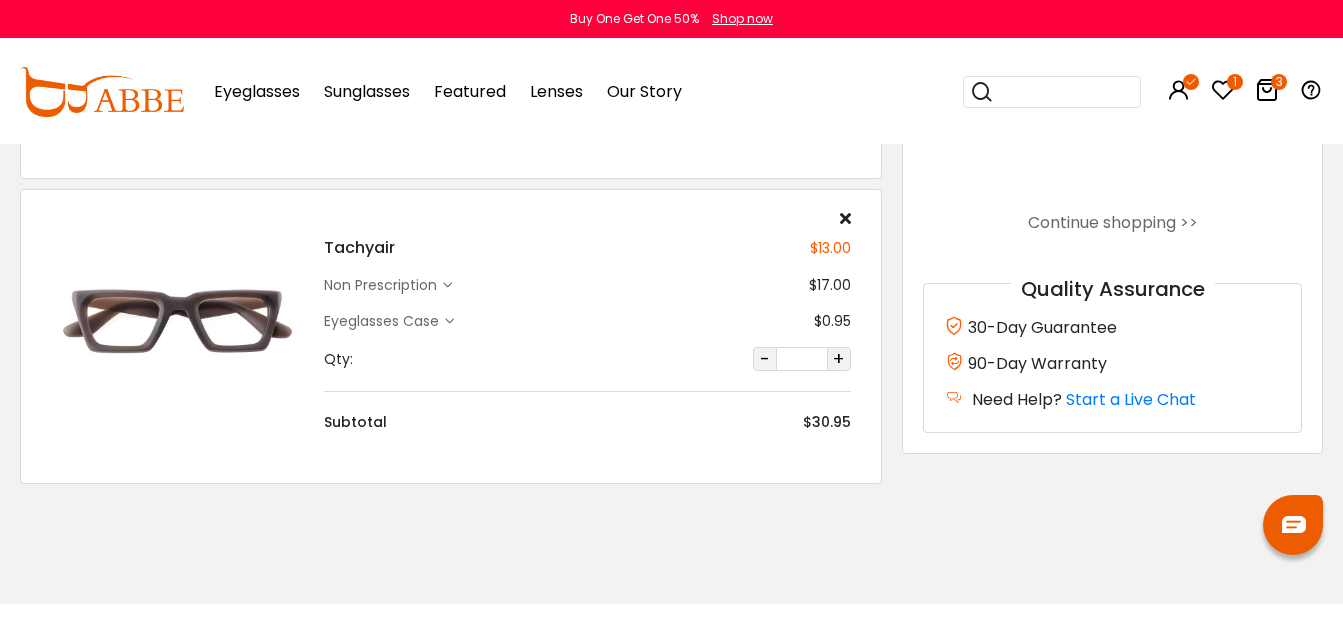 scroll, scrollTop: 648, scrollLeft: 0, axis: vertical 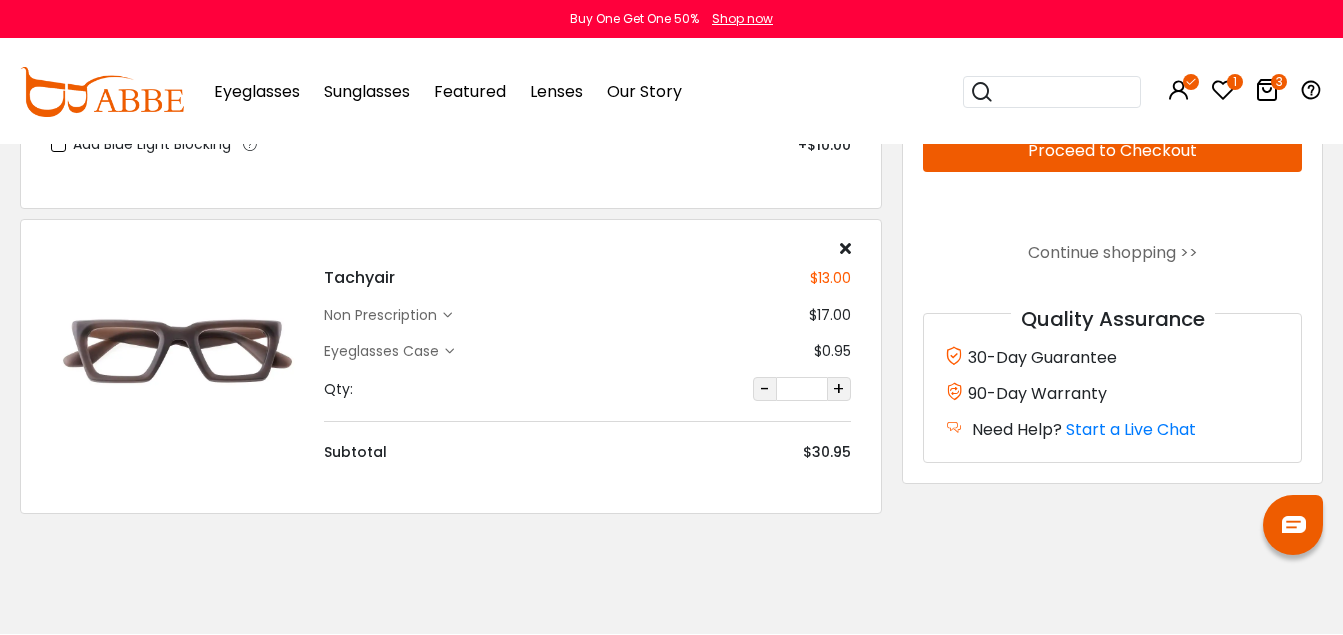 click on "non prescription" at bounding box center (383, 315) 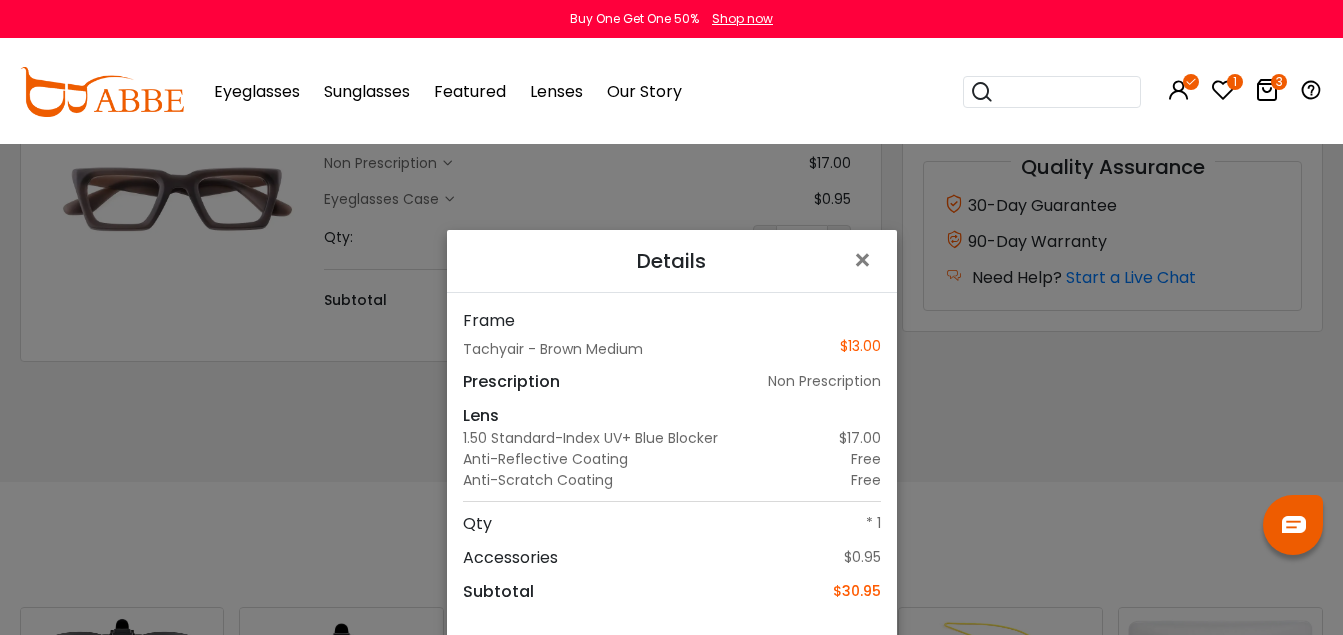 scroll, scrollTop: 821, scrollLeft: 0, axis: vertical 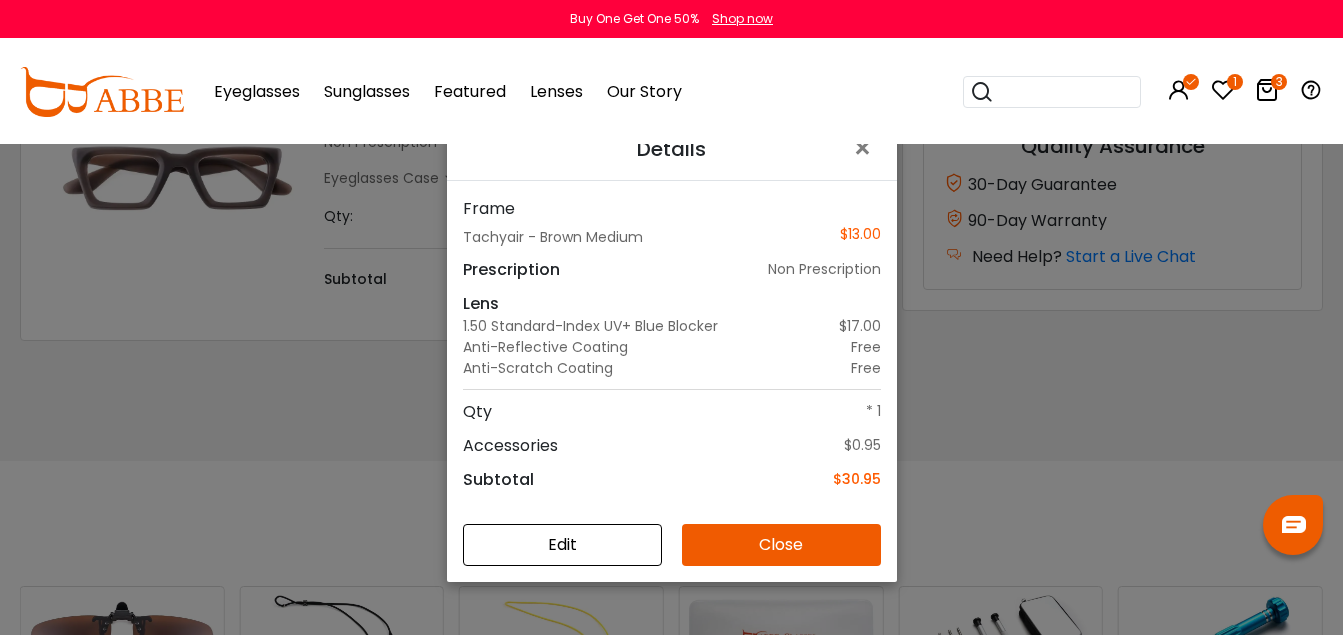 click on "Edit" at bounding box center (562, 545) 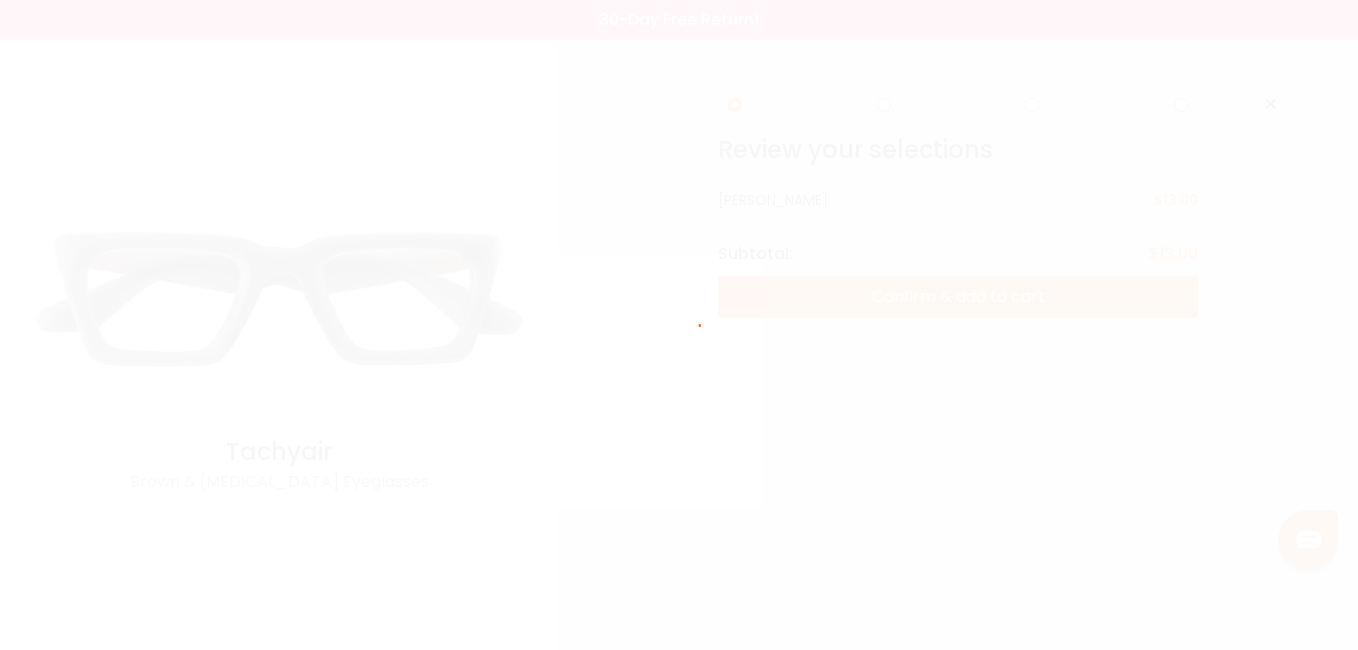 scroll, scrollTop: 0, scrollLeft: 0, axis: both 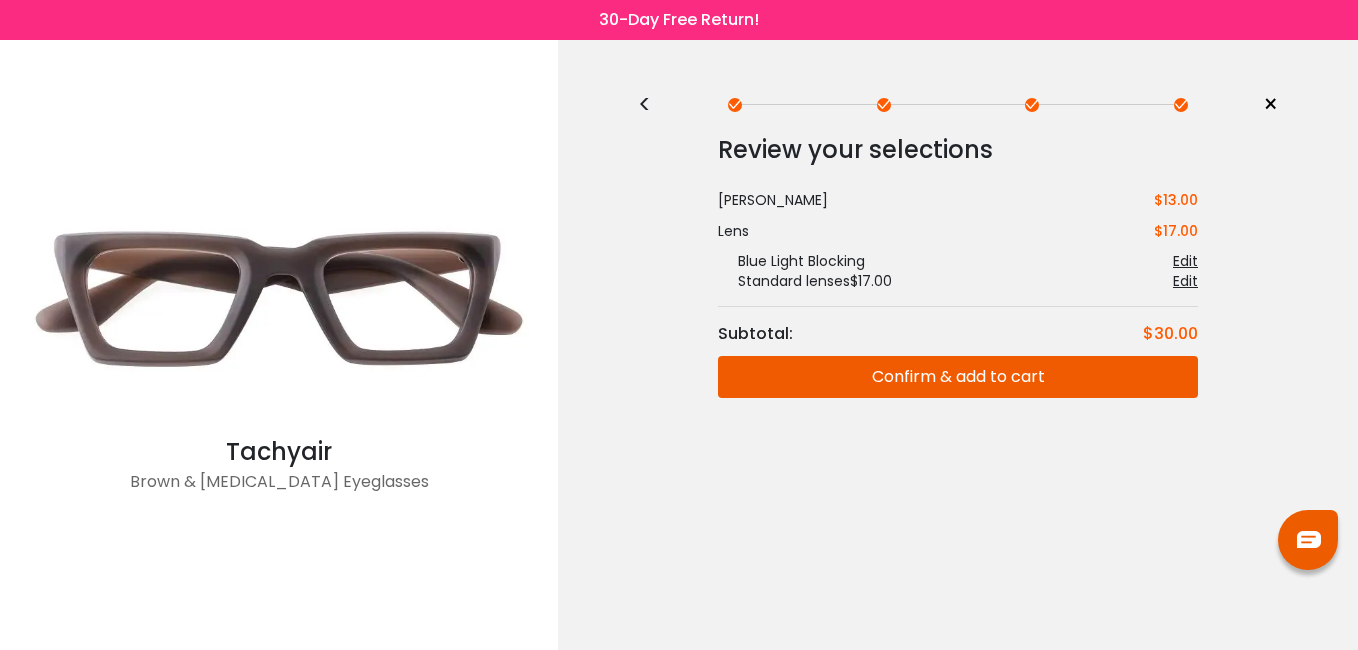 click on "Edit" at bounding box center [1185, 281] 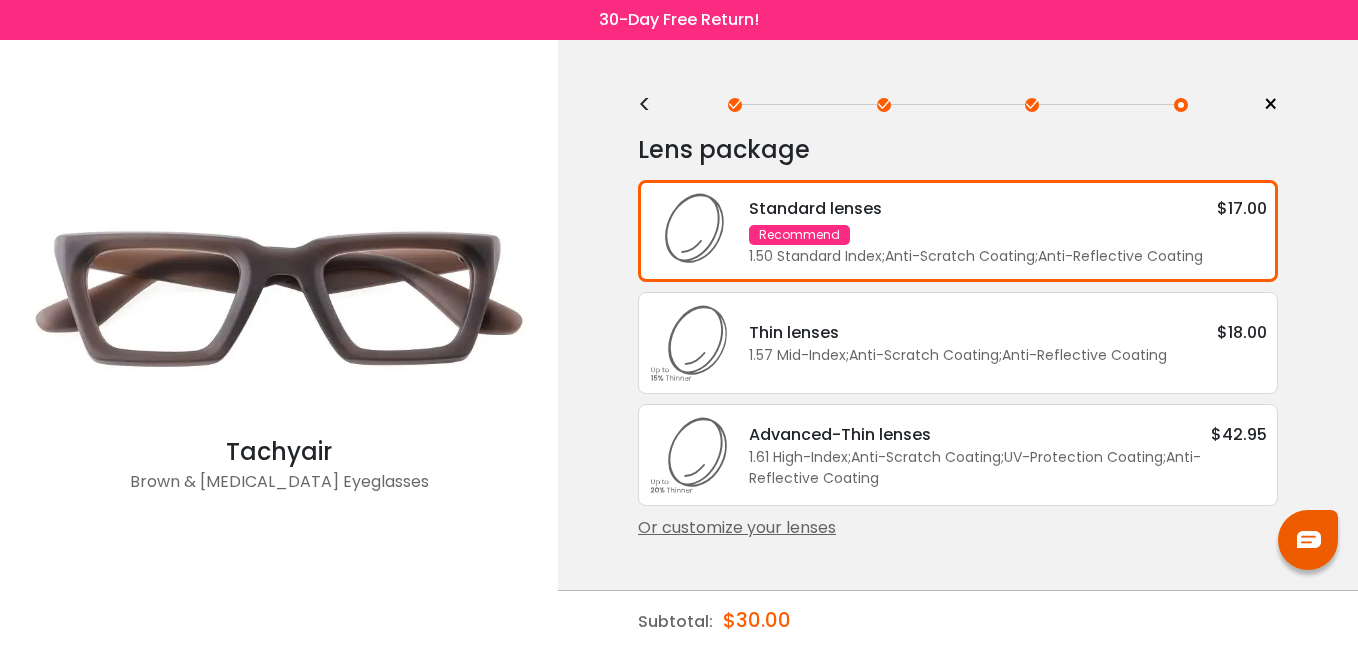click on "Lens package
*
Standard lenses
$17.00
Recommend
1.50 Standard Index ;
Anti-Scratch Coating ;
Anti-Reflective Coating ;
Thin lenses
$18.00
1.57 Mid-Index ;
Anti-Scratch Coating ;
Anti-Reflective Coating ;
Advanced-Thin lenses
$42.95
1.61 High-Index ;
Anti-Scratch Coating ; ; ;" at bounding box center (958, 370) 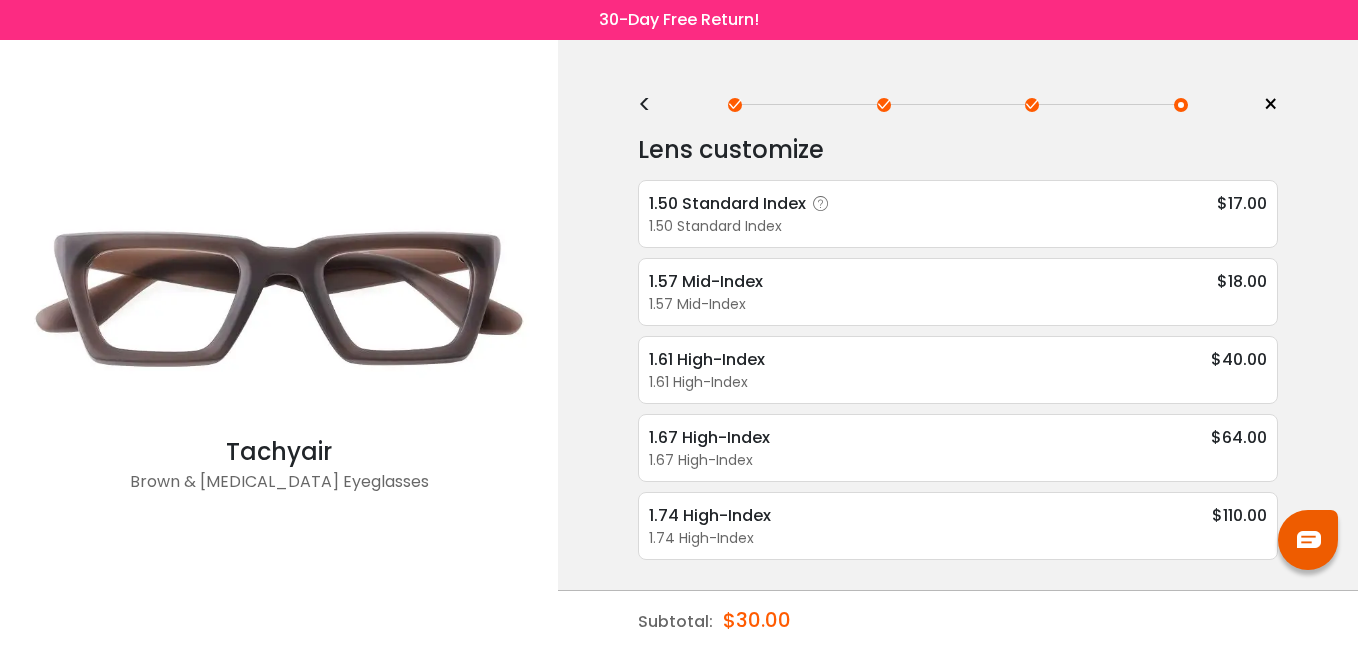 click on "1.50 Standard Index" at bounding box center (742, 203) 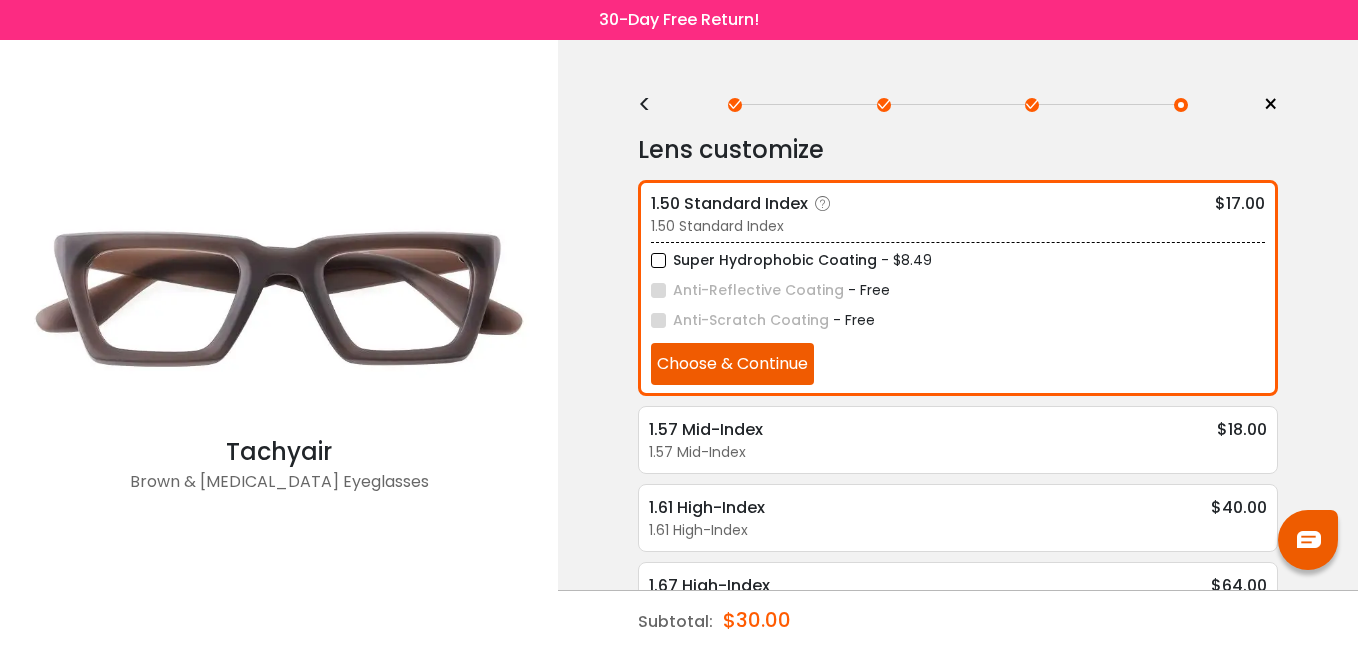 click on "Super Hydrophobic Coating" at bounding box center (764, 260) 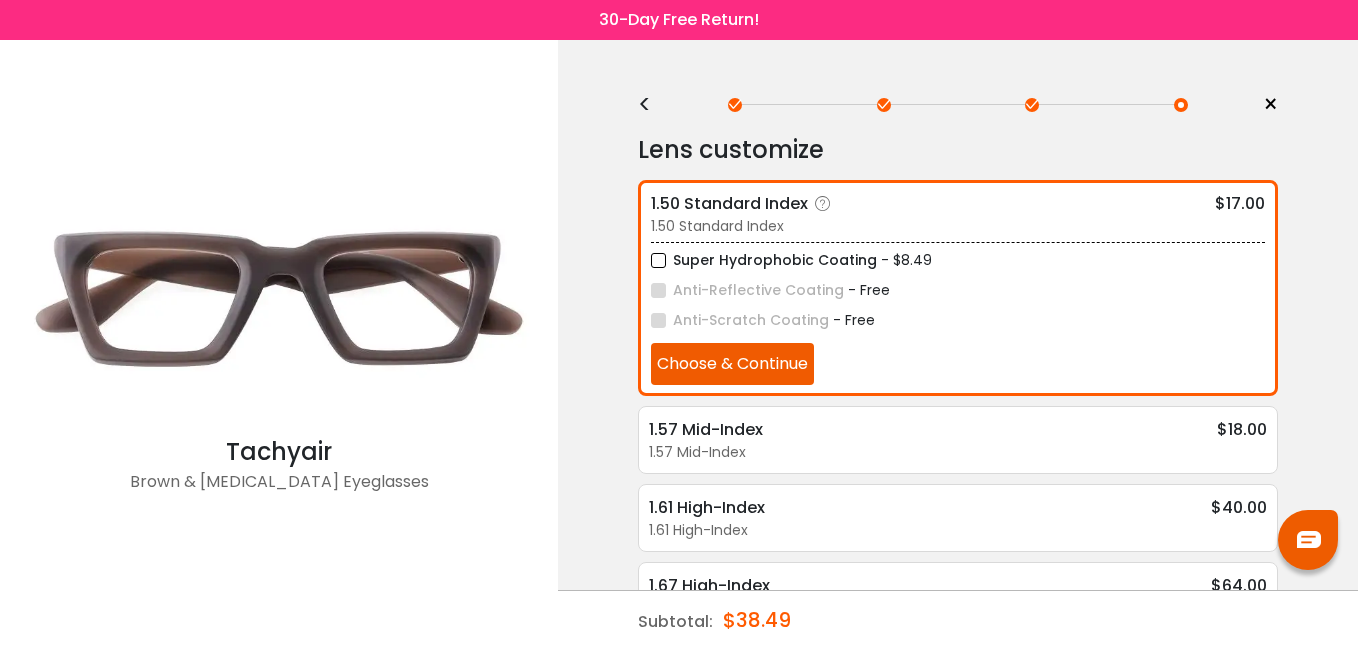 click on "Choose & Continue" at bounding box center (732, 364) 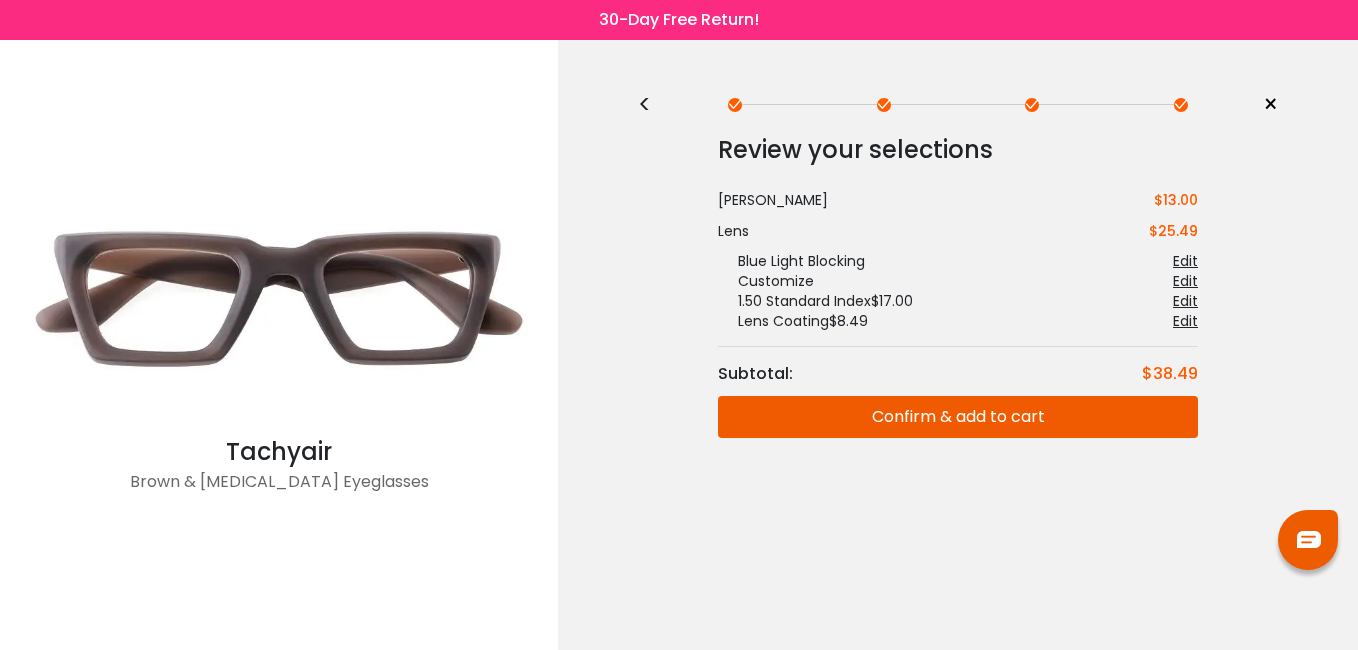 click on "Edit" at bounding box center [1185, 321] 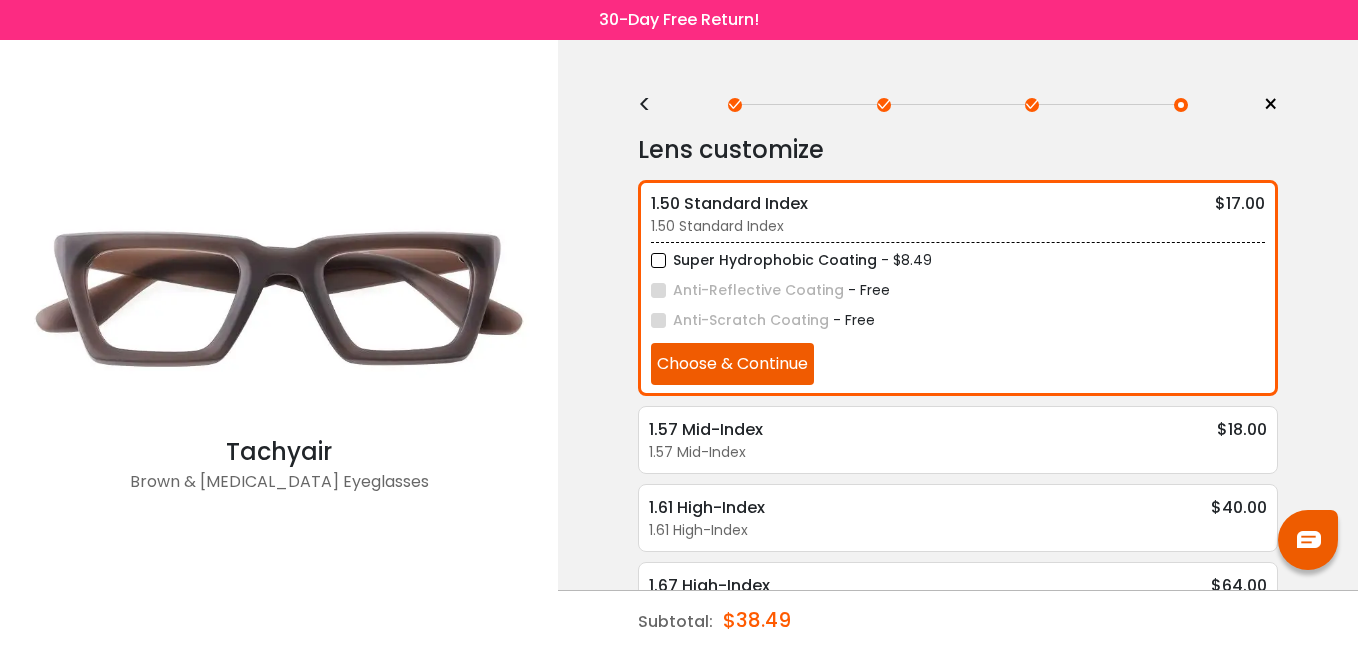 click on "<
×
Choose your usage
Single Vision (Distance)
This lens helps you see details at a distance.
It is usually indicated by a (-) next to the numbers under the “sphere” category of your prescription.
Readers
"Reader" and "Intermediate" lenses have prescriptions starting with a plus ( + )
sign and are designed for those who have trouble focusing their eyes while reading.
These lenses are designed to help correct [MEDICAL_DATA] caused by [MEDICAL_DATA] or [MEDICAL_DATA].
Multifocal
Non-prescription
Readers" at bounding box center (958, 414) 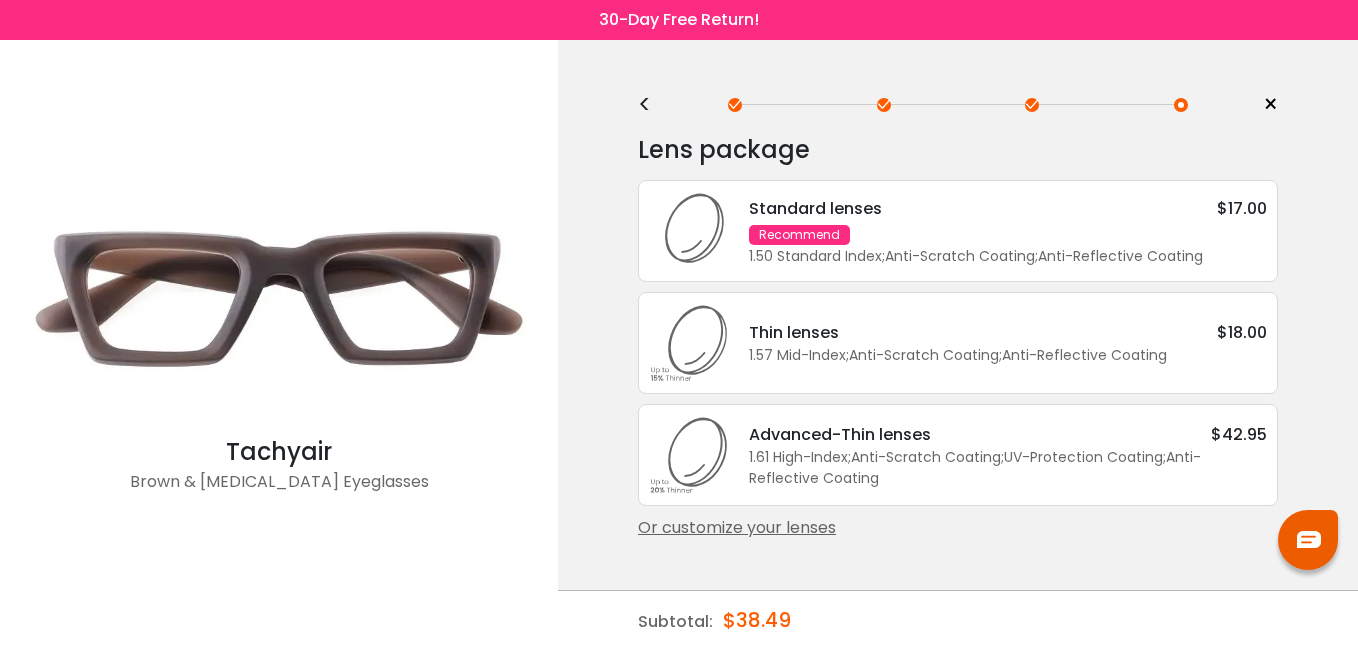 click on "<" at bounding box center [653, 105] 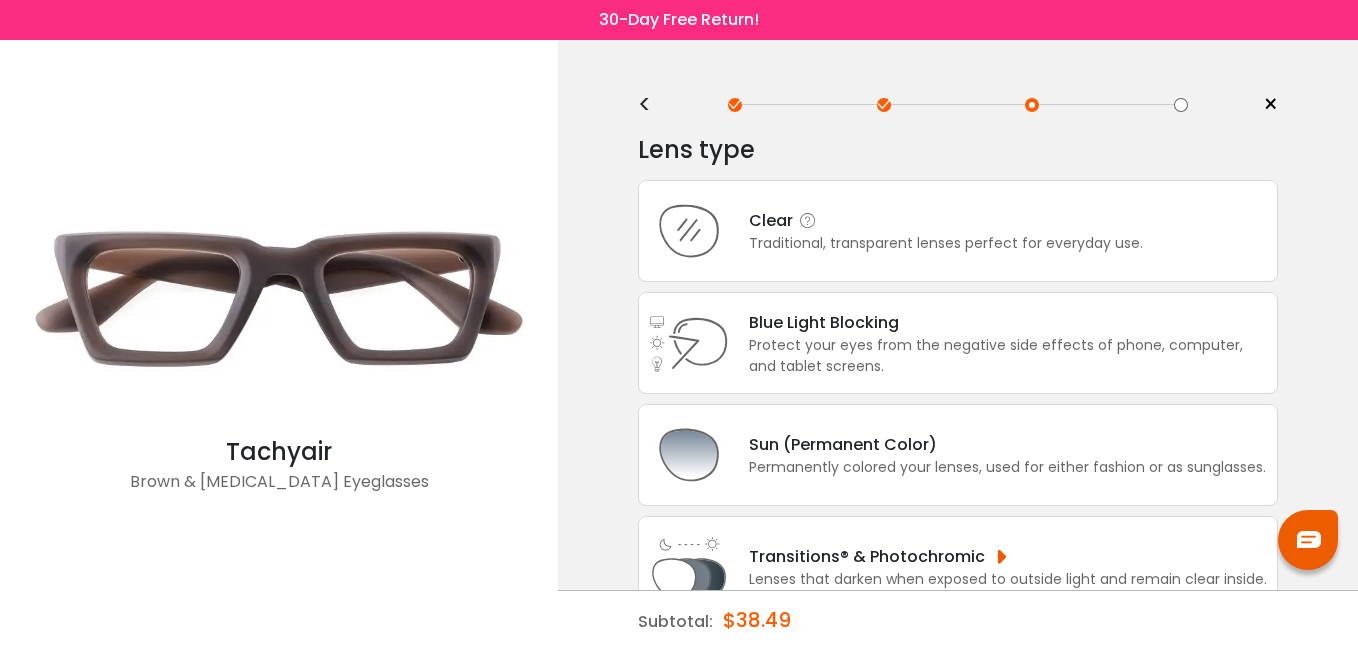 click on "Traditional, transparent lenses perfect for everyday use." at bounding box center (946, 243) 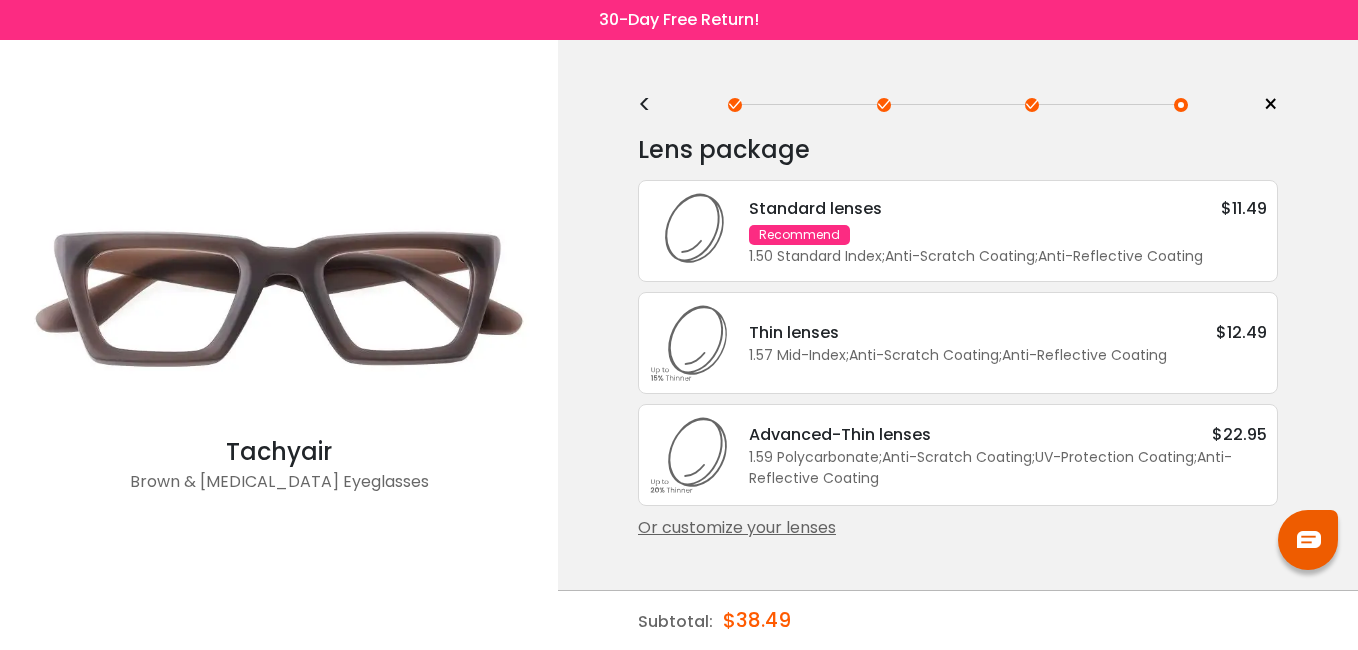 click on "<" at bounding box center (653, 105) 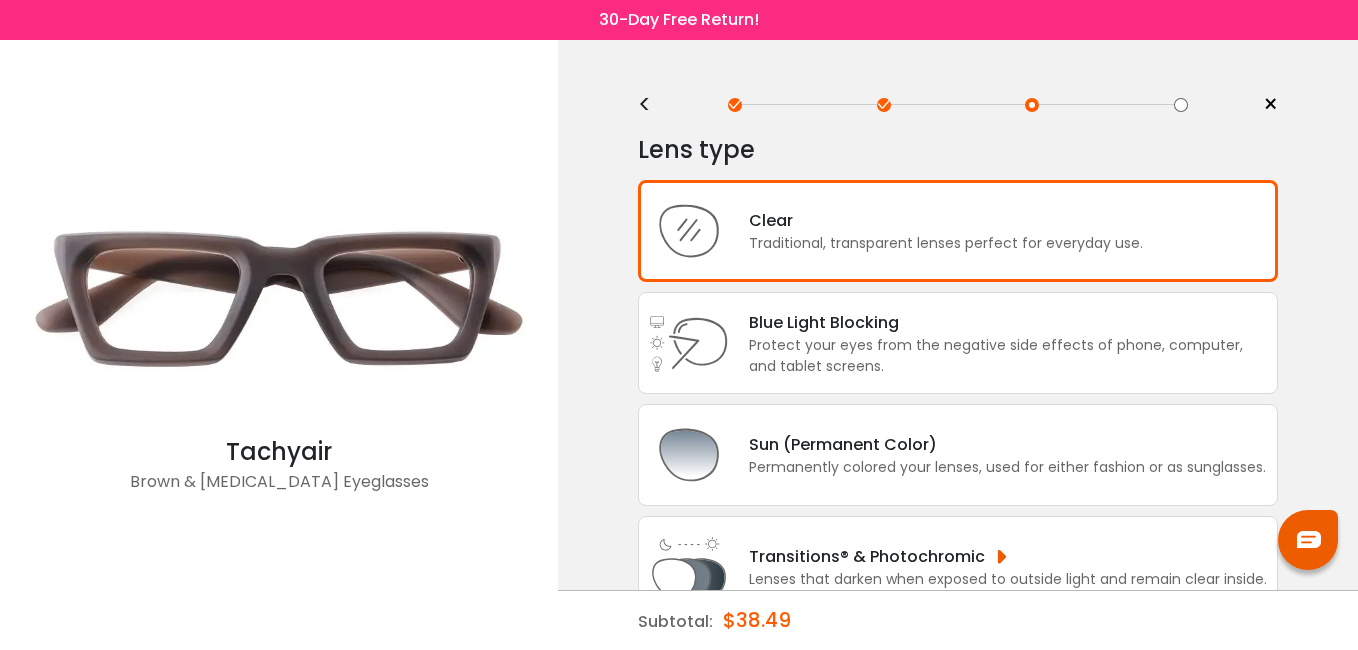 click on "<" at bounding box center (653, 105) 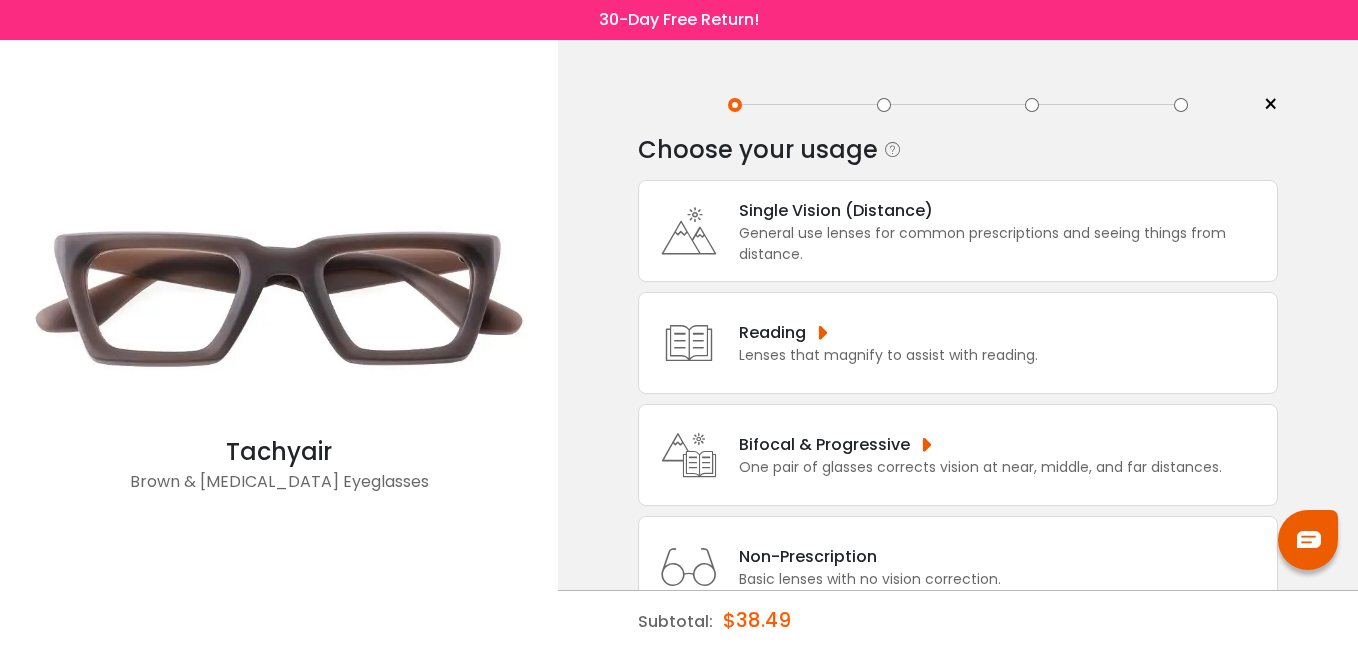 click on "<
×" at bounding box center [958, 105] 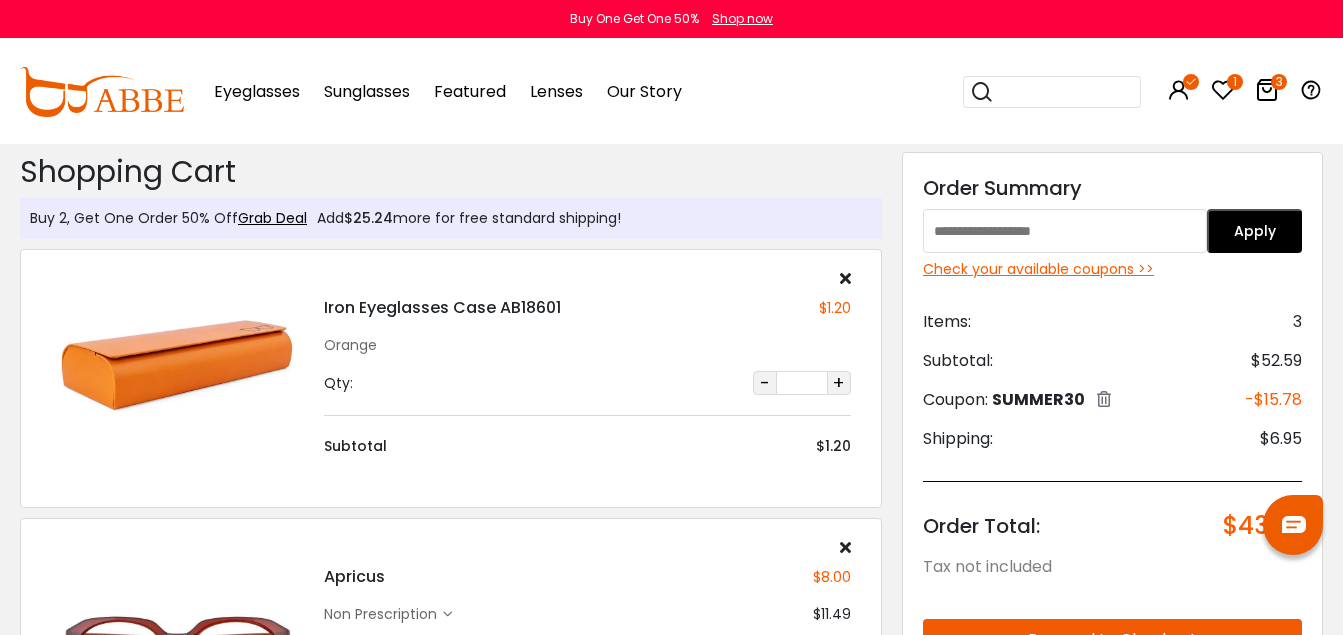 scroll, scrollTop: 825, scrollLeft: 0, axis: vertical 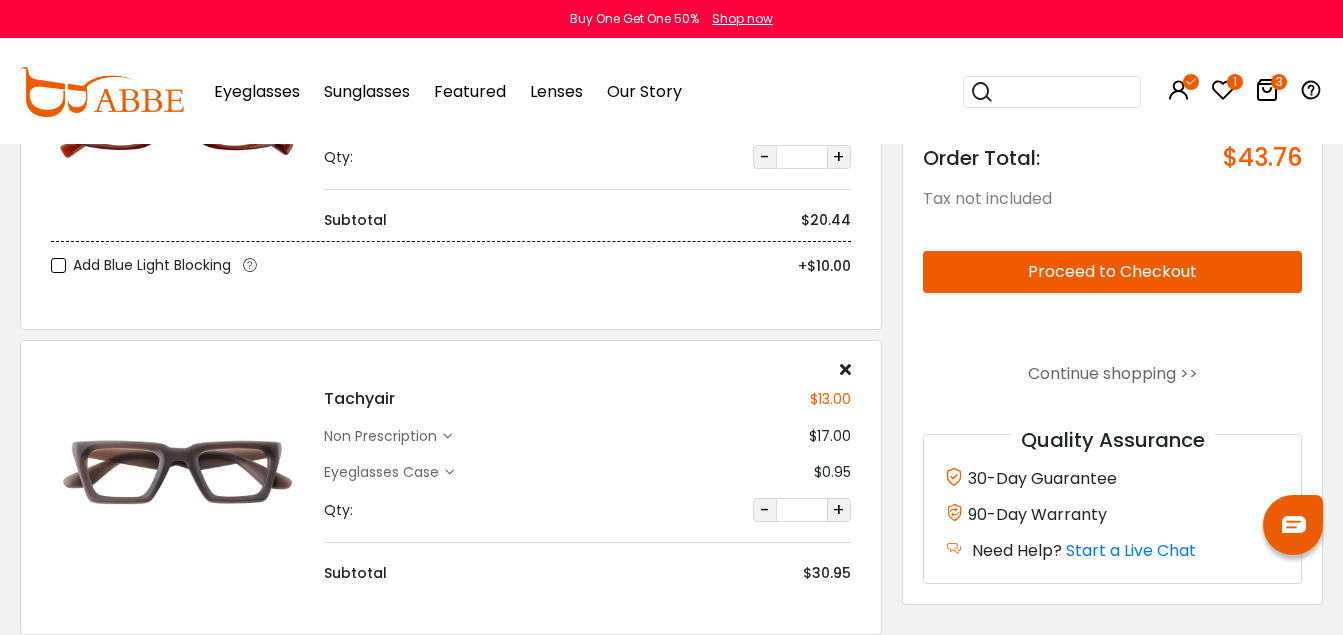 click at bounding box center (845, 369) 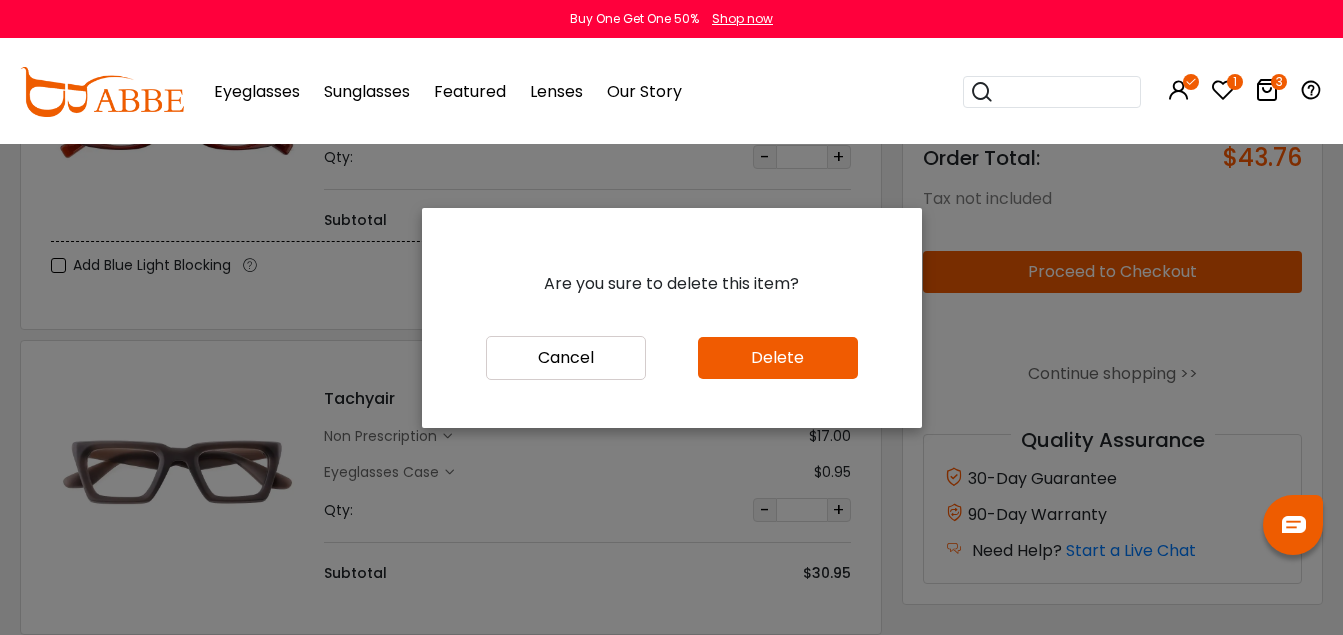 click on "Delete" at bounding box center [778, 358] 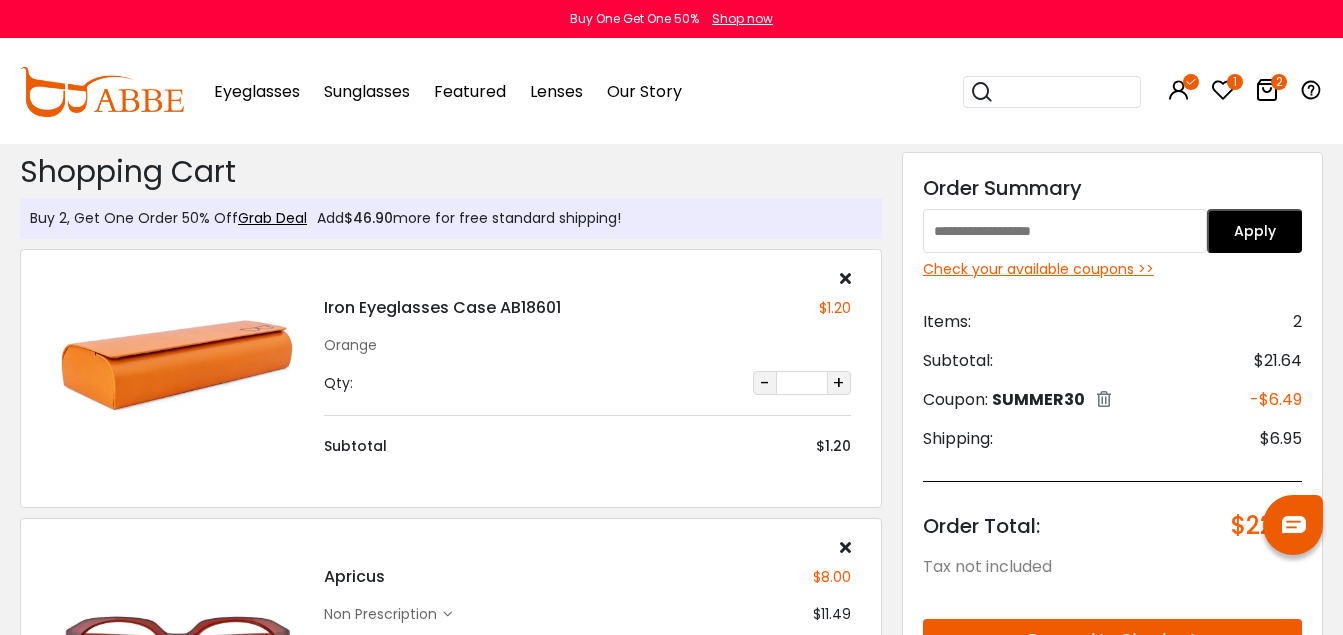 scroll, scrollTop: 0, scrollLeft: 0, axis: both 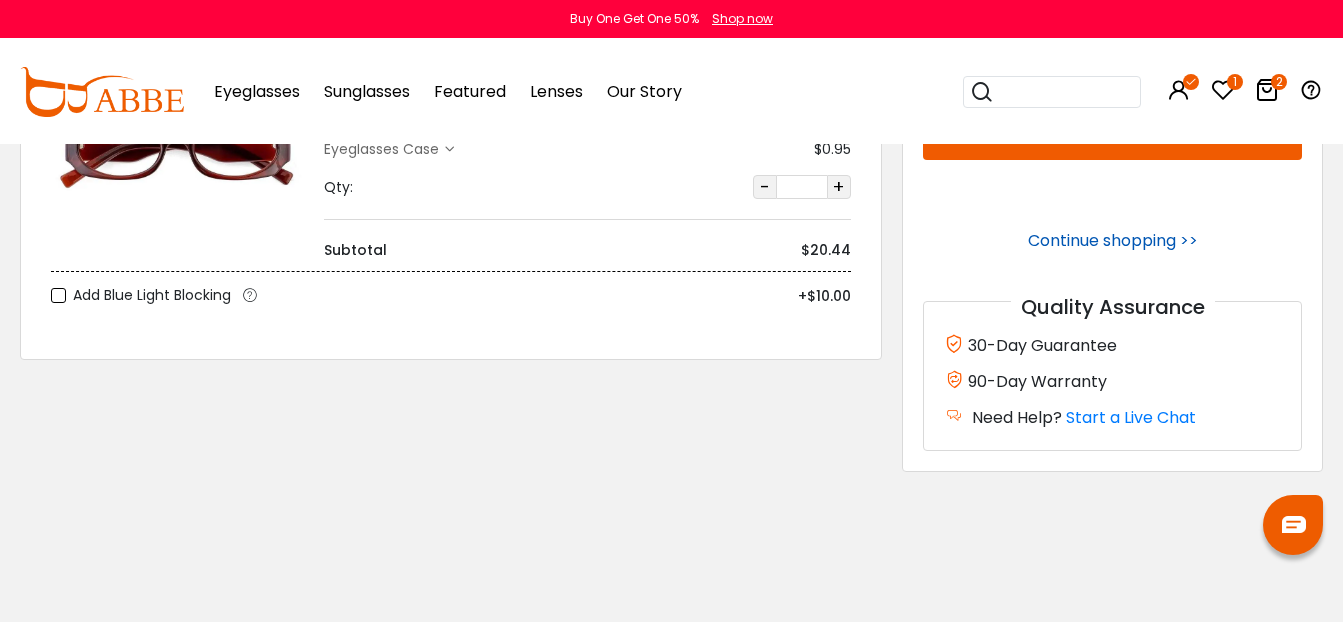 click on "Continue shopping >>" at bounding box center (1113, 240) 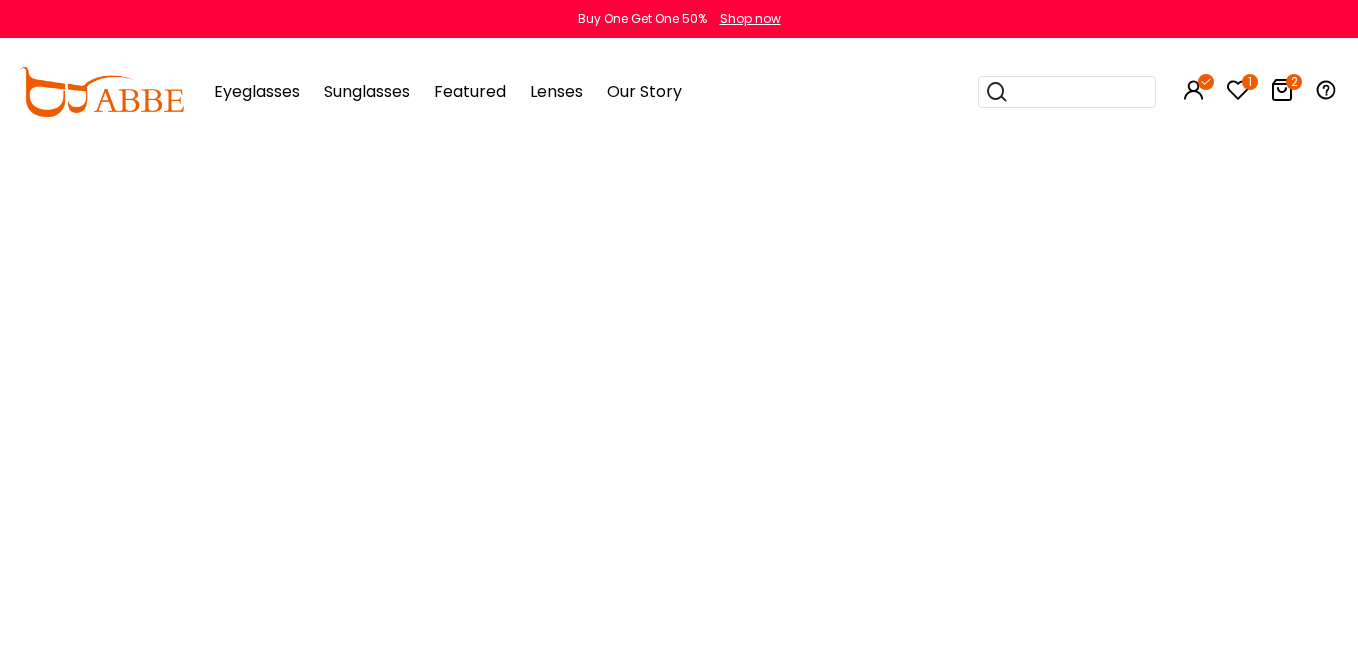 scroll, scrollTop: 0, scrollLeft: 0, axis: both 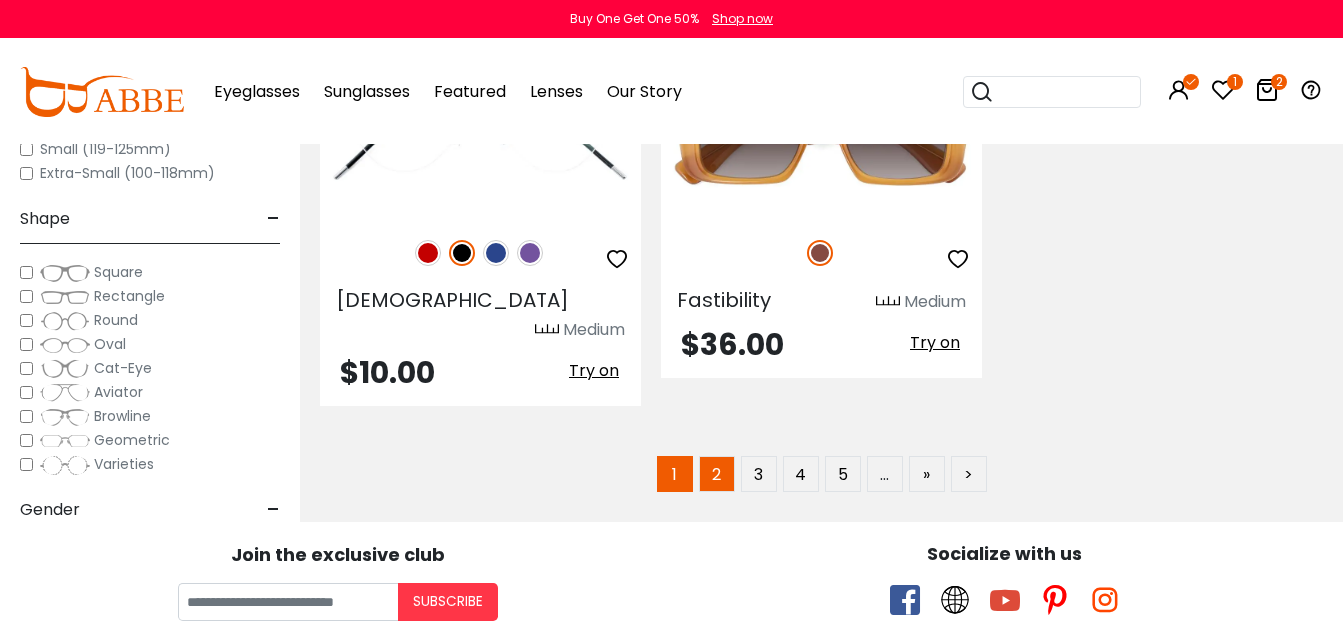 click on "2" at bounding box center (717, 474) 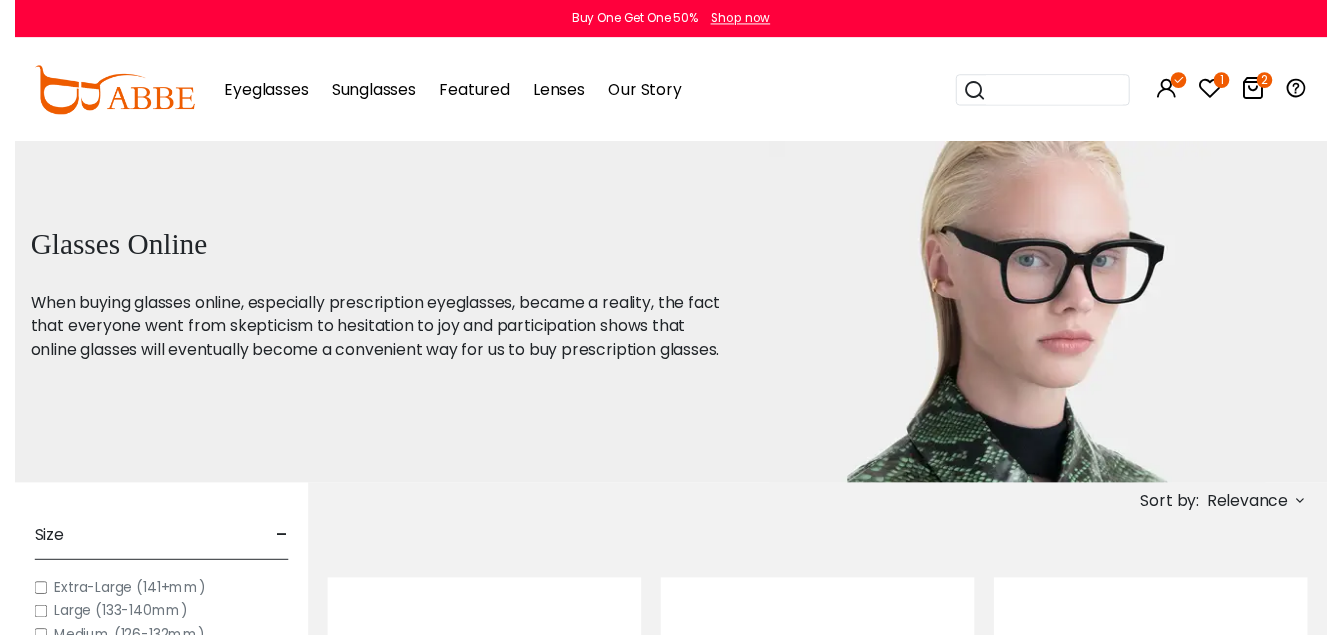scroll, scrollTop: 0, scrollLeft: 0, axis: both 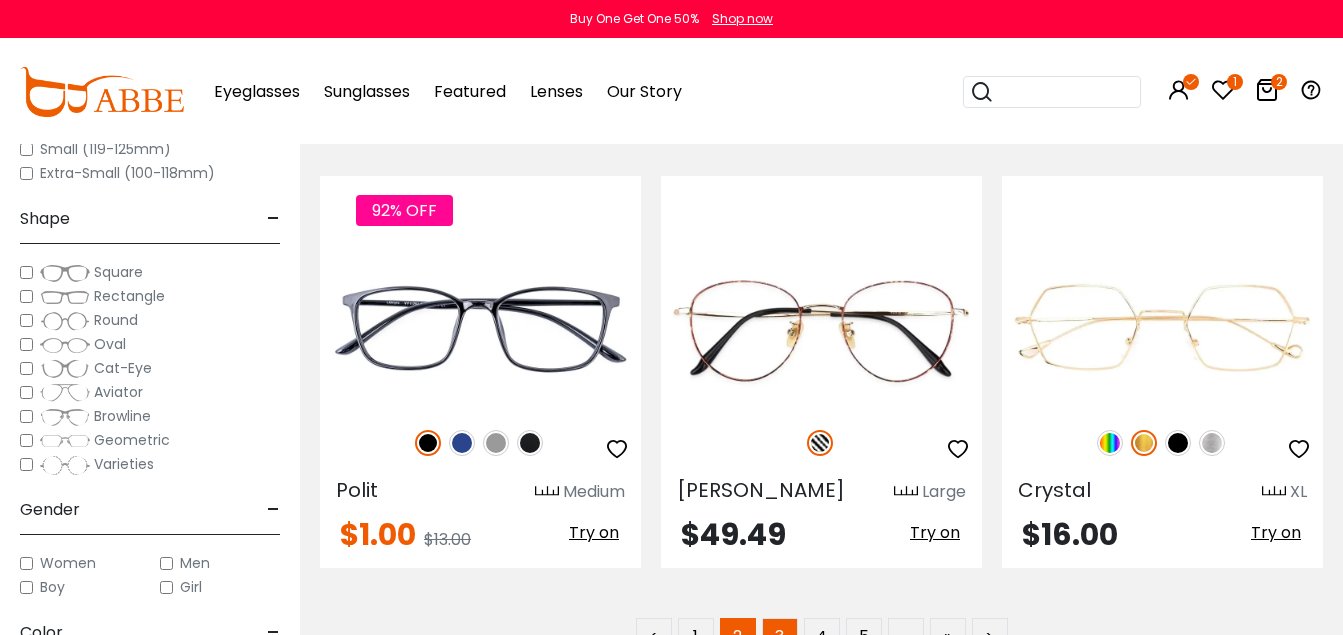 click on "3" at bounding box center [780, 636] 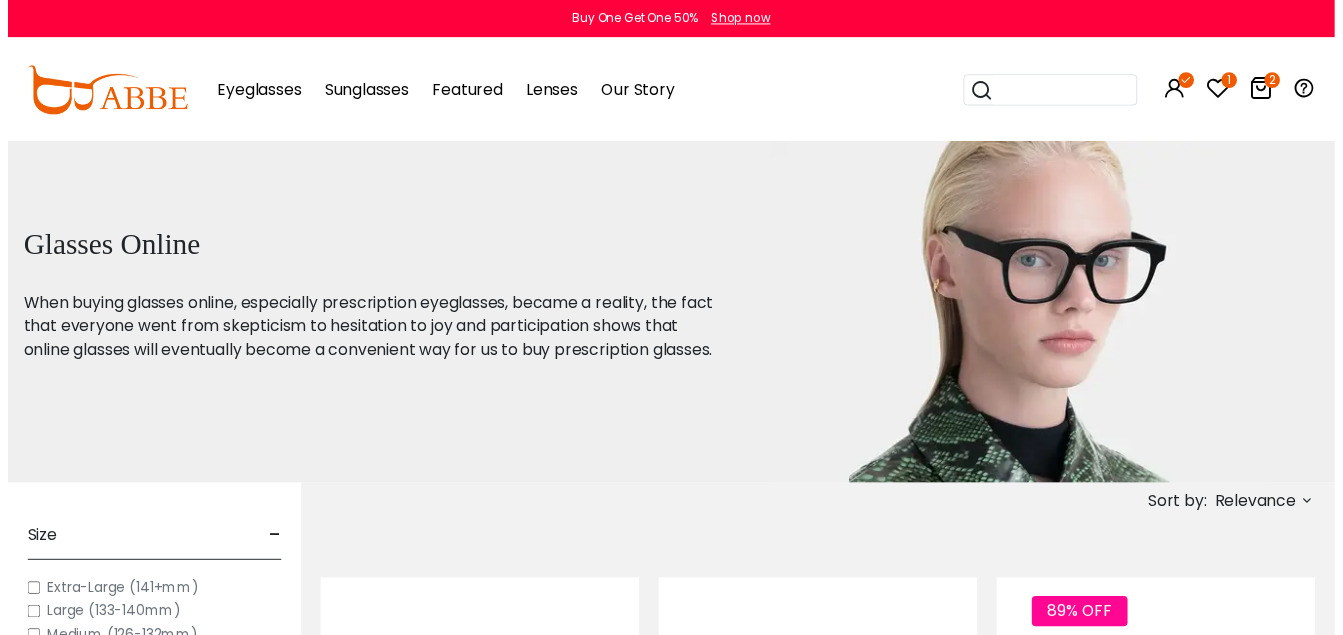 scroll, scrollTop: 0, scrollLeft: 0, axis: both 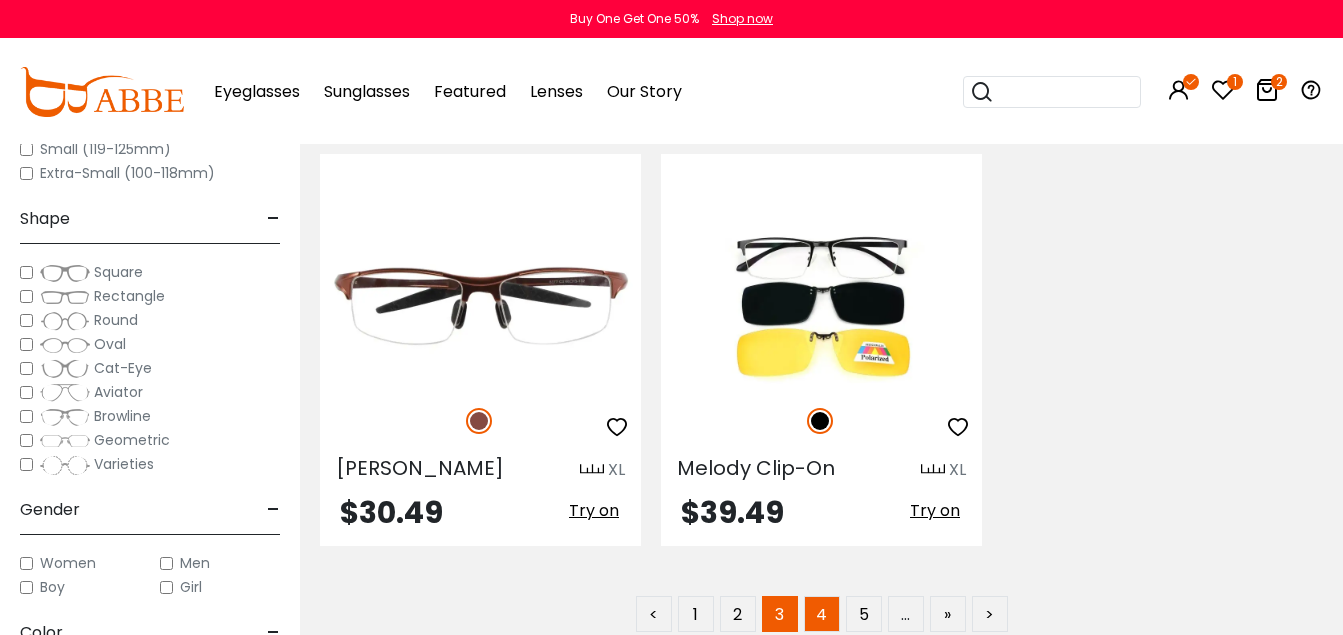 click on "4" at bounding box center [822, 614] 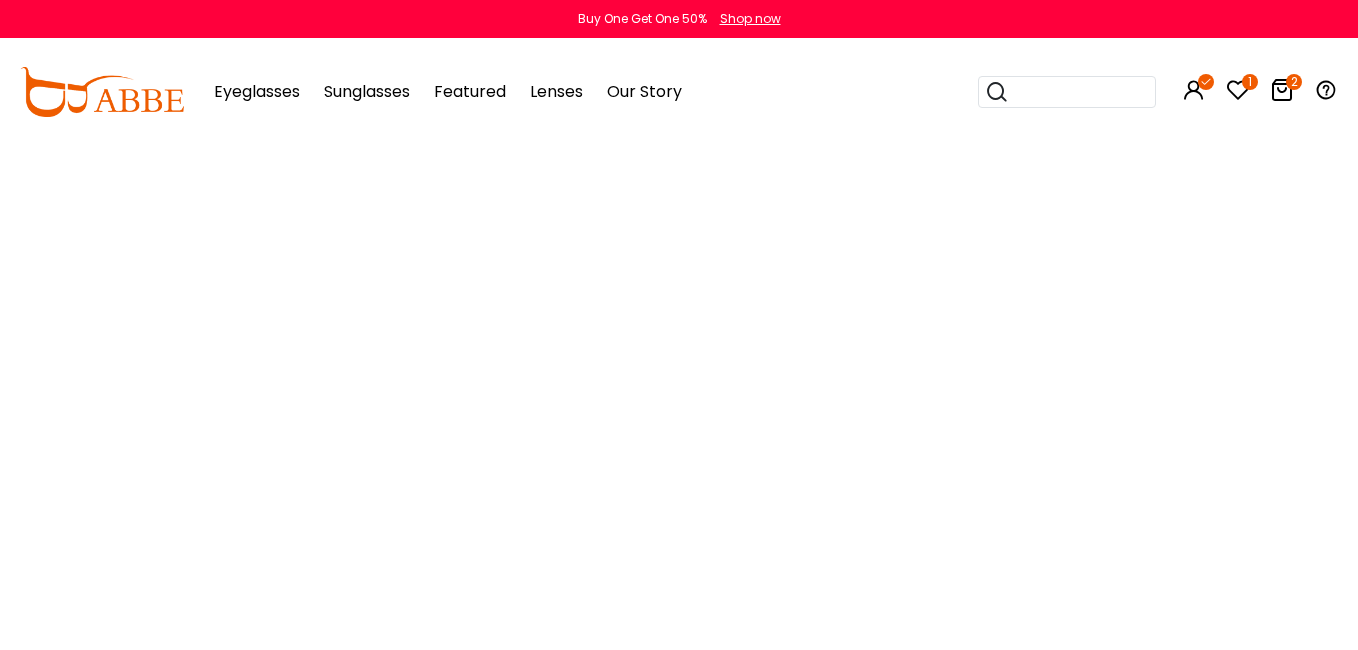scroll, scrollTop: 0, scrollLeft: 0, axis: both 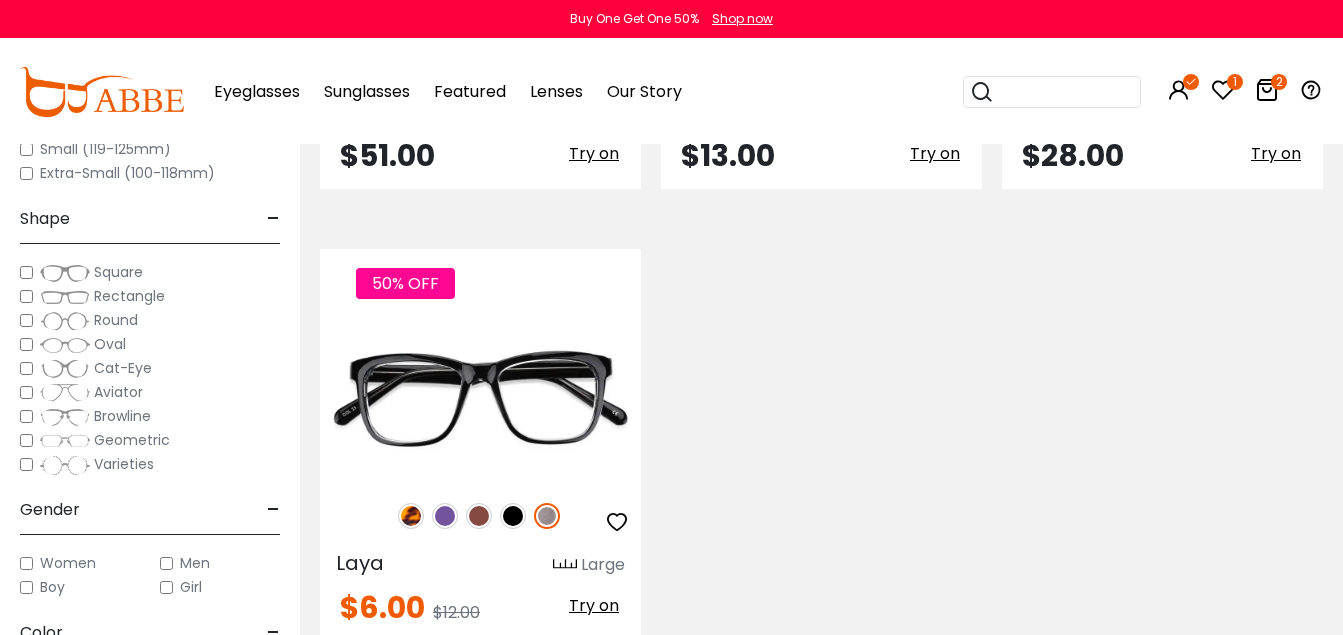 click on "5" at bounding box center (864, 709) 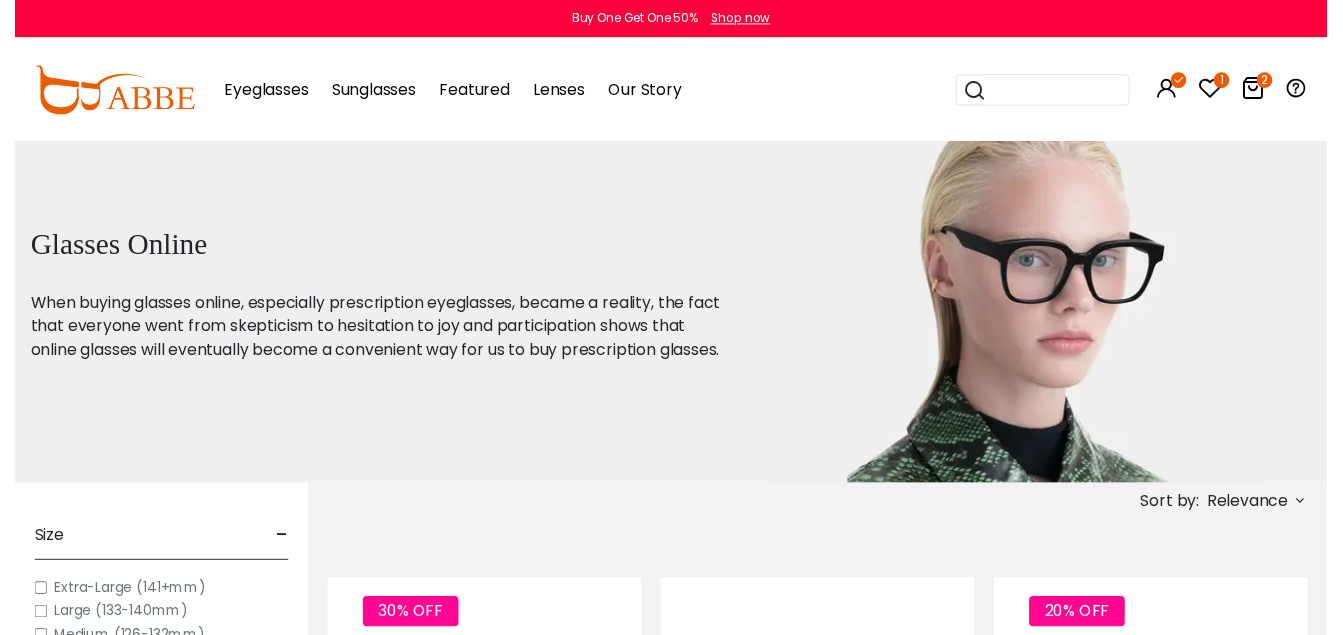scroll, scrollTop: 0, scrollLeft: 0, axis: both 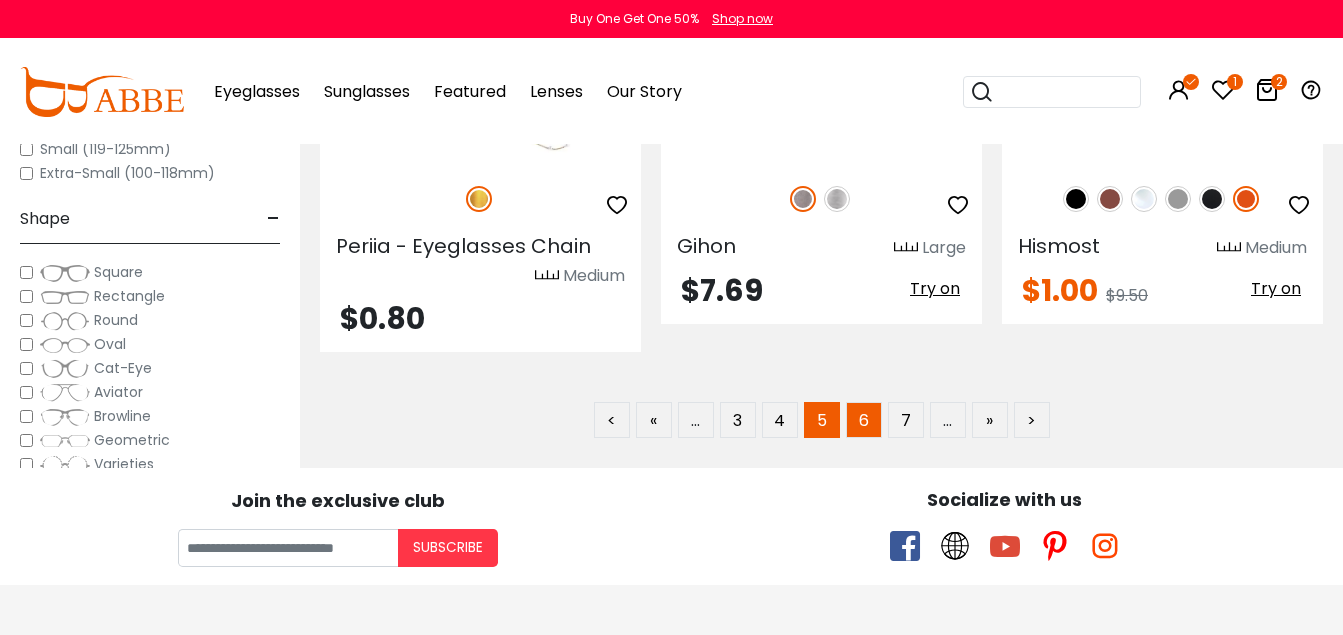 click on "6" at bounding box center (864, 420) 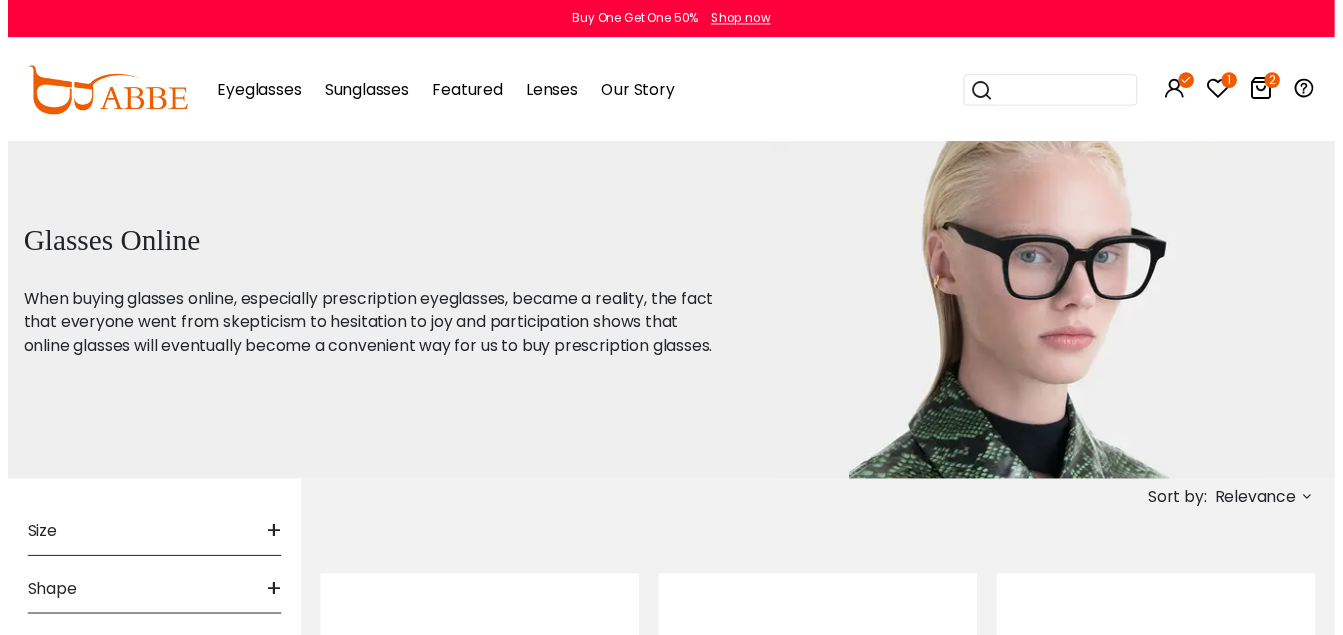 scroll, scrollTop: 0, scrollLeft: 0, axis: both 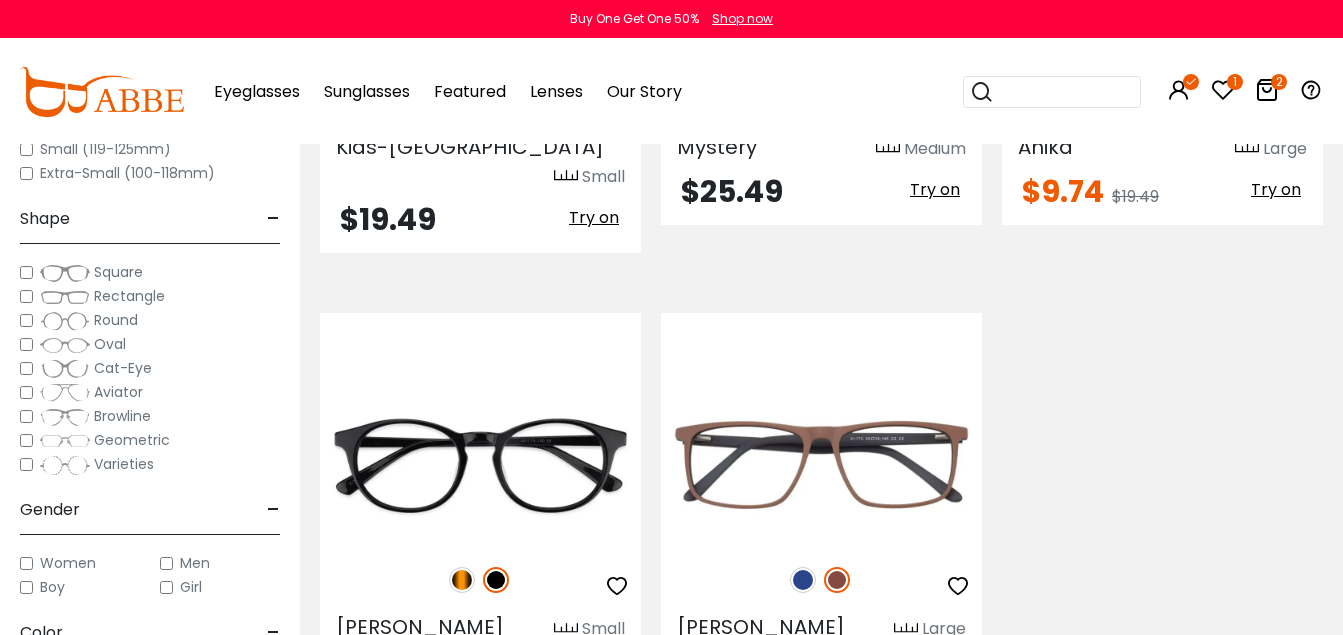 click on "< « … 4 5 6 7 8 … » >" at bounding box center [821, 773] 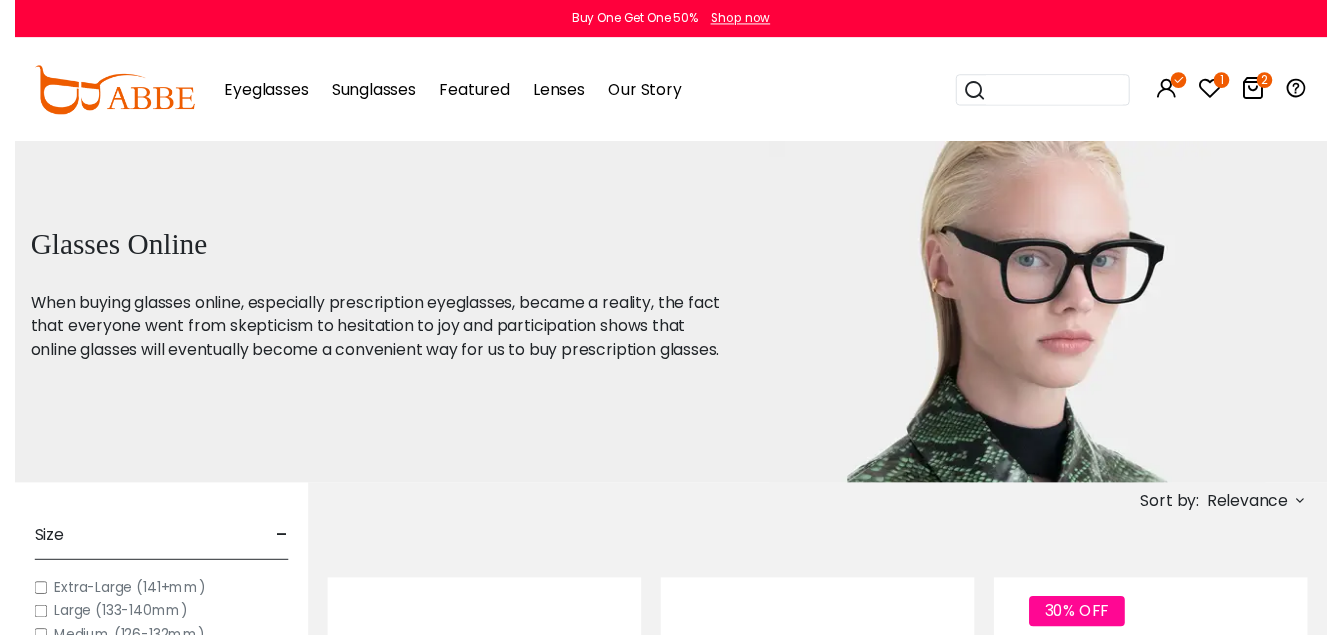 scroll, scrollTop: 0, scrollLeft: 0, axis: both 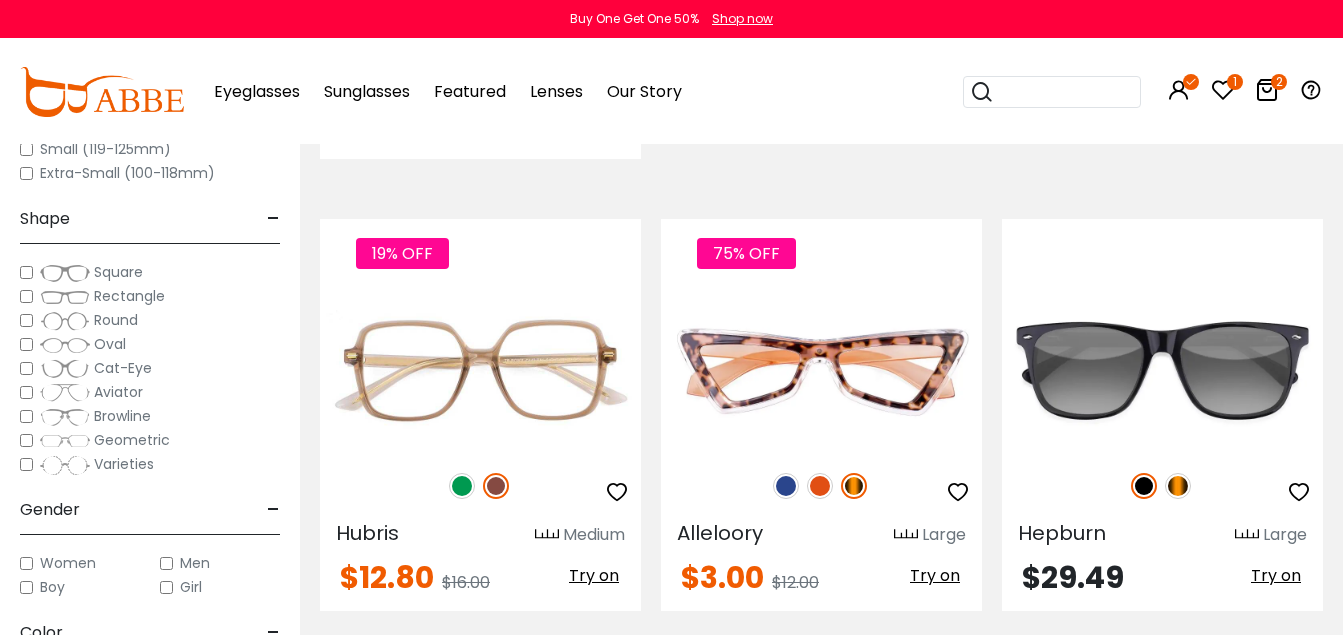click on "8" at bounding box center (864, 679) 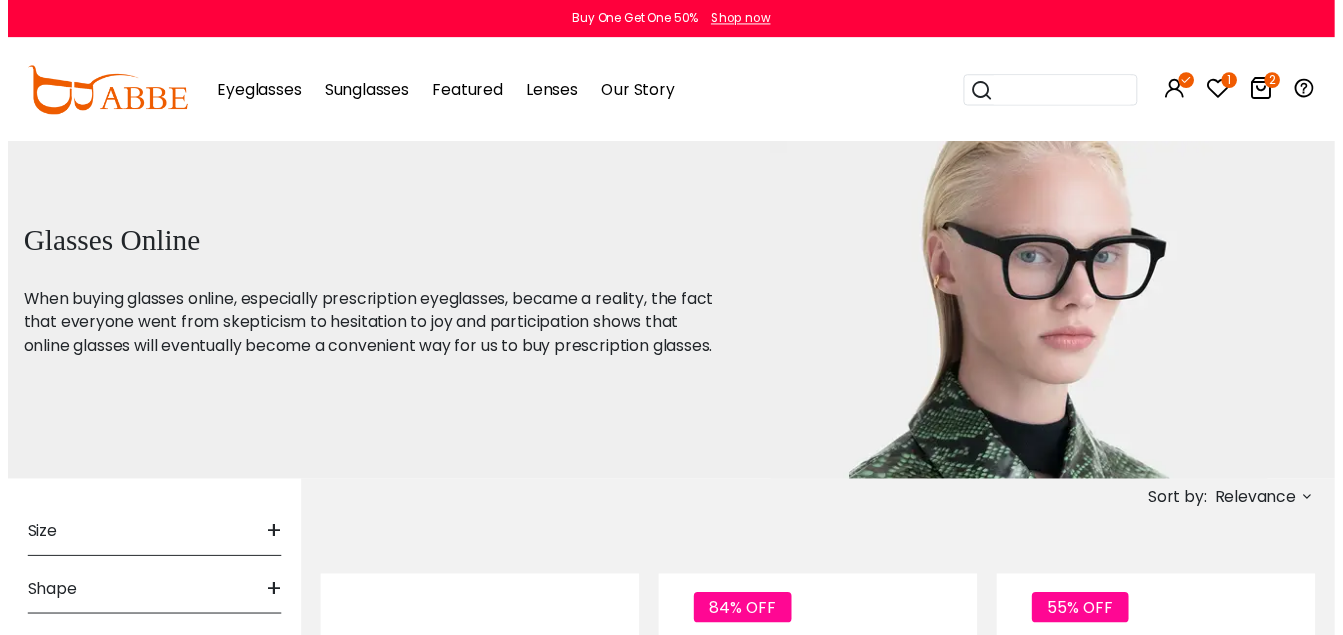 scroll, scrollTop: 0, scrollLeft: 0, axis: both 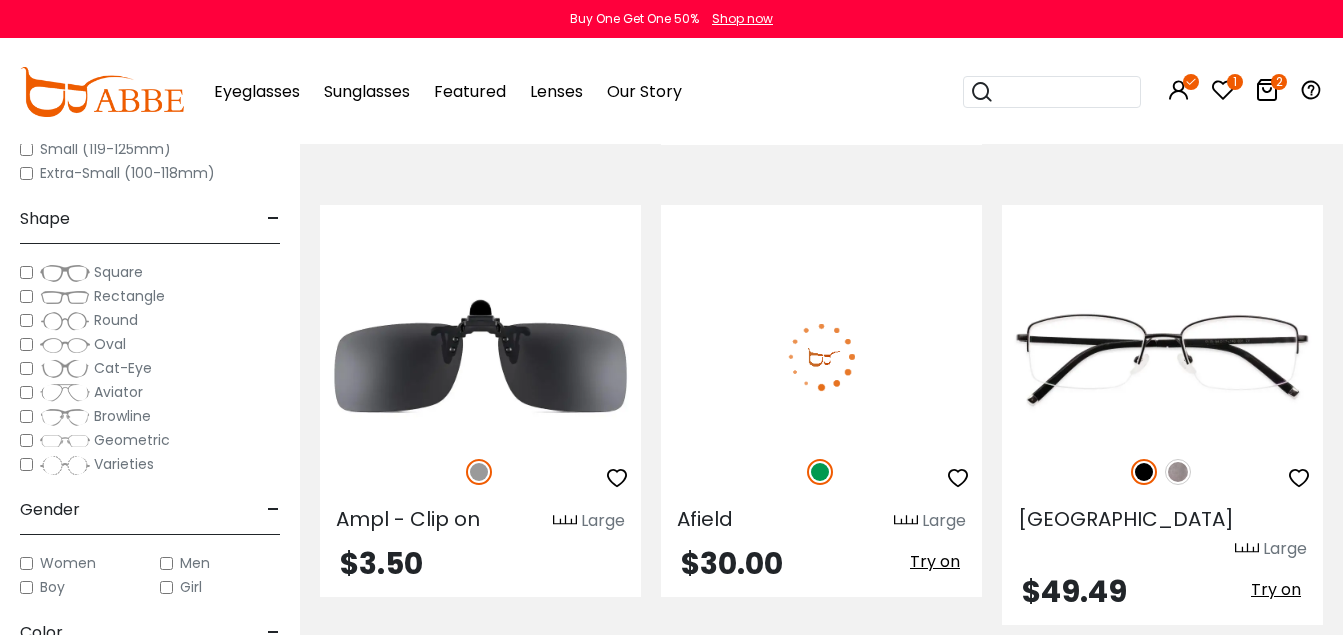 click at bounding box center [821, 357] 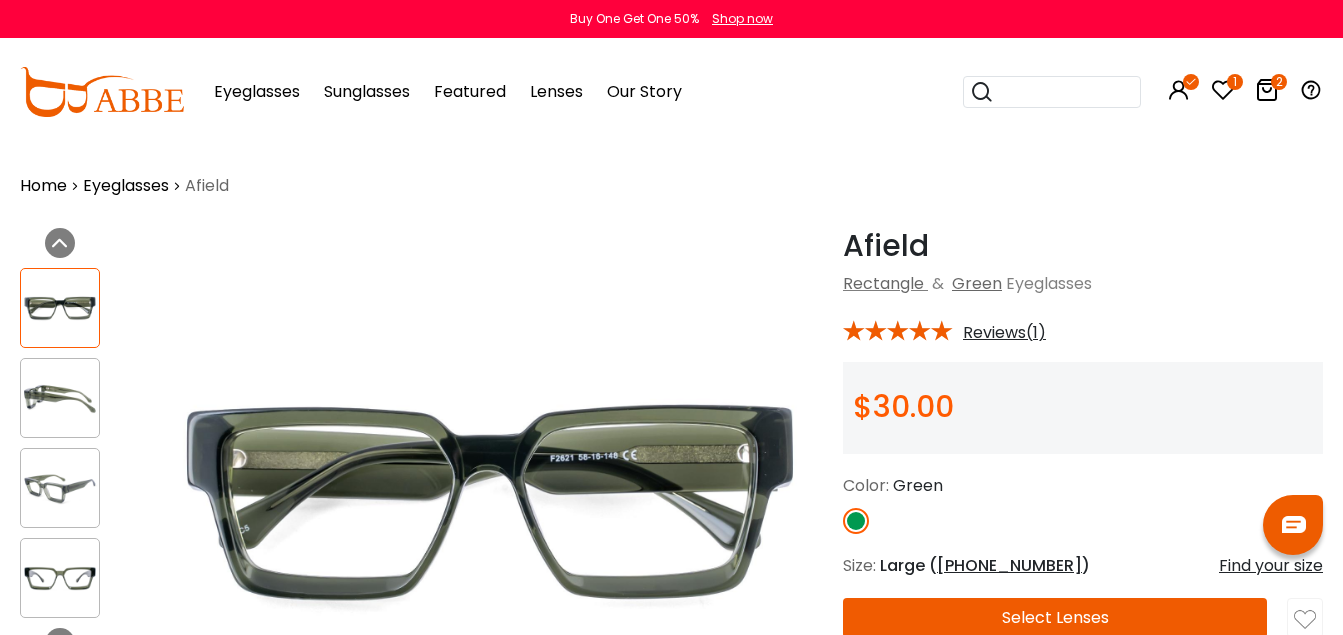 scroll, scrollTop: 0, scrollLeft: 0, axis: both 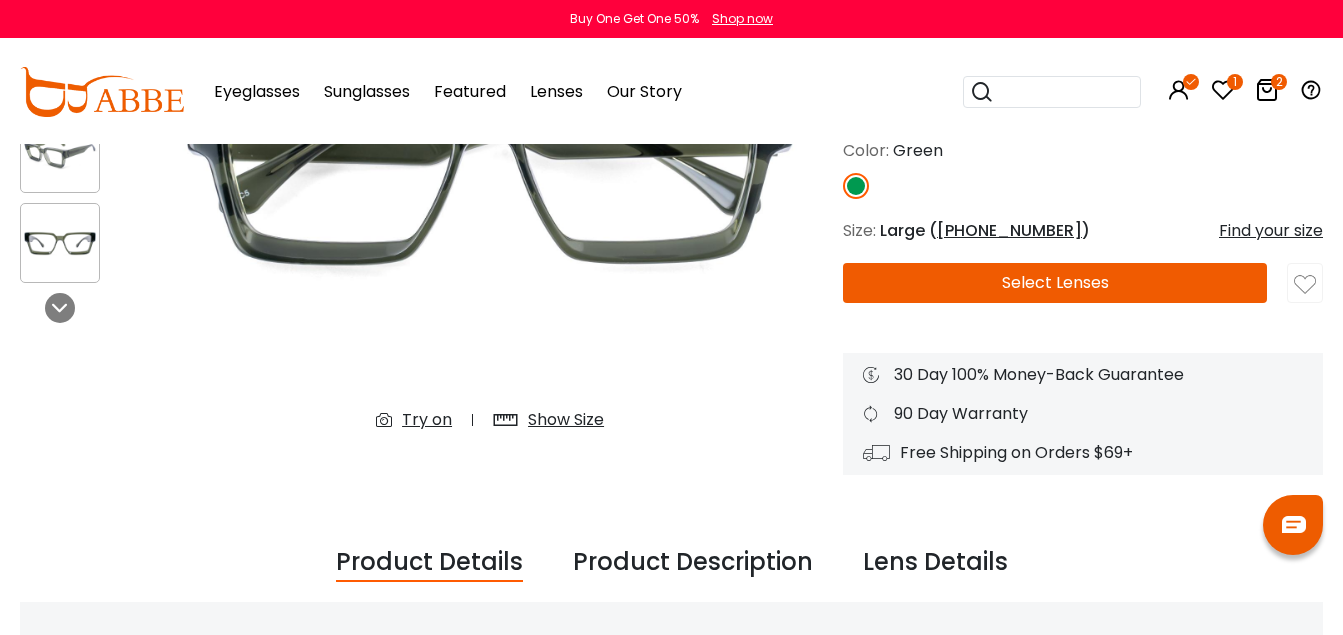 click on "Select Lenses" at bounding box center (1055, 283) 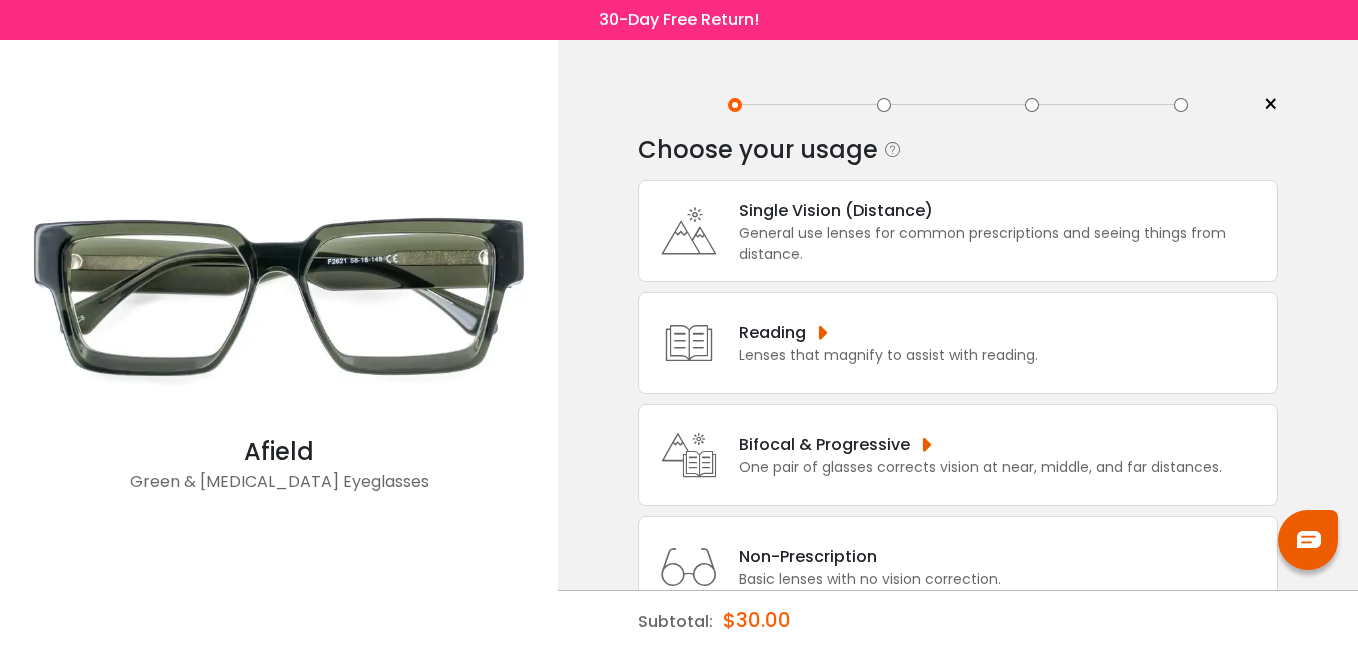 scroll, scrollTop: 0, scrollLeft: 0, axis: both 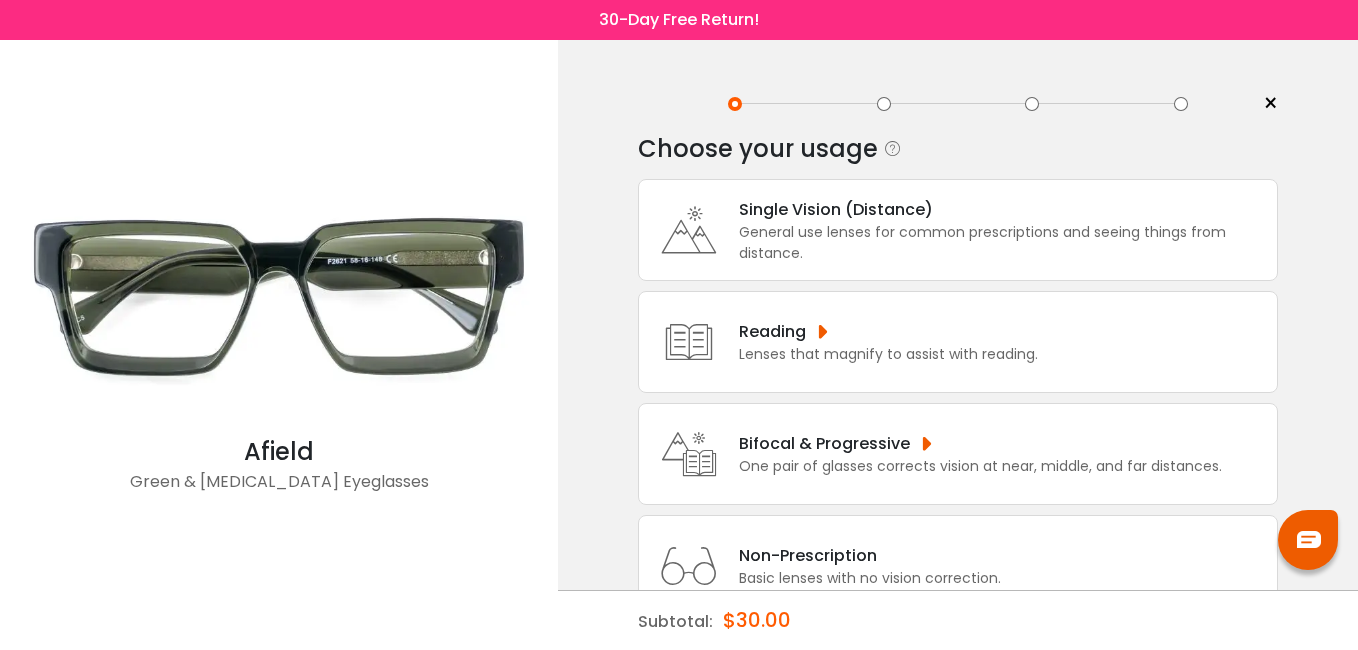 click on "Single Vision (Distance)" at bounding box center [1003, 209] 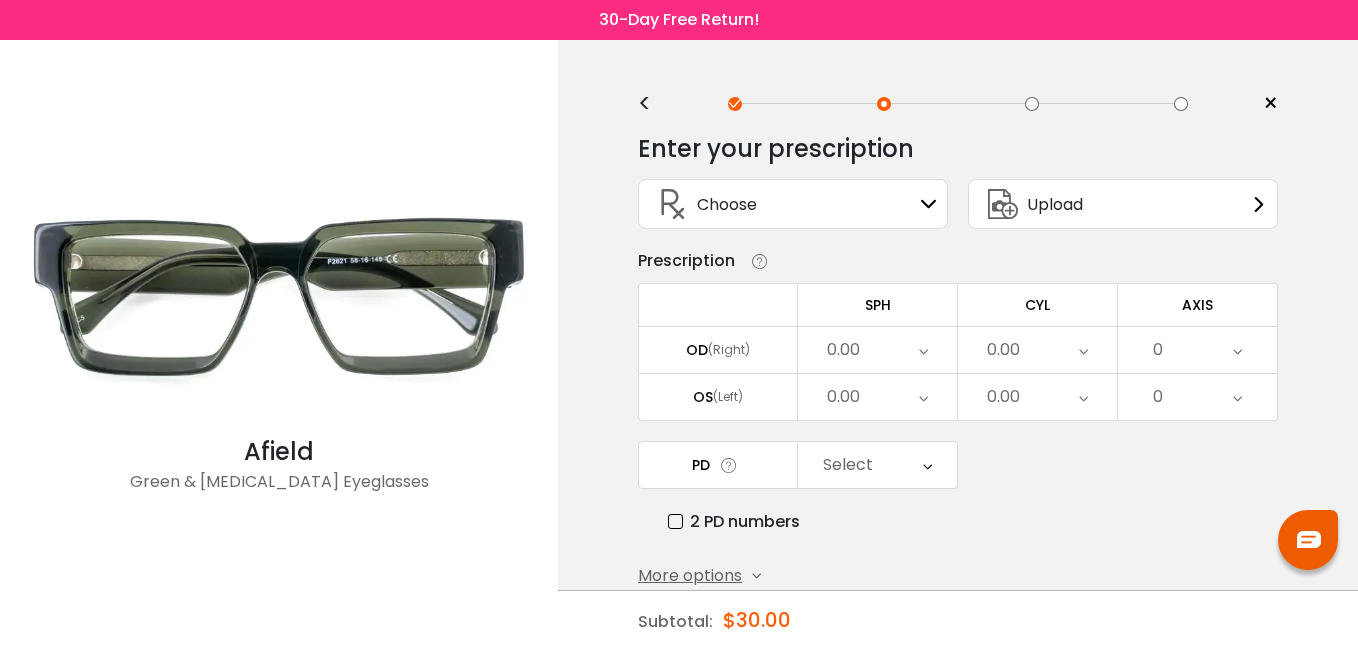 scroll, scrollTop: 0, scrollLeft: 0, axis: both 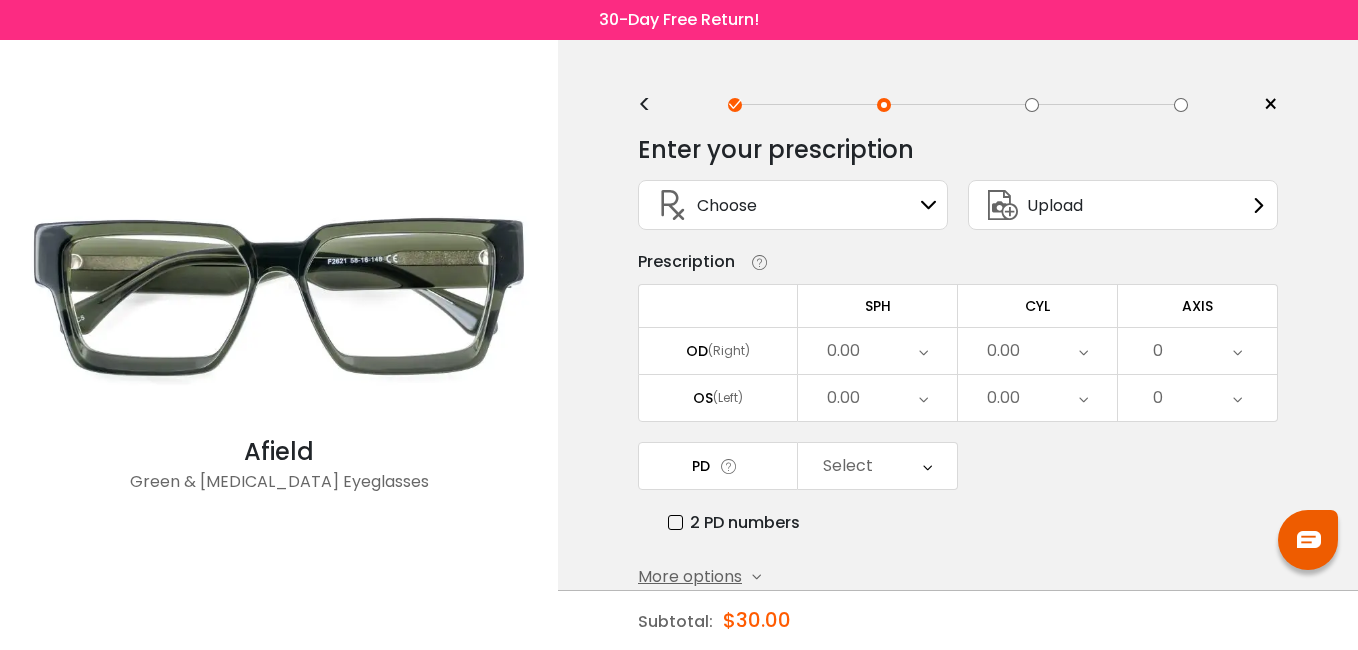 click on "<" at bounding box center (653, 105) 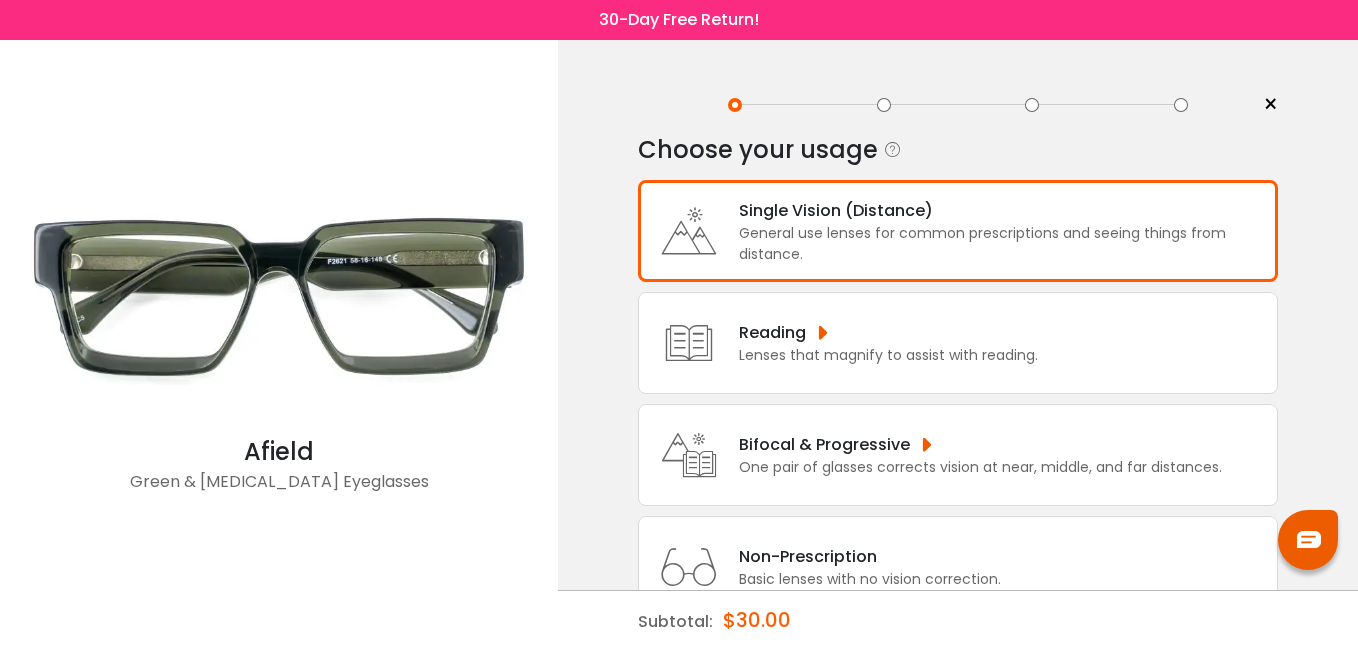 click on "Non-Prescription" at bounding box center (870, 556) 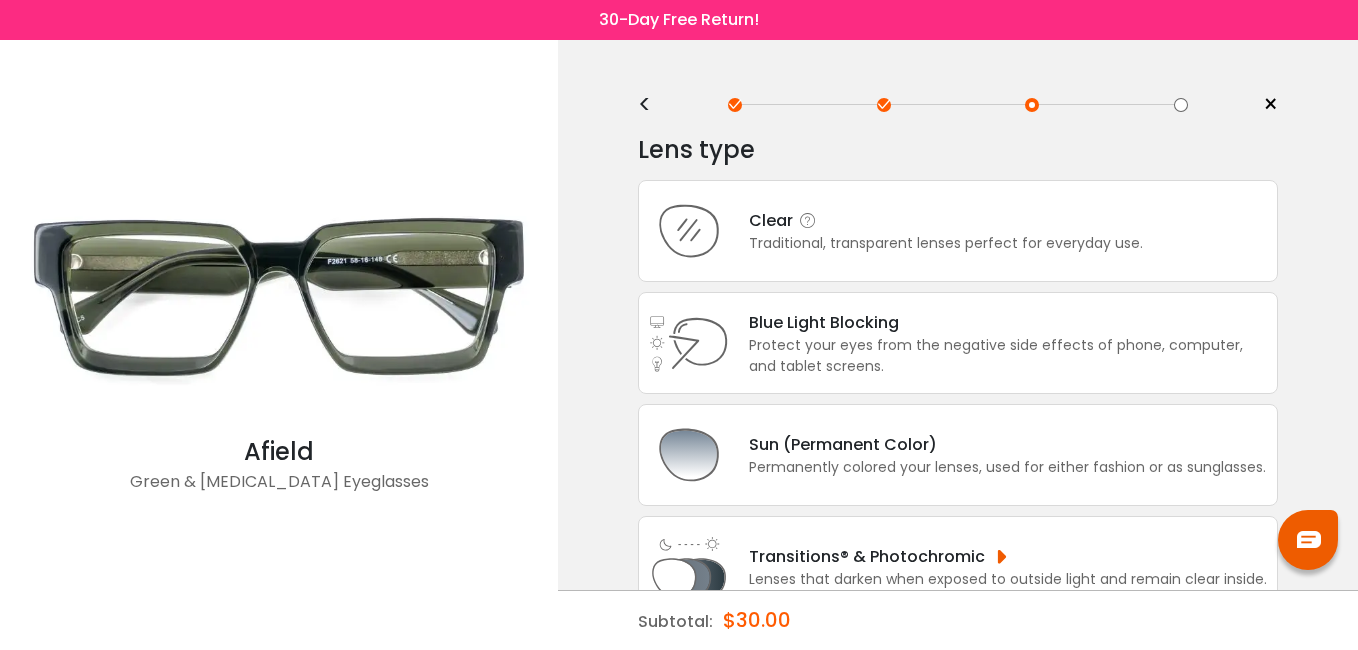 click on "Clear" at bounding box center [946, 220] 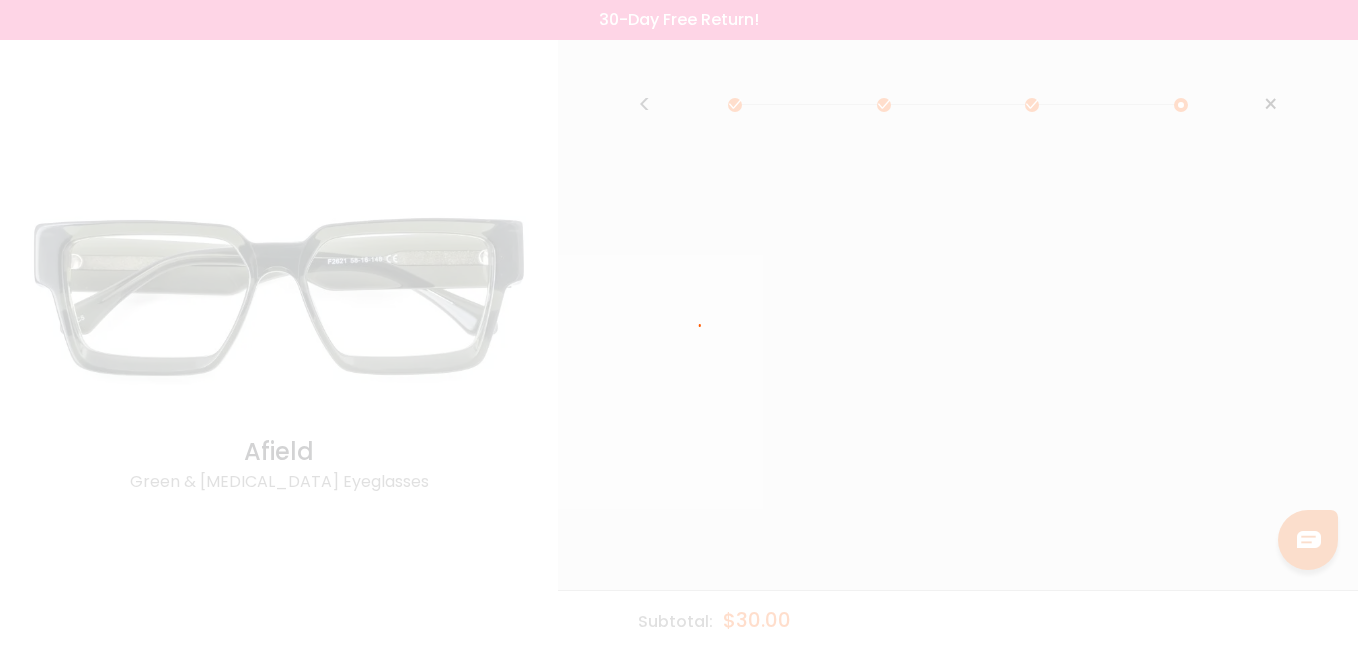 click at bounding box center (679, 325) 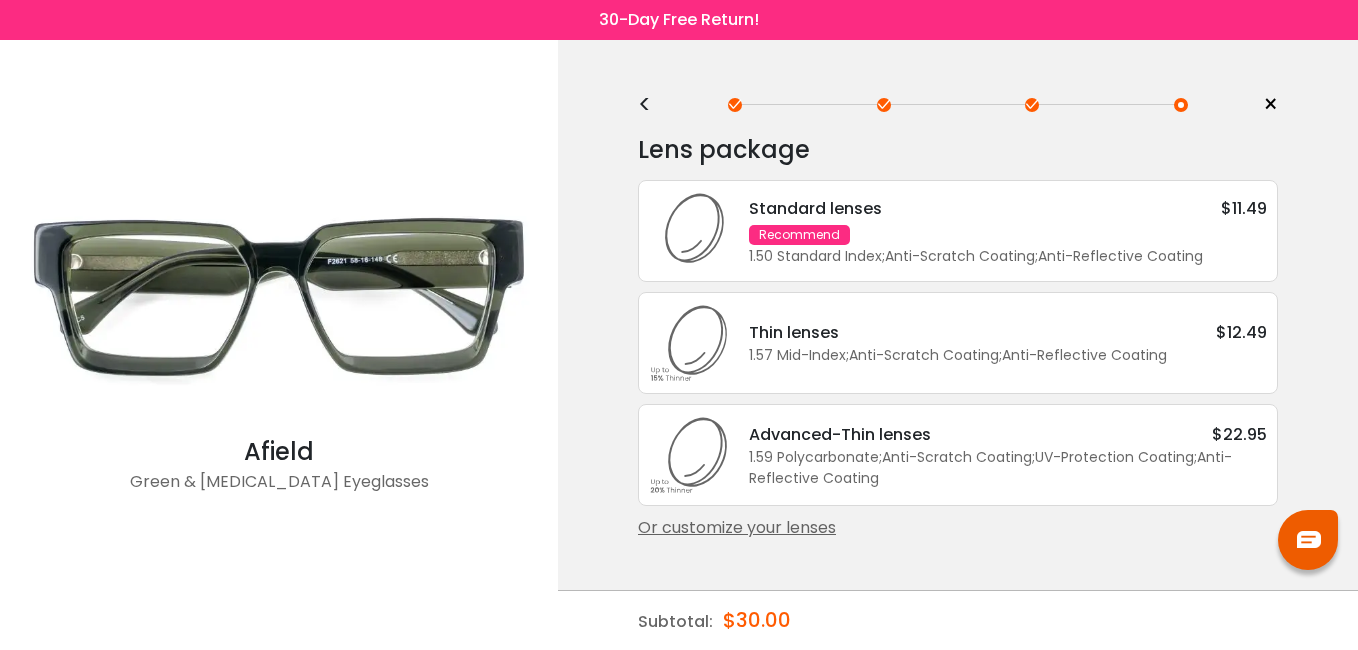 click on "Or customize your lenses" at bounding box center (958, 528) 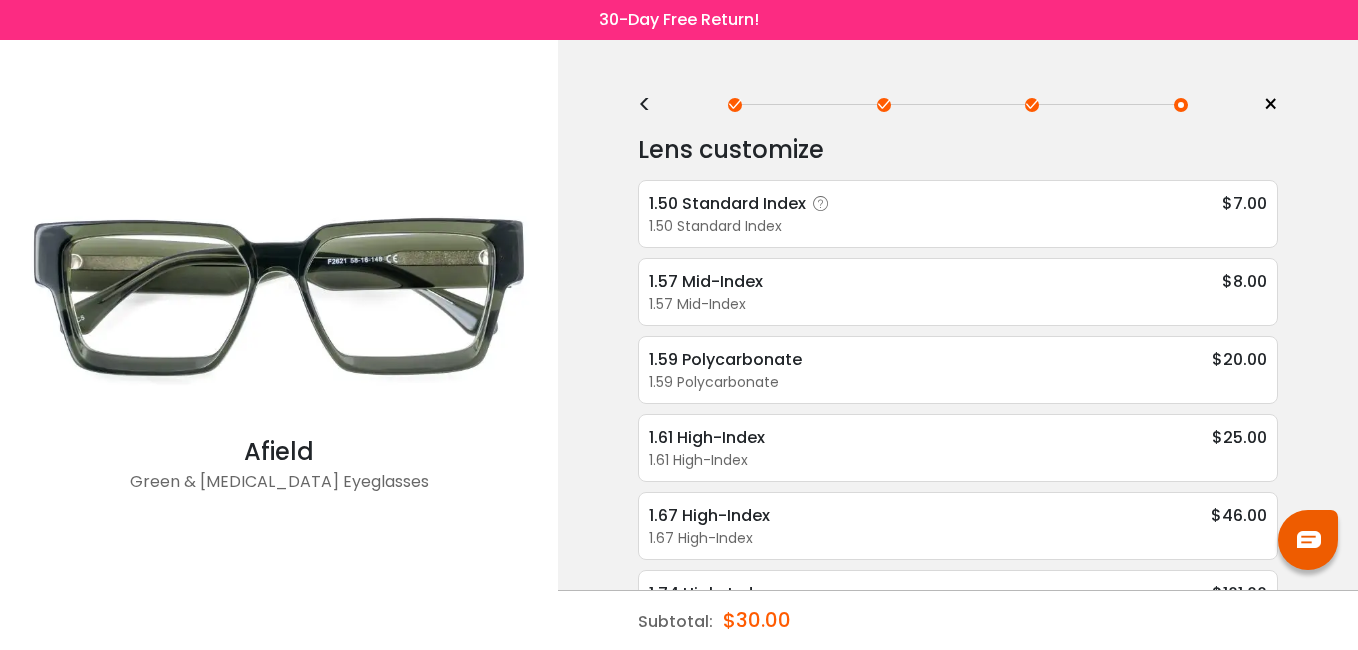 click on "1.50 Standard Index" at bounding box center (742, 203) 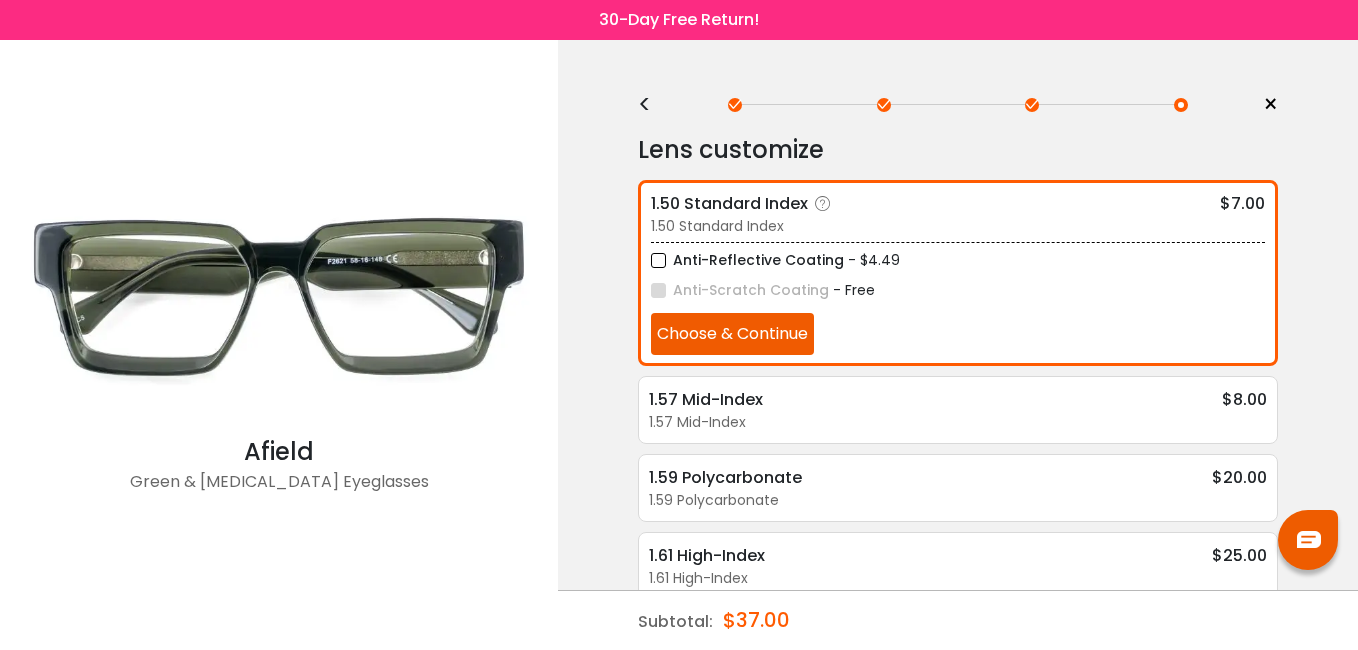 click on "Anti-Reflective Coating" at bounding box center (747, 260) 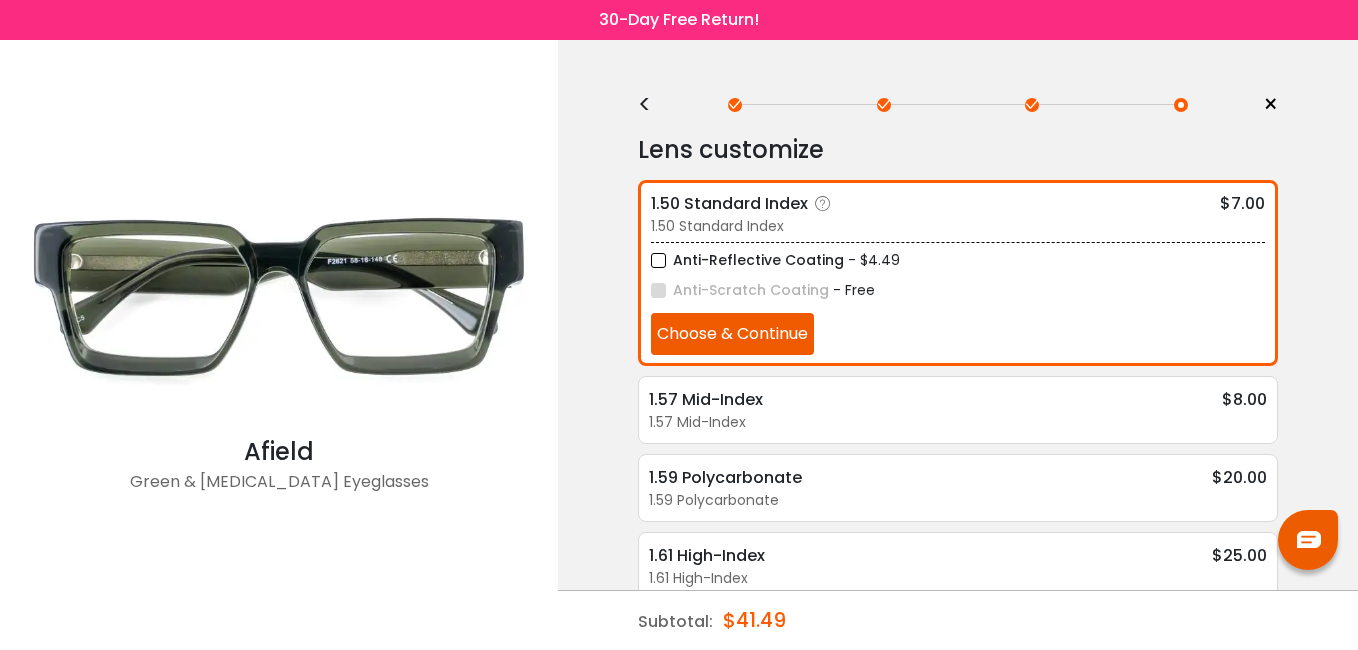 click on "Choose & Continue" at bounding box center [732, 334] 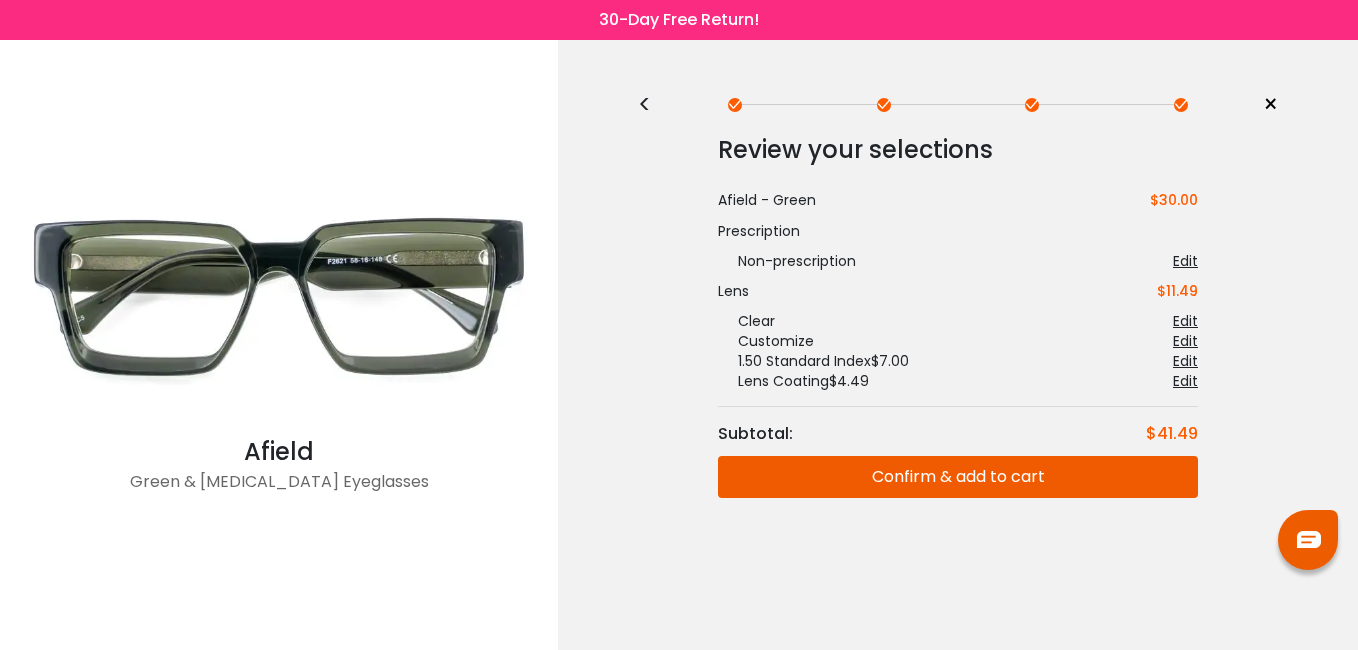 click on "Review your selections
Subtotal:
$41.49
Afield
- Green
$30.00
Prescription
Non-prescription
Edit
Your Prescription
Edit
- PD Extra Charge
$7.49
- Prism
$19.00
Lens $11.49" at bounding box center [958, 364] 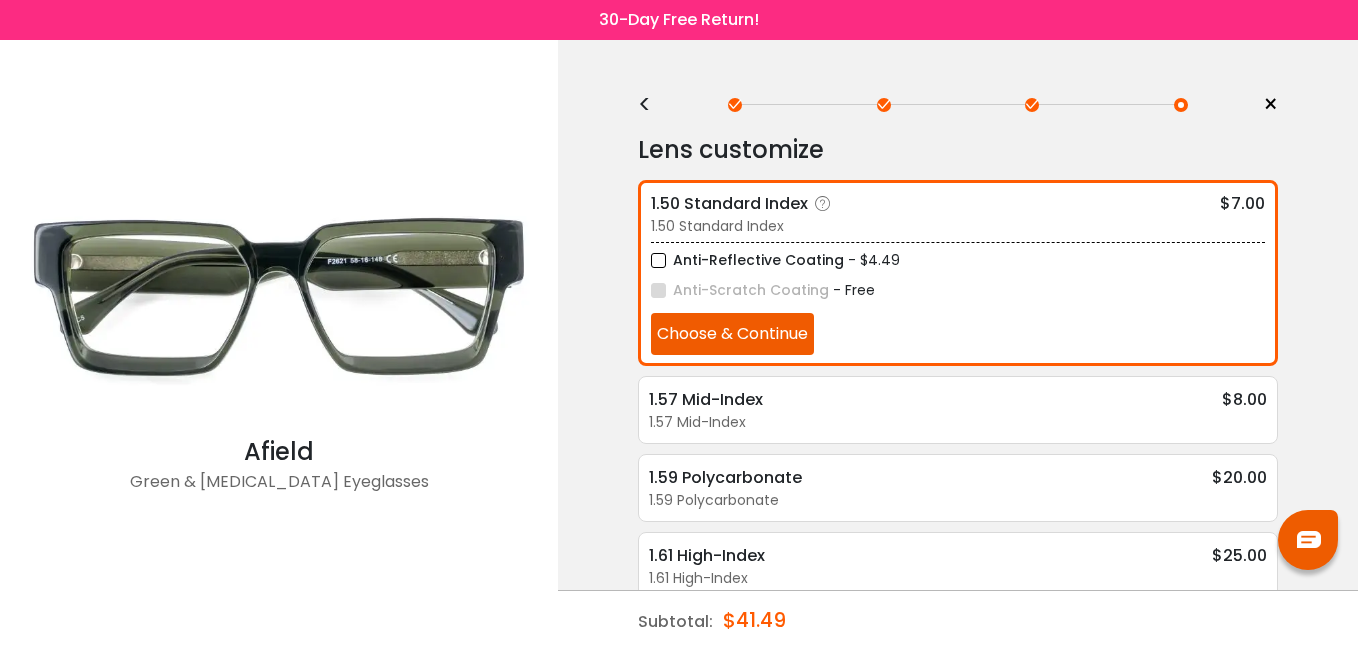 click on "Anti-Reflective Coating
-
$4.49
Anti-Scratch Coating
-
Free
Choose & Continue" at bounding box center (958, 298) 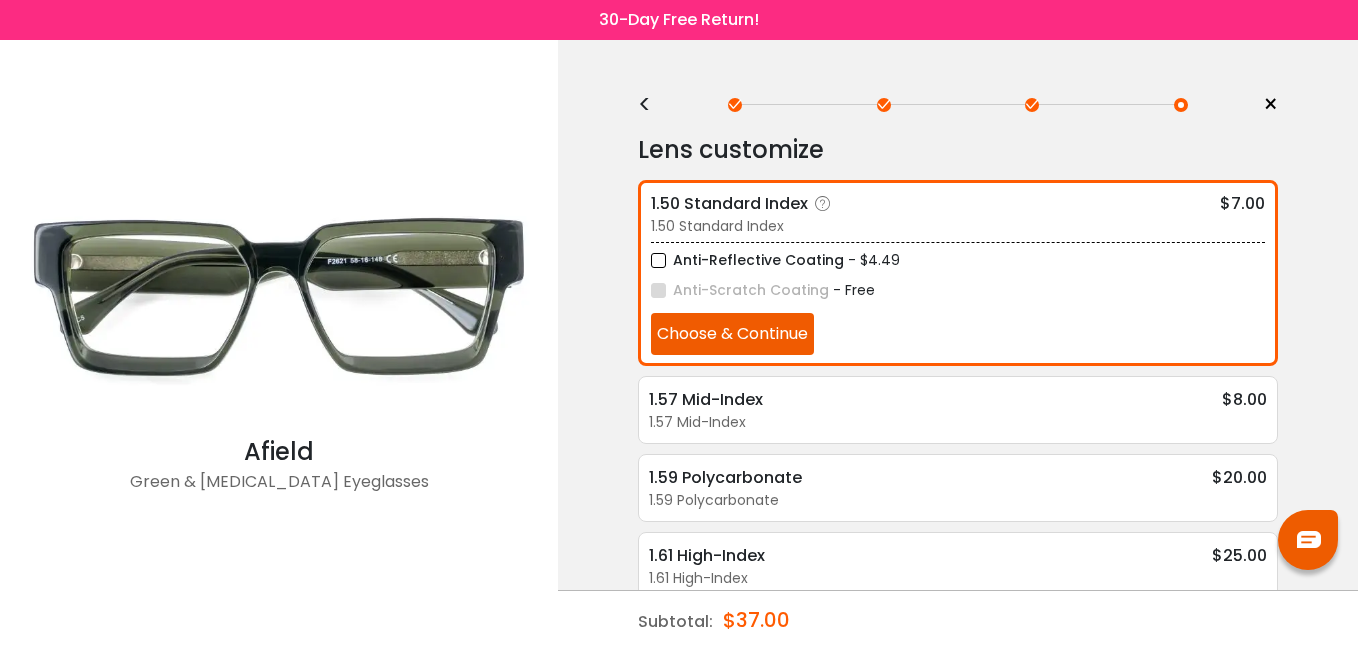 click on "Choose & Continue" at bounding box center [732, 334] 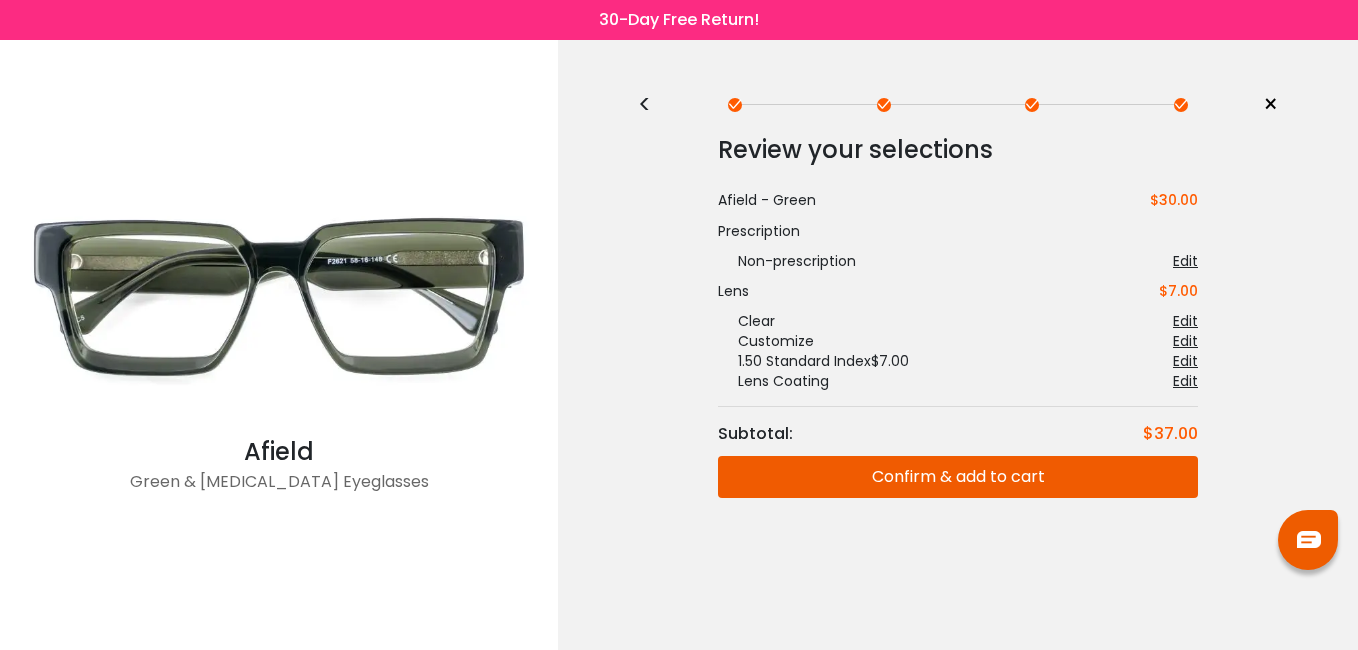 click on "Confirm & add to cart" at bounding box center [958, 477] 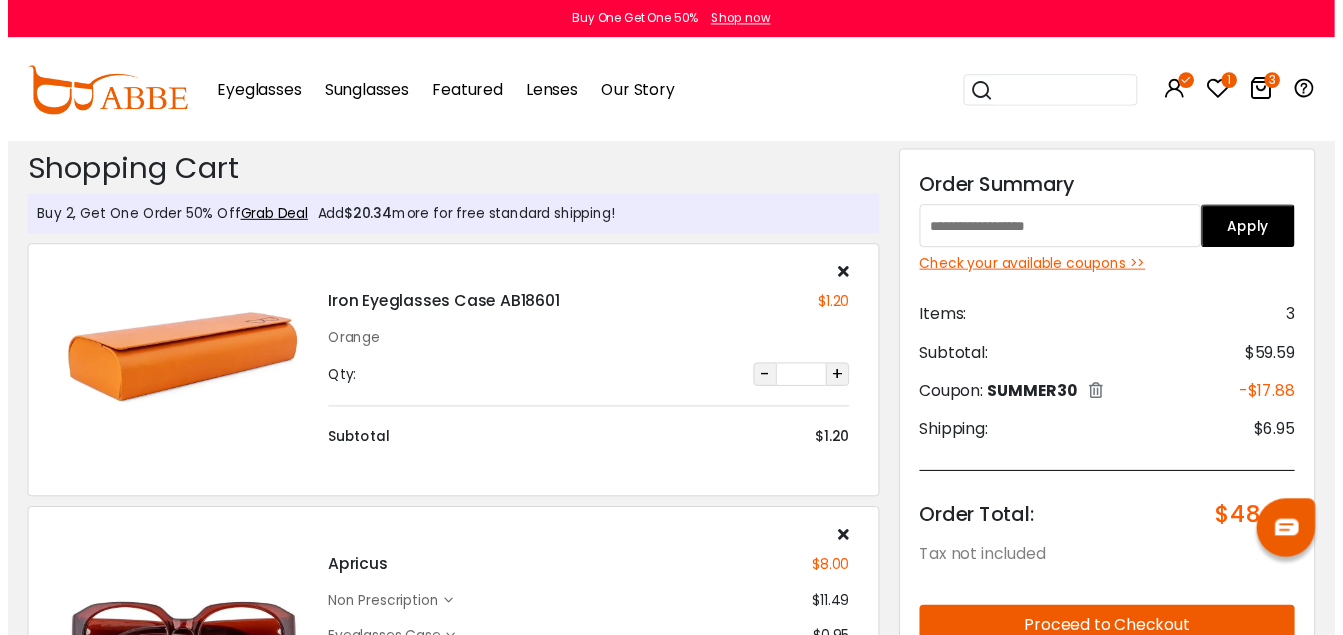 scroll, scrollTop: 0, scrollLeft: 0, axis: both 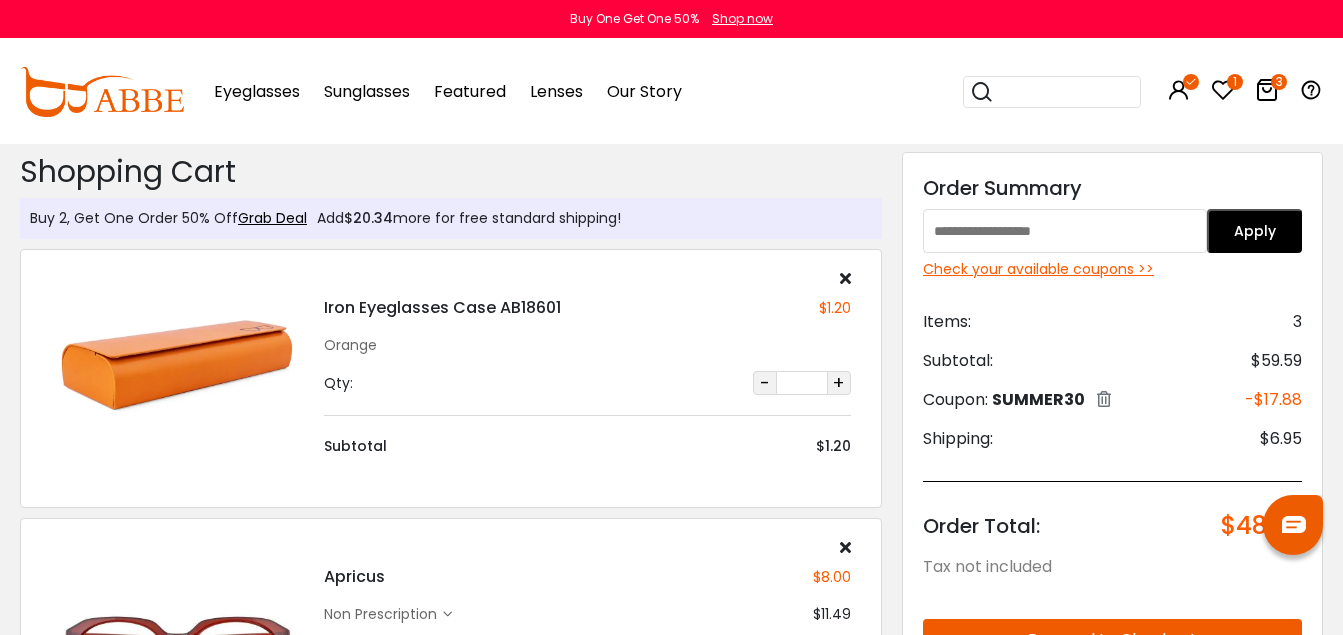 click at bounding box center (1065, 231) 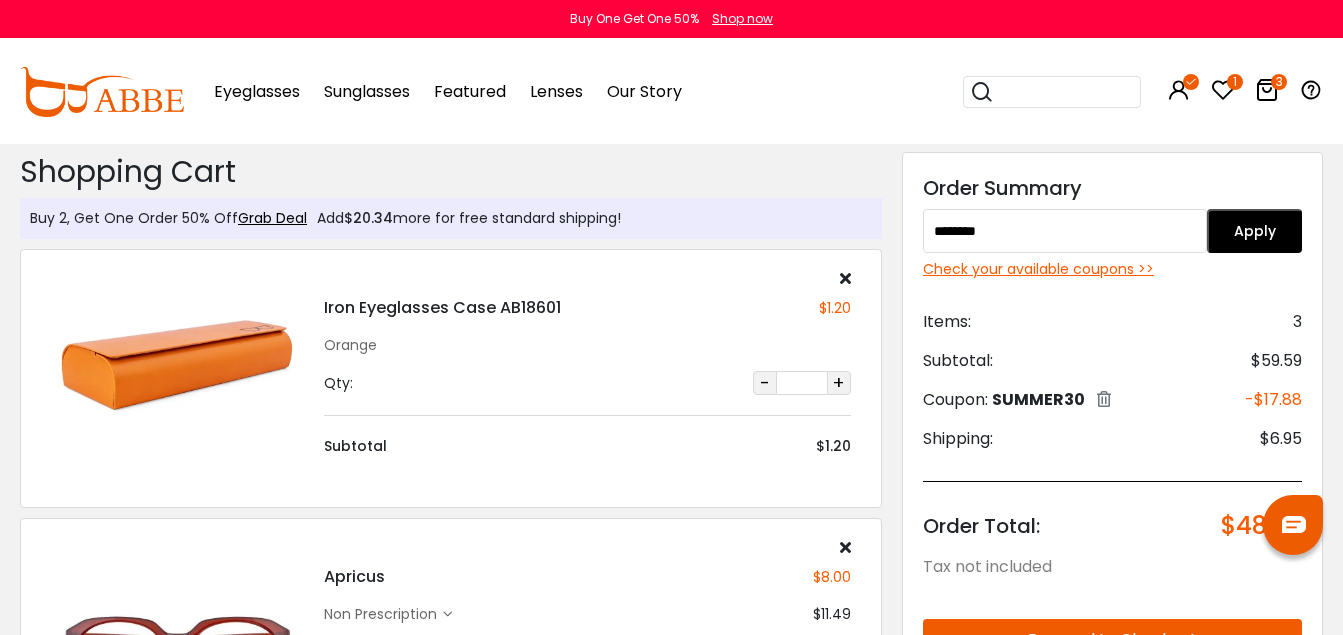 type on "********" 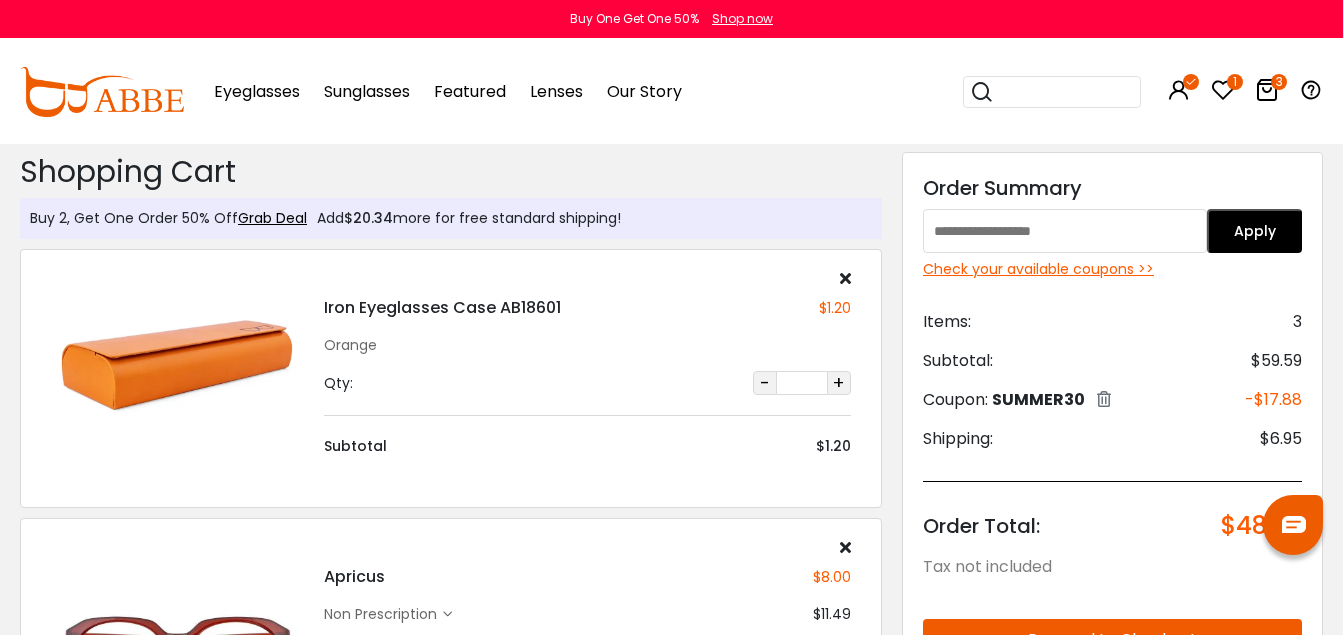 scroll, scrollTop: 0, scrollLeft: 0, axis: both 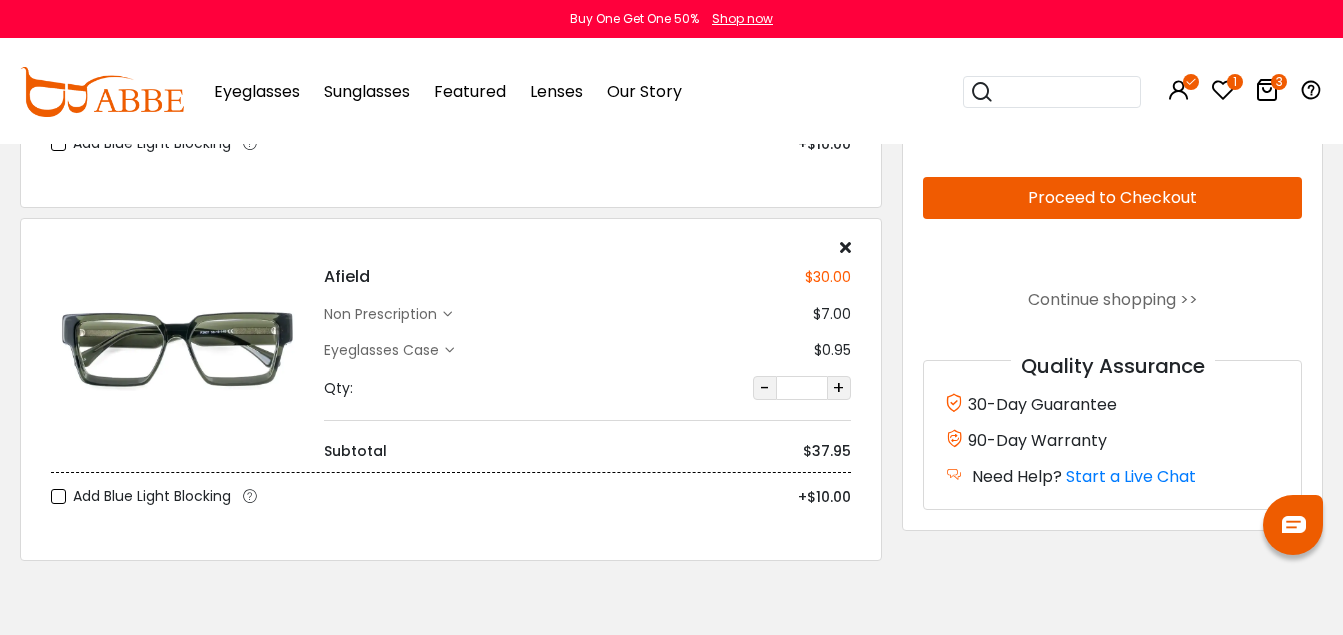 click on "non prescription" at bounding box center [383, 314] 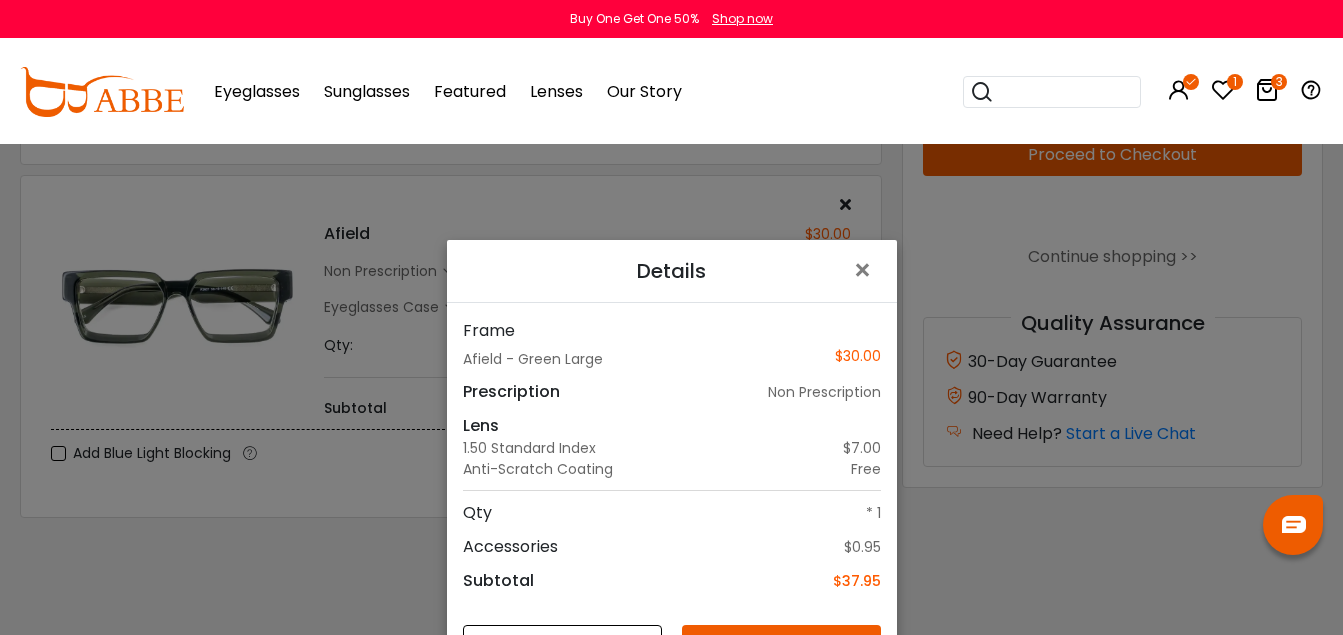 scroll, scrollTop: 717, scrollLeft: 0, axis: vertical 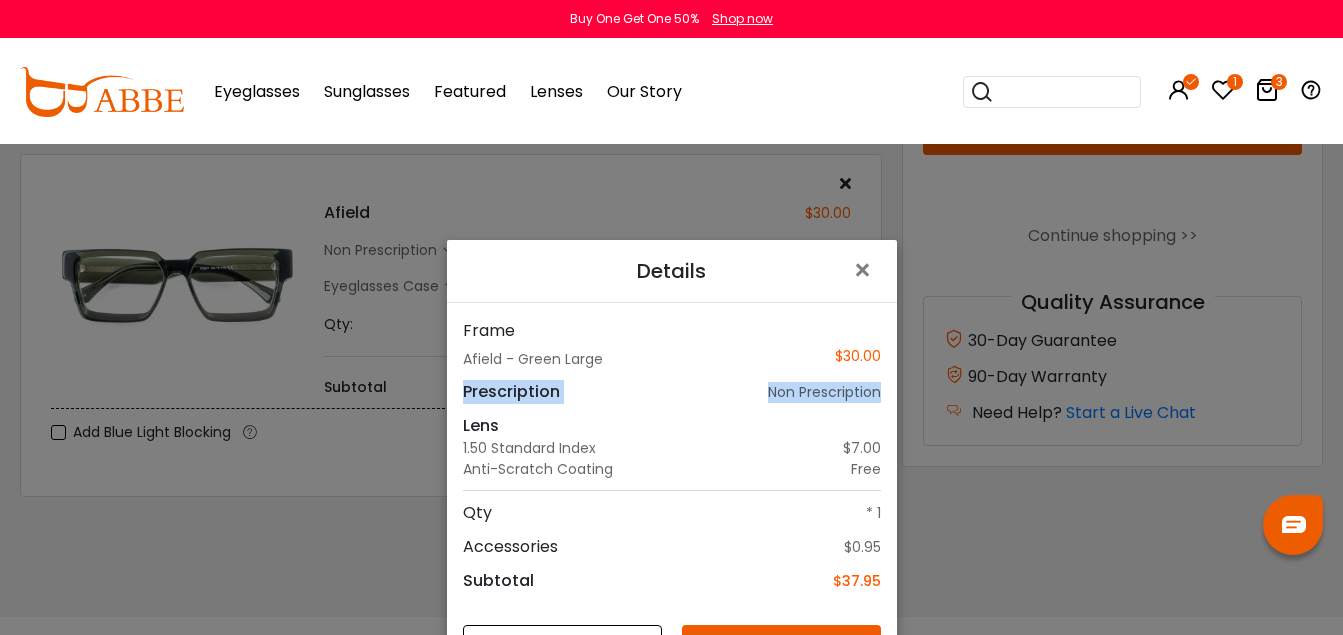 drag, startPoint x: 1326, startPoint y: 362, endPoint x: 1329, endPoint y: 397, distance: 35.128338 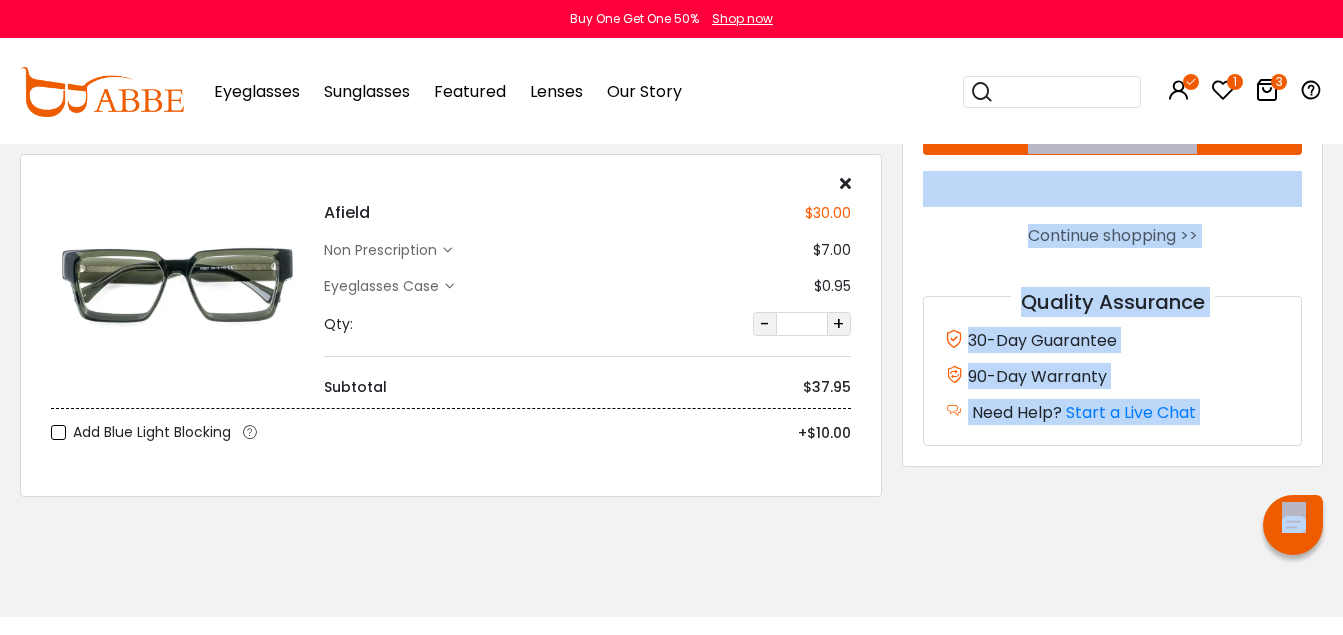 scroll, scrollTop: 717, scrollLeft: 21, axis: both 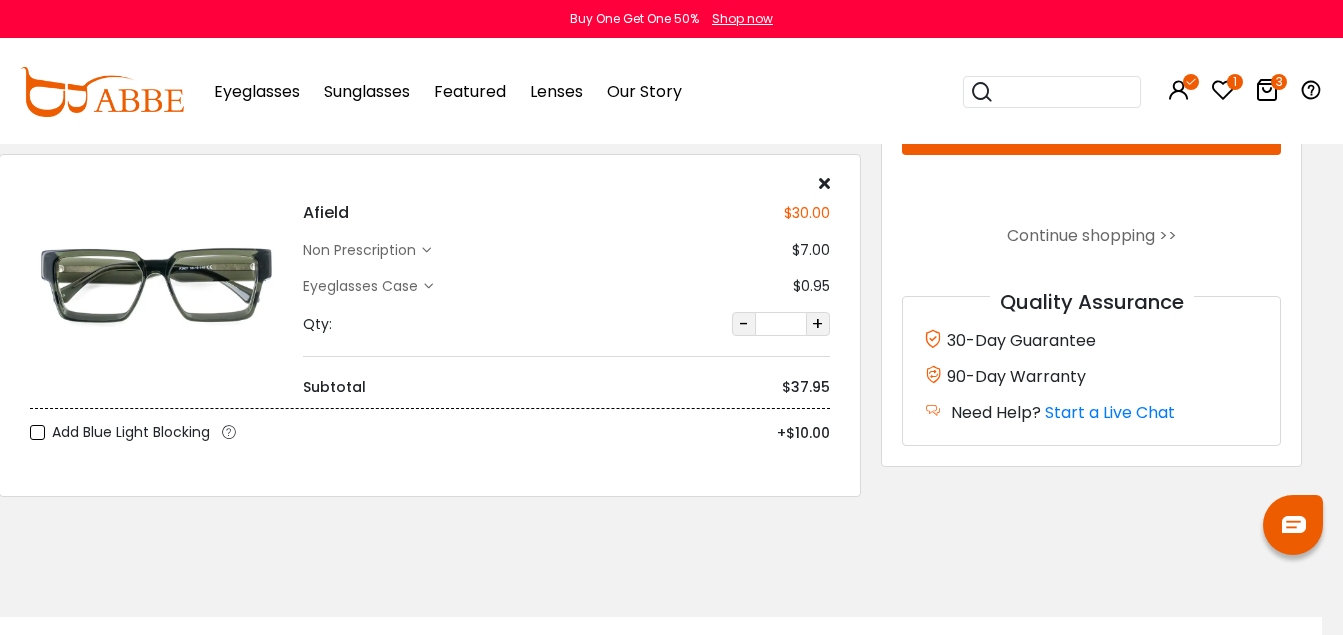 click on "non prescription" at bounding box center (362, 250) 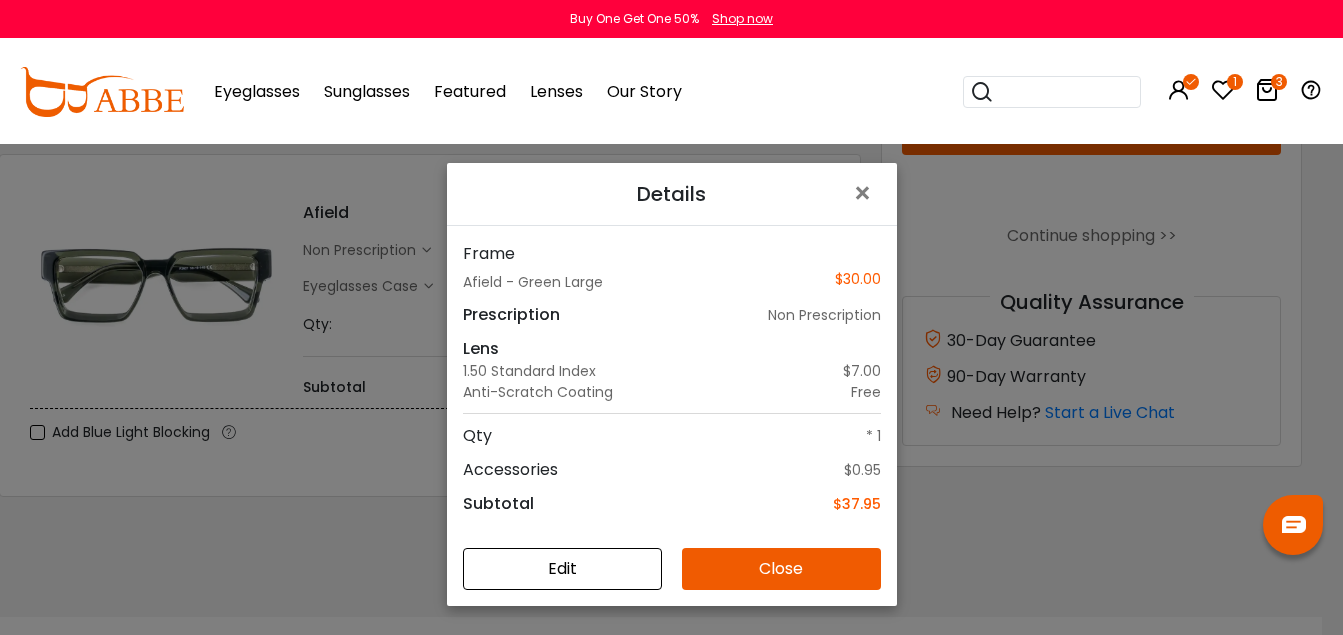 scroll, scrollTop: 0, scrollLeft: 0, axis: both 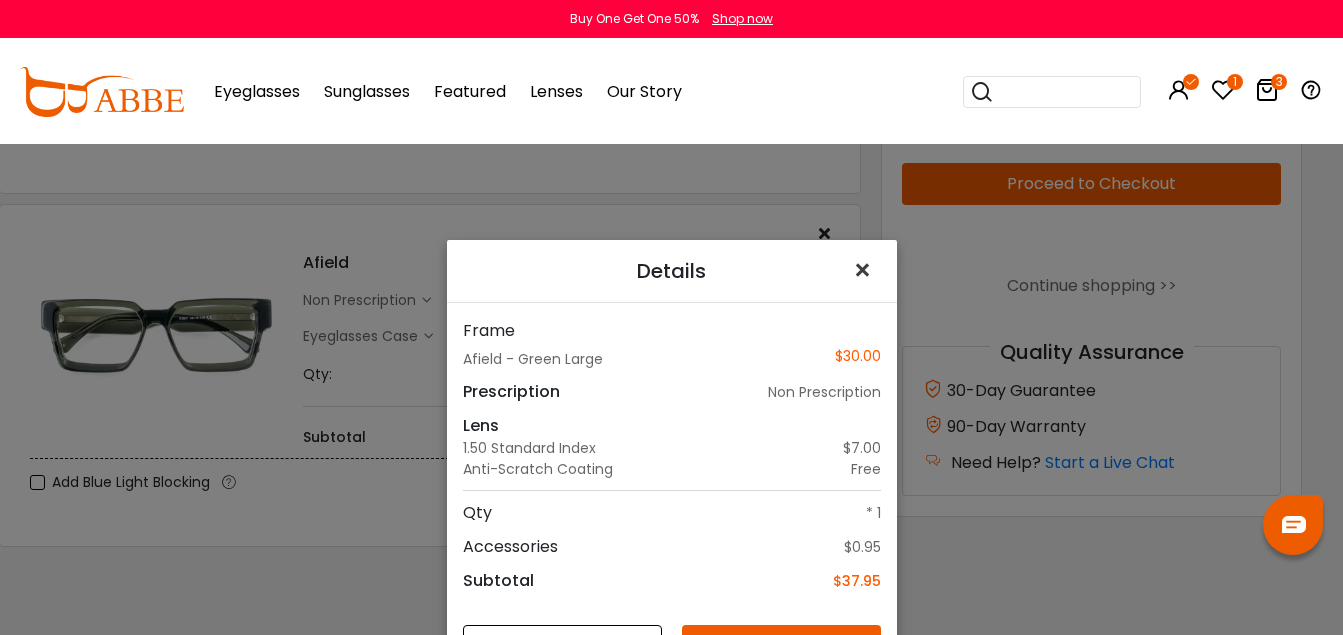 click on "×" at bounding box center (866, 270) 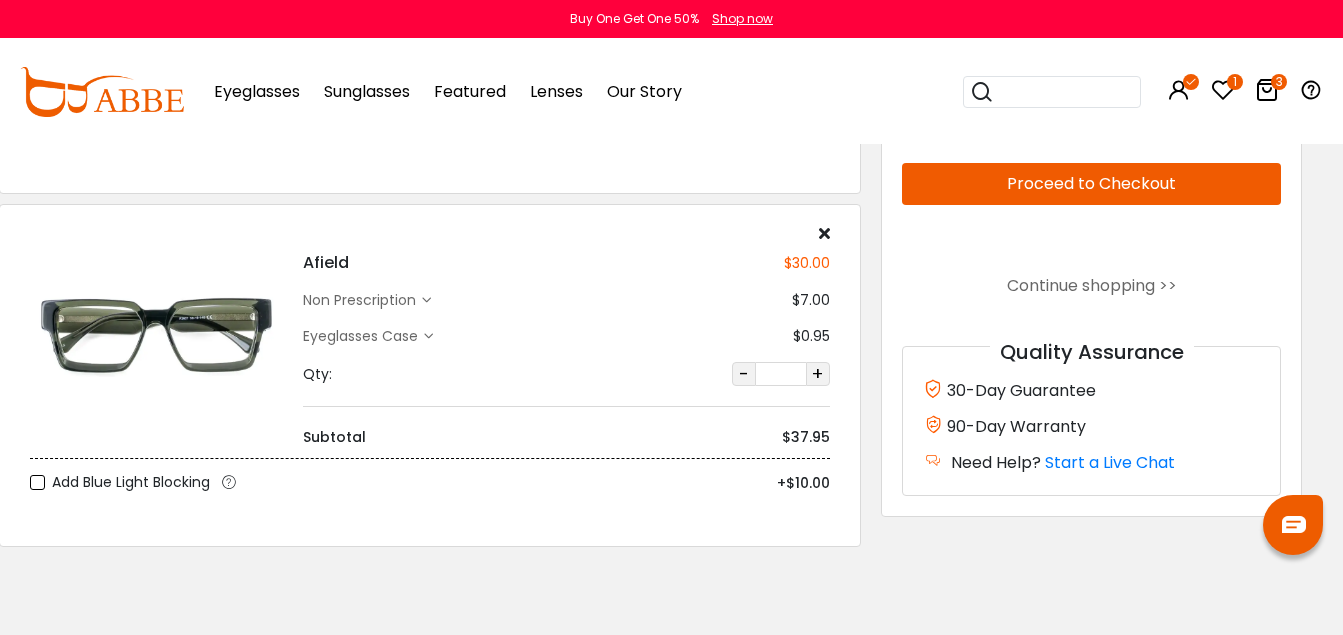 click on "Proceed to Checkout" at bounding box center (1091, 184) 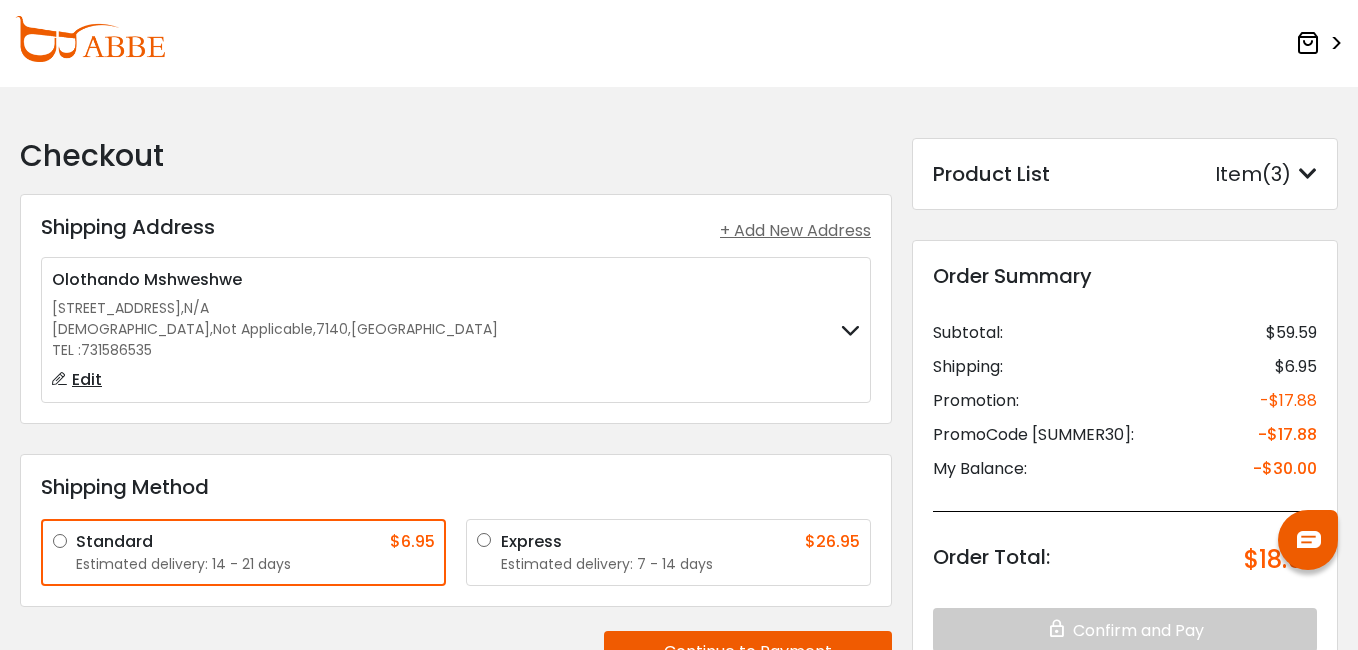 scroll, scrollTop: 0, scrollLeft: 0, axis: both 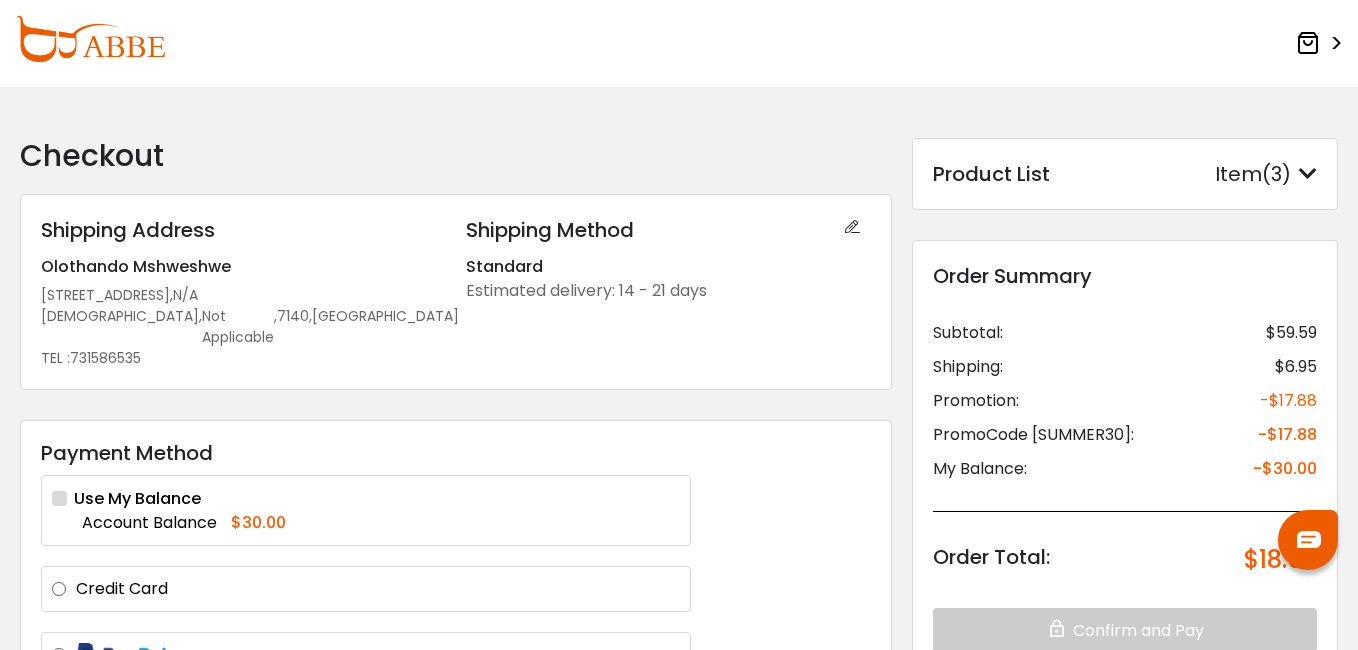click on "Account Balance
$30.00" at bounding box center (381, 523) 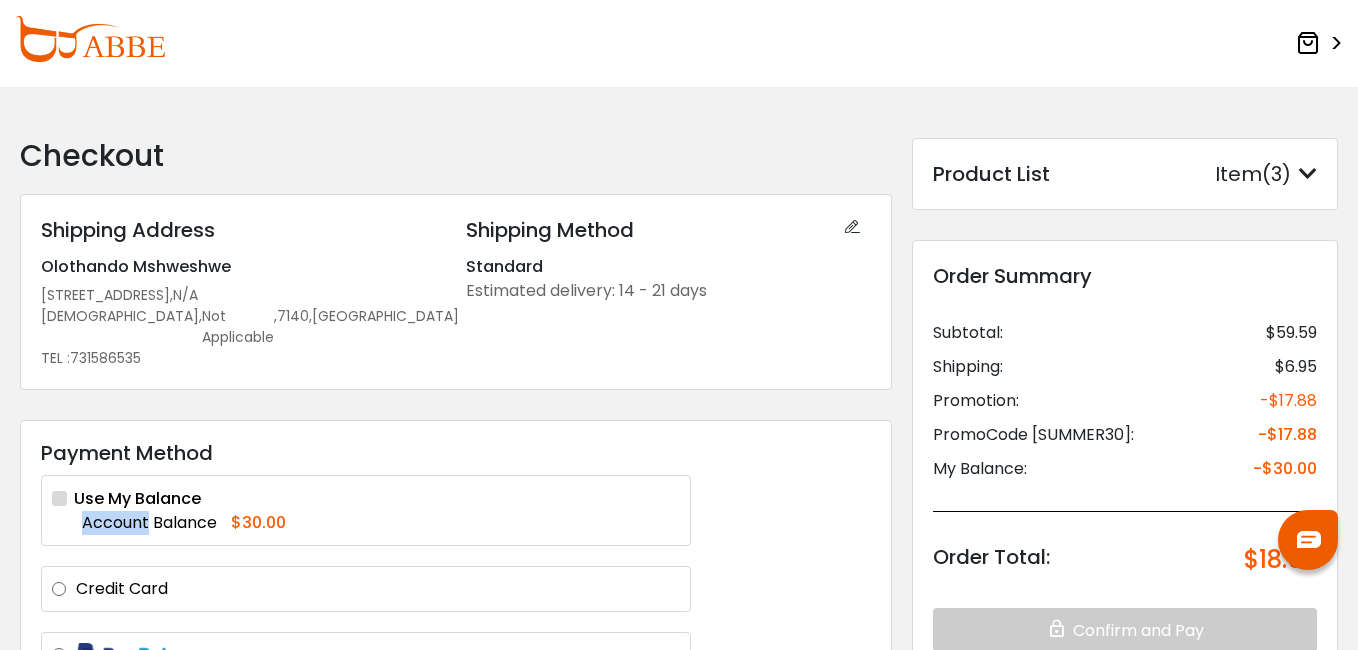 click on "Account Balance" at bounding box center [149, 522] 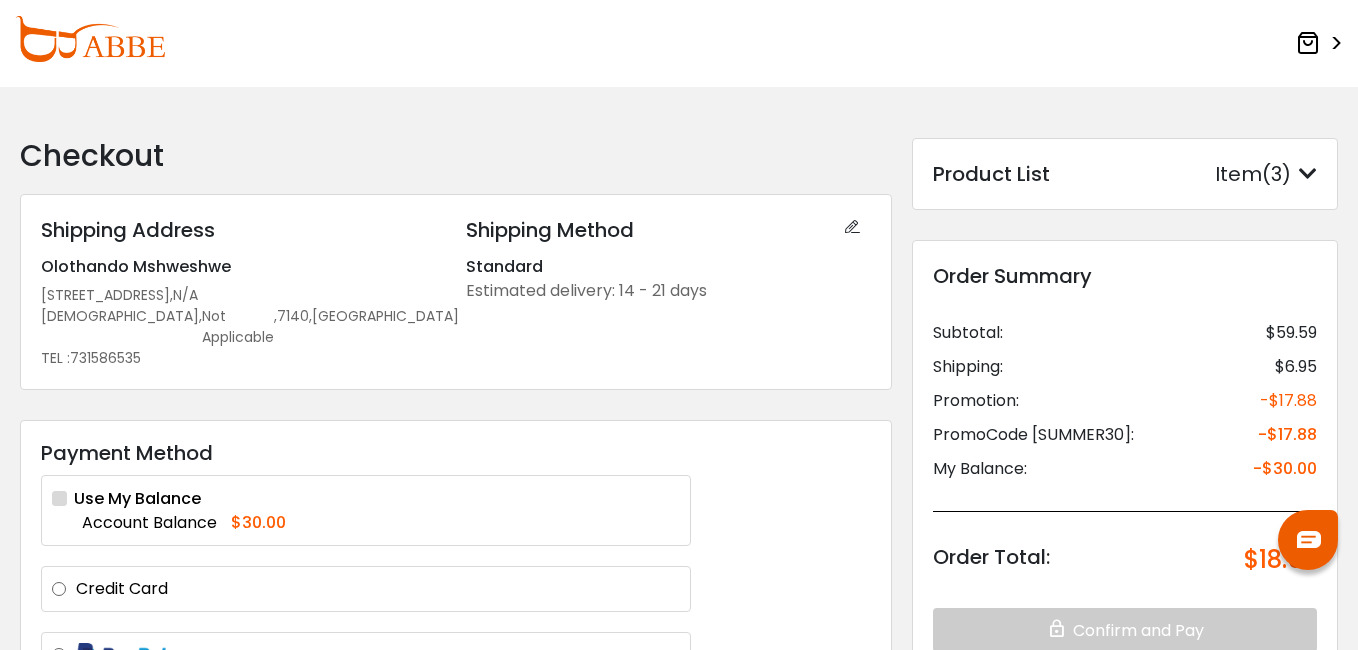 click on "Order Summary
Subtotal:
$59.59
Shipping:
$6.95
Promotion:
-$17.88
PromoCode [SUMMER30]:
-$17.88
My Balance:
-$30.00
Order Total:
$18.66" at bounding box center (1125, 456) 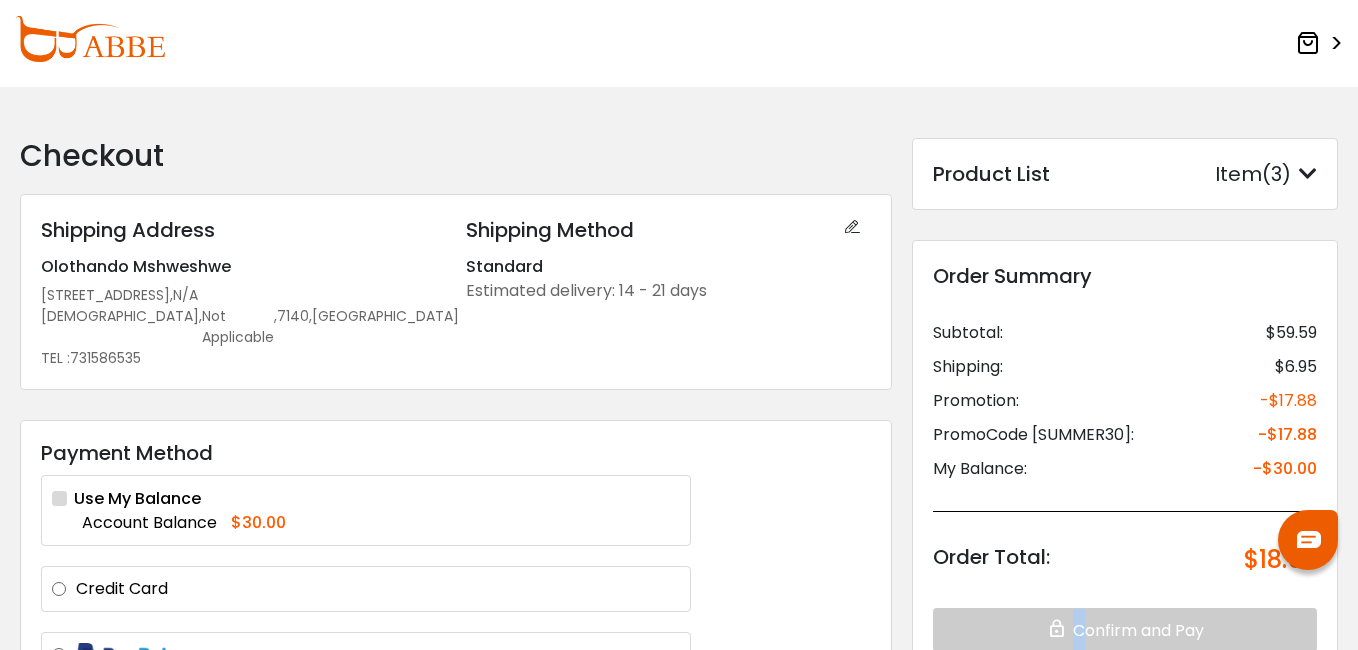 click on "Order Summary
Subtotal:
$59.59
Shipping:
$6.95
Promotion:
-$17.88
PromoCode [SUMMER30]:
-$17.88
My Balance:
-$30.00
Order Total:
$18.66" at bounding box center (1125, 456) 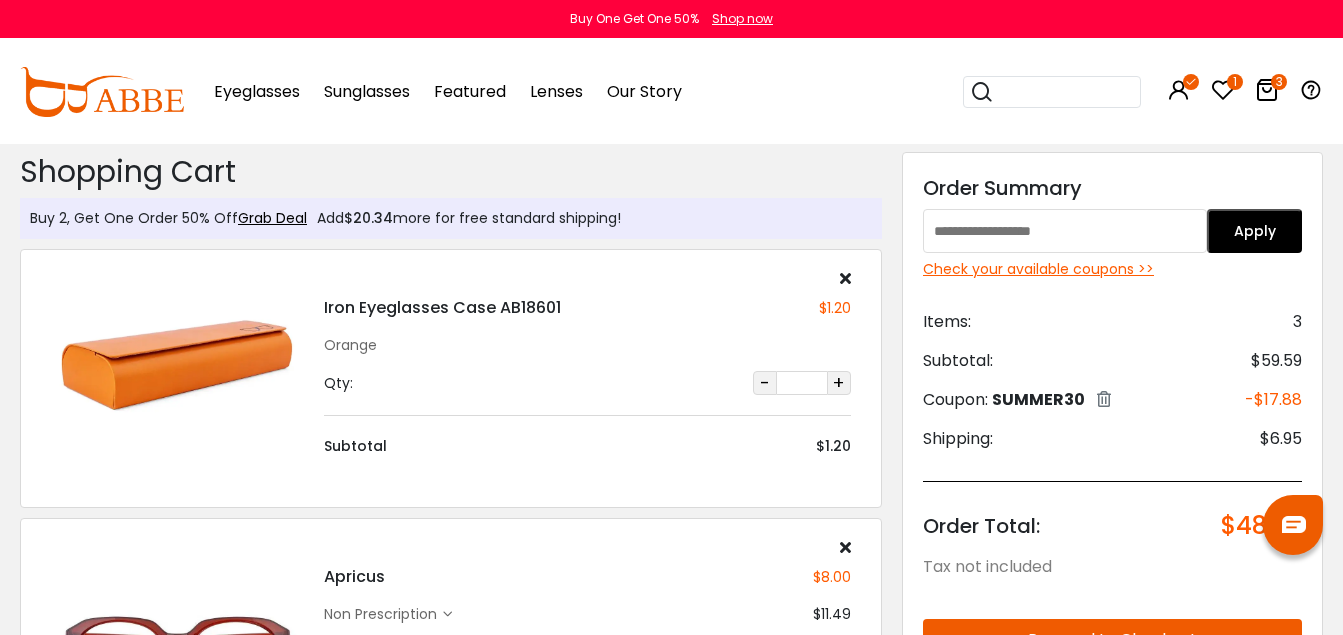 scroll, scrollTop: 667, scrollLeft: 21, axis: both 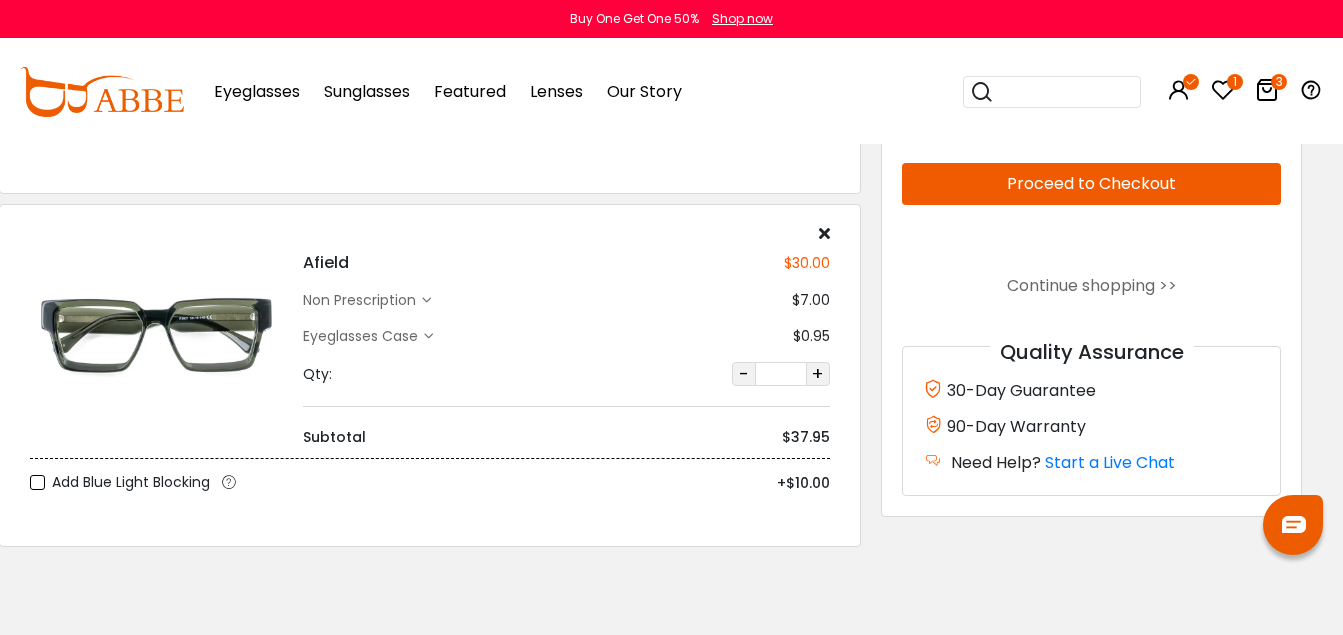 click on "-" at bounding box center [744, 374] 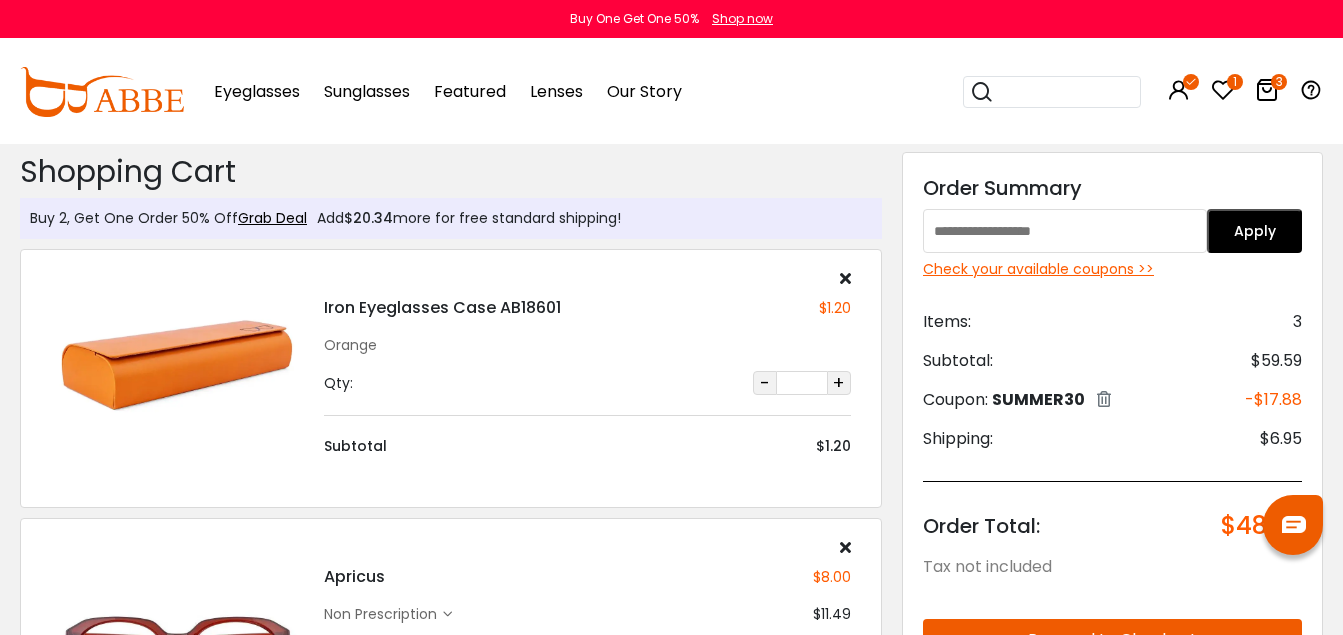 scroll, scrollTop: 0, scrollLeft: 0, axis: both 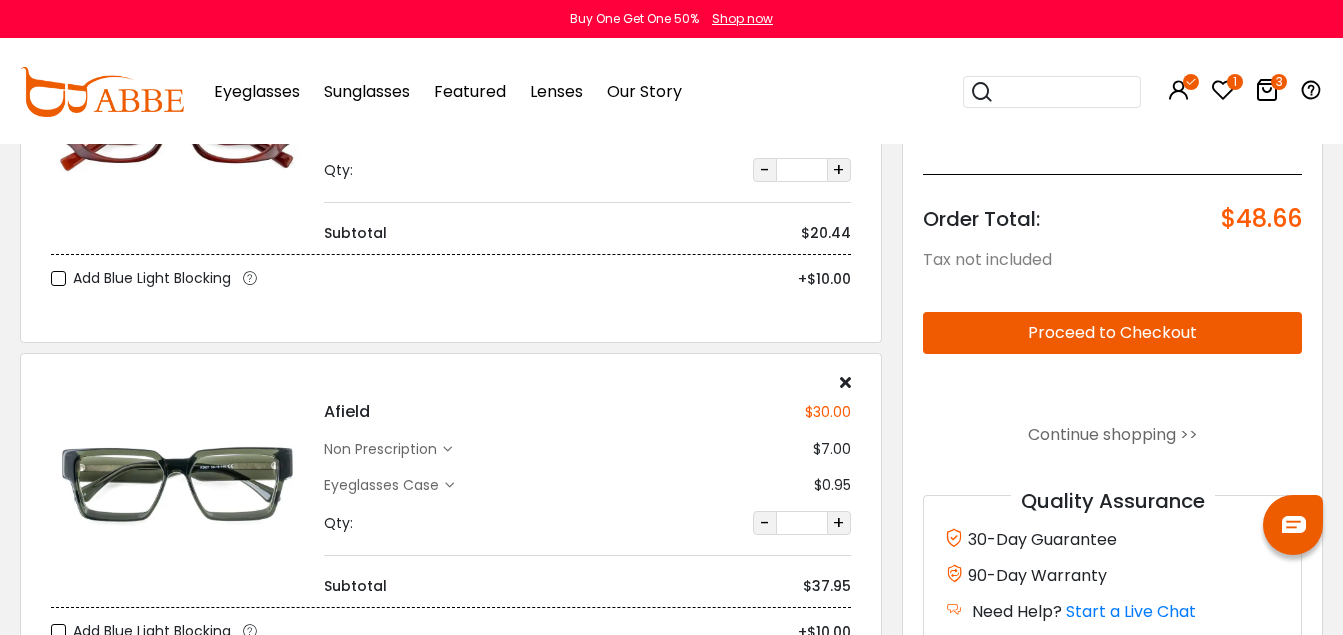 click at bounding box center (845, 382) 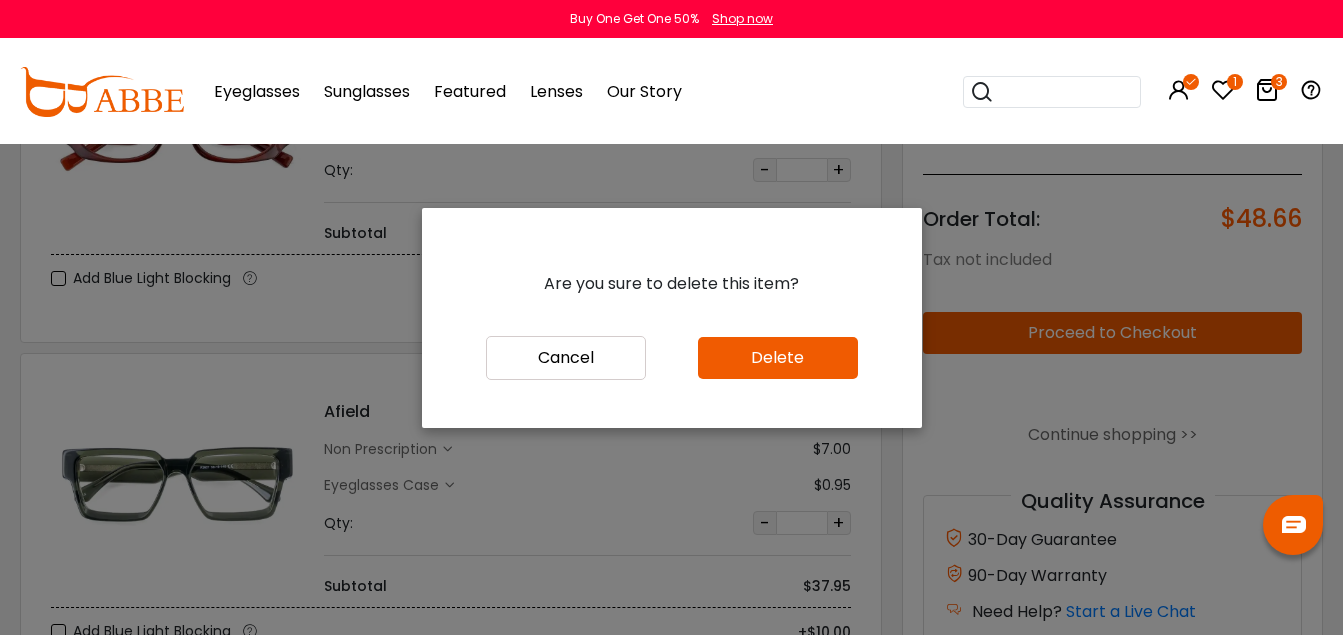click on "Delete" at bounding box center [778, 358] 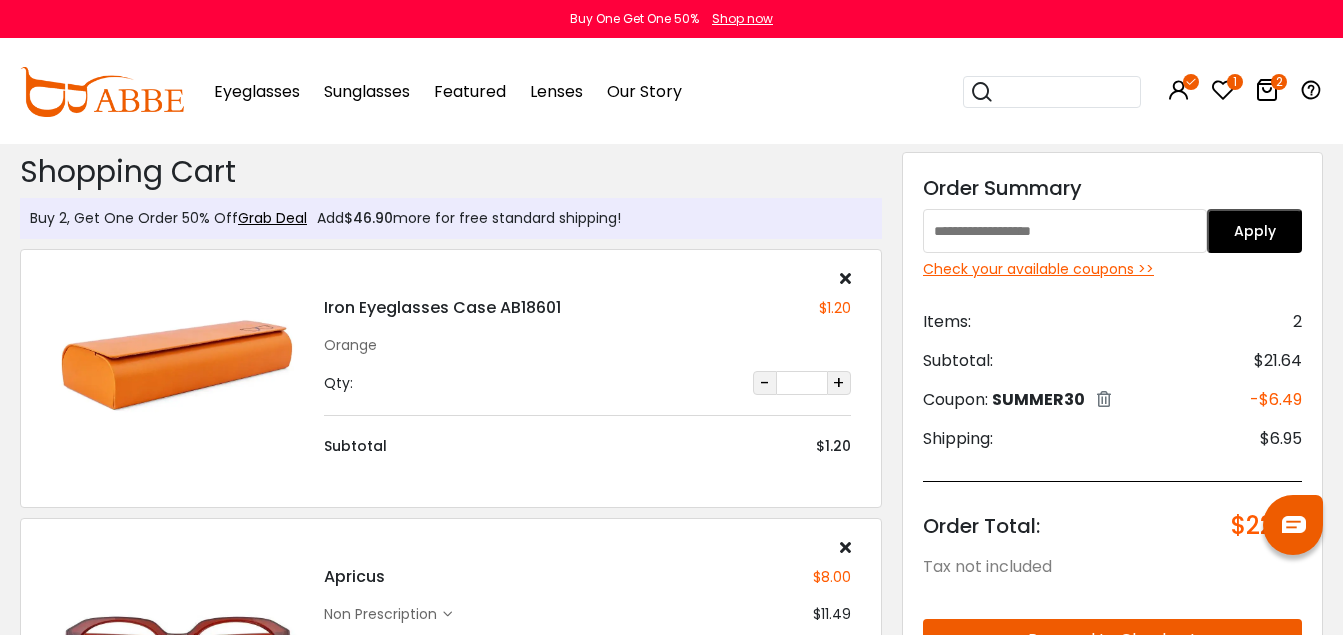 scroll, scrollTop: 0, scrollLeft: 0, axis: both 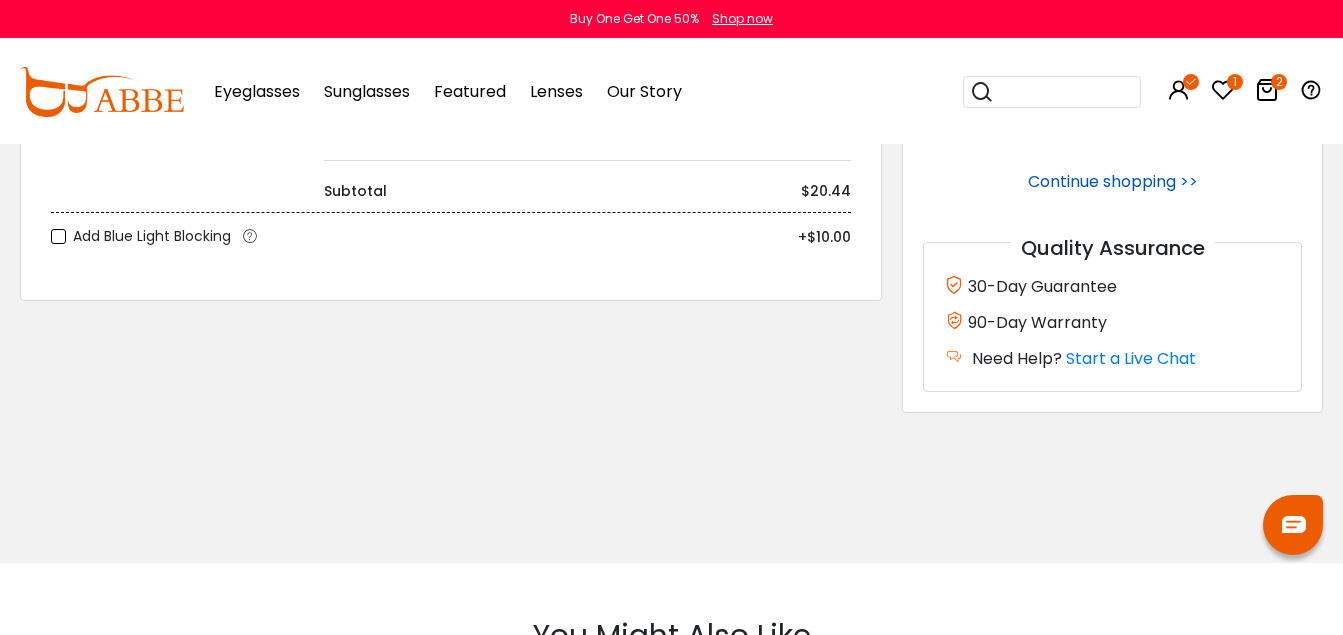 click on "Continue shopping >>" at bounding box center (1113, 181) 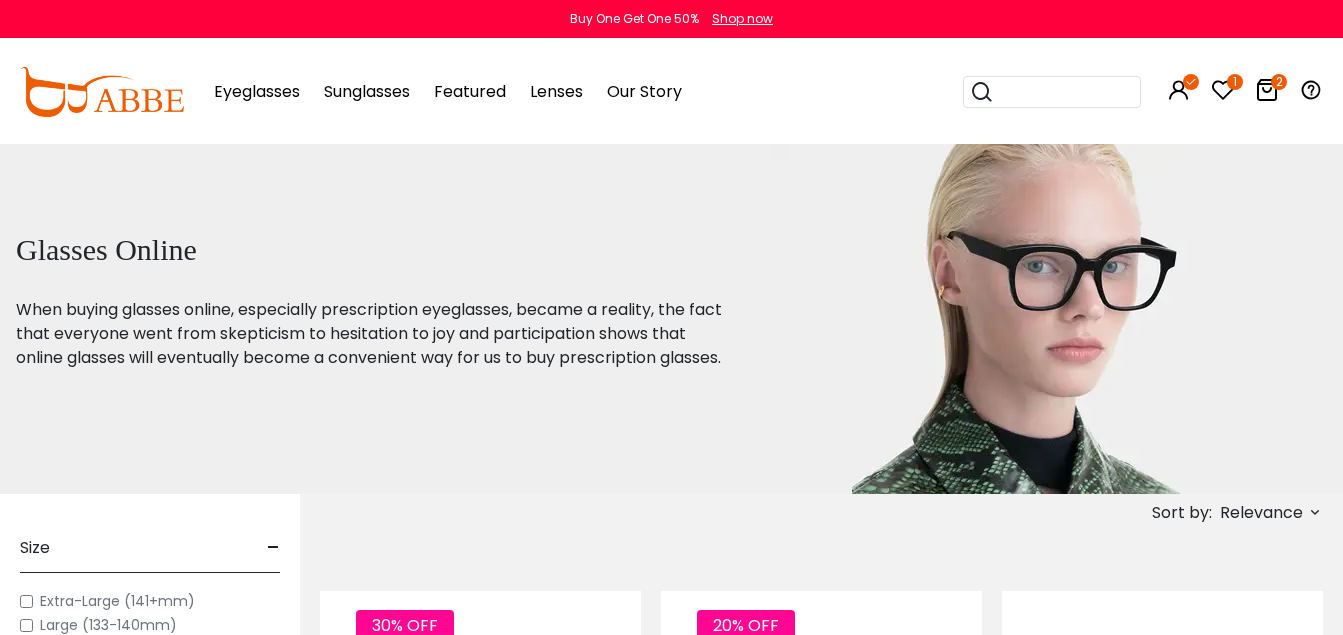 scroll, scrollTop: 0, scrollLeft: 0, axis: both 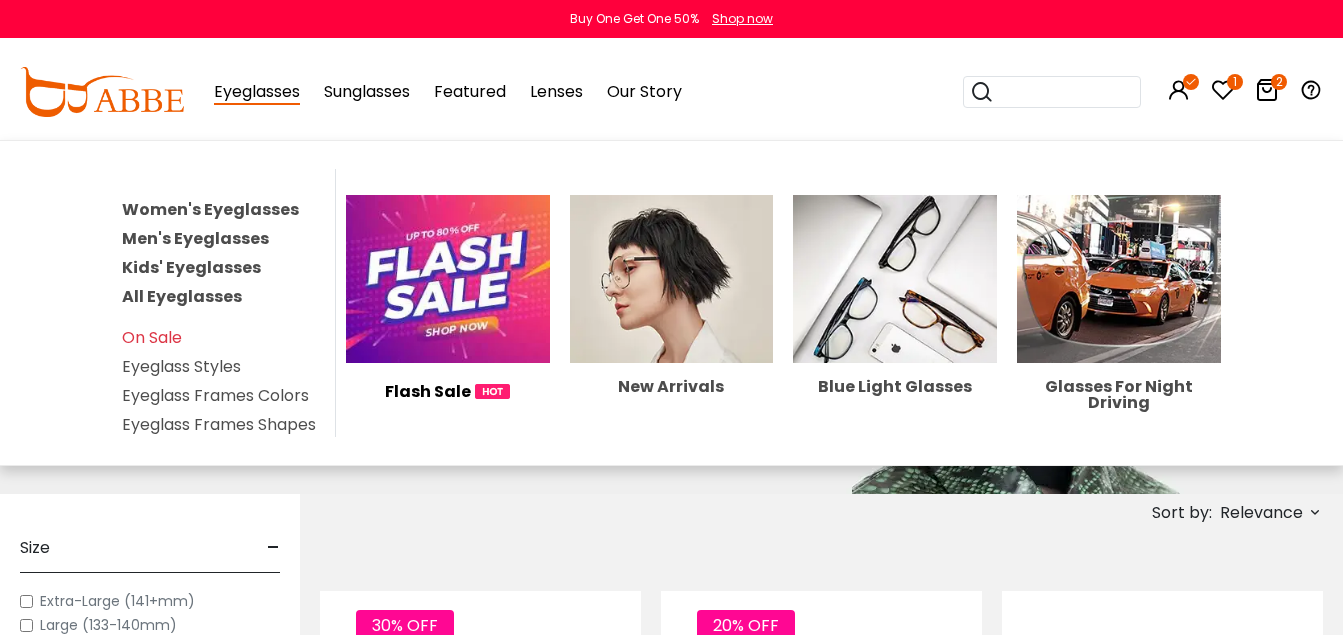 click at bounding box center (448, 279) 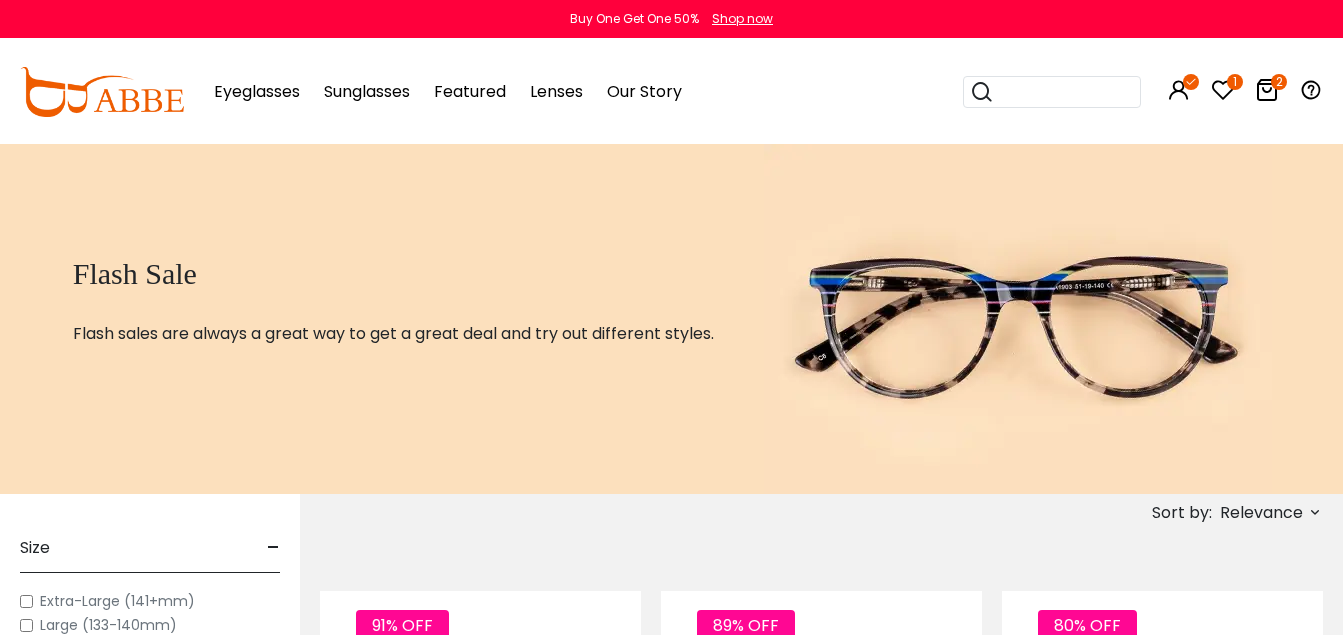scroll, scrollTop: 0, scrollLeft: 0, axis: both 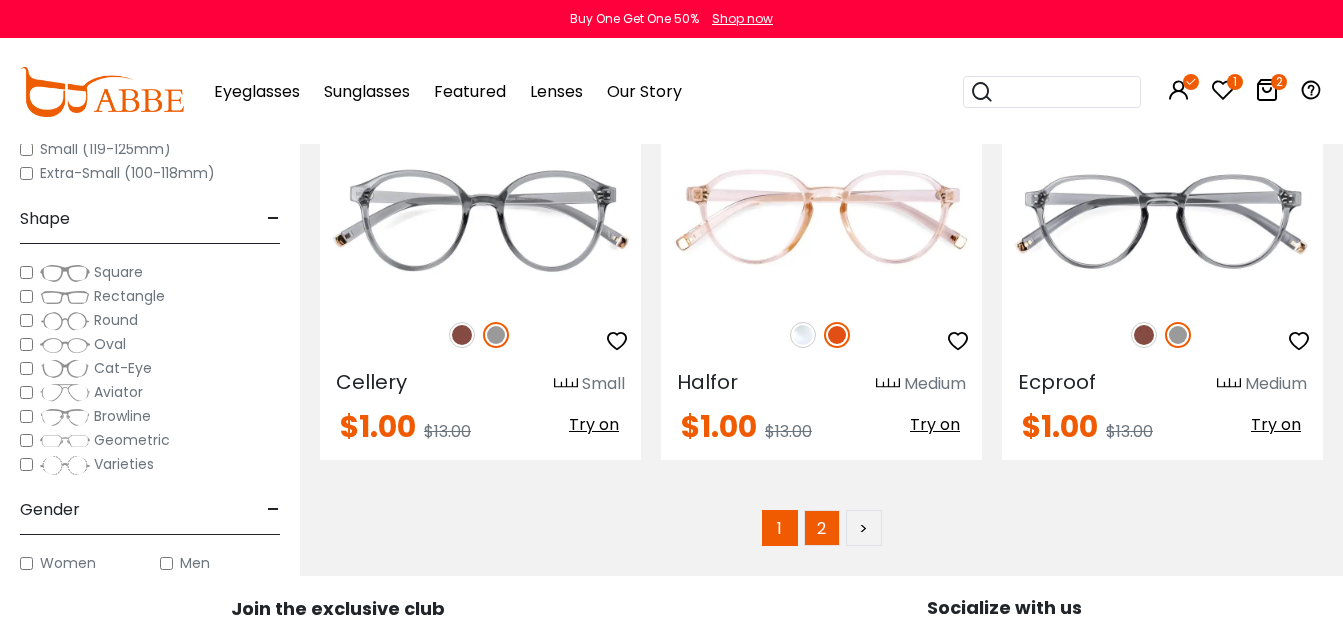 click on "2" at bounding box center (822, 528) 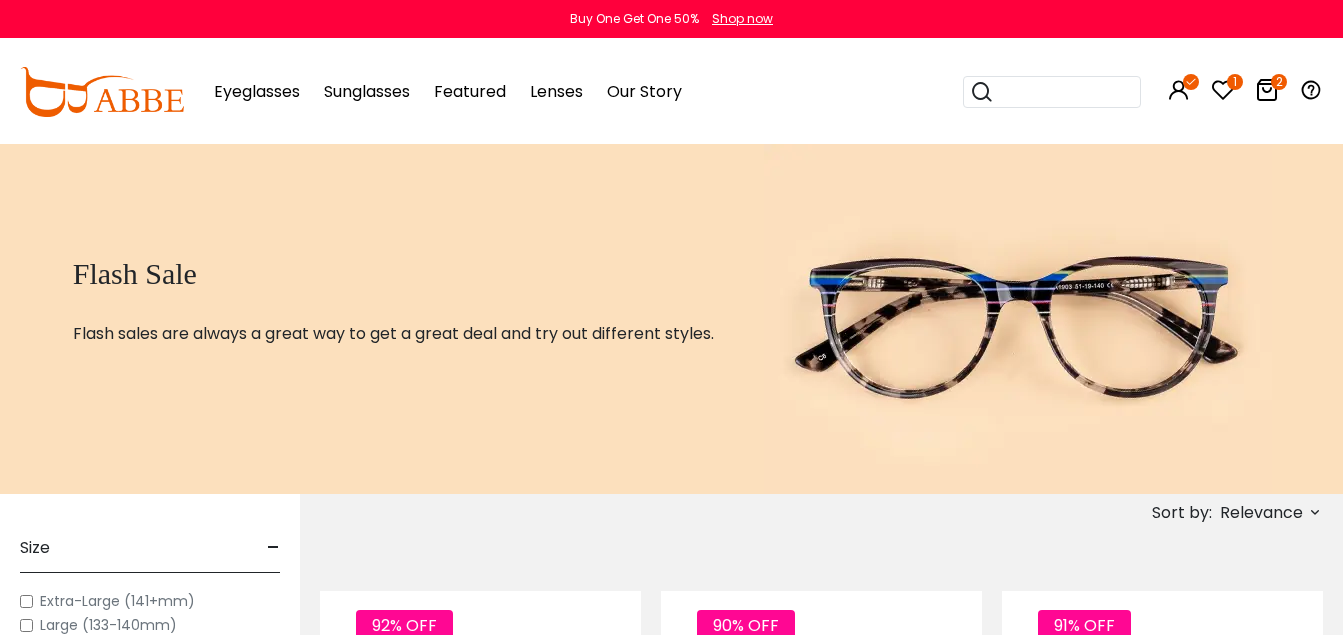 scroll, scrollTop: 0, scrollLeft: 0, axis: both 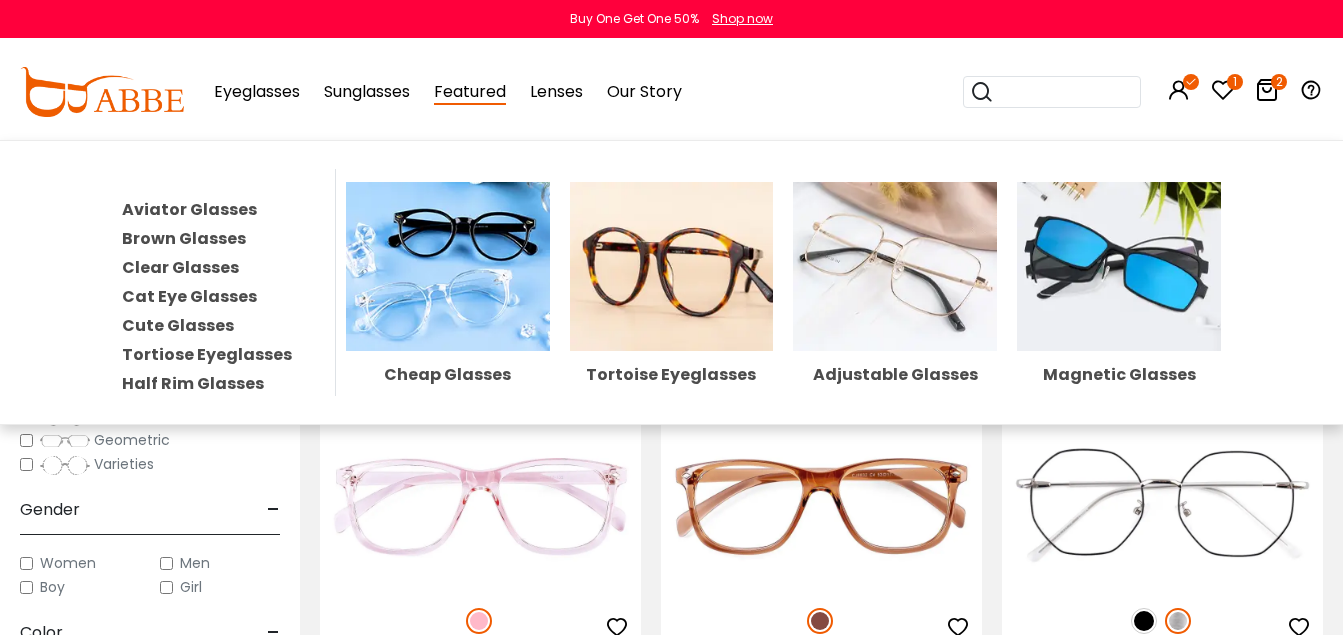 click at bounding box center [448, 266] 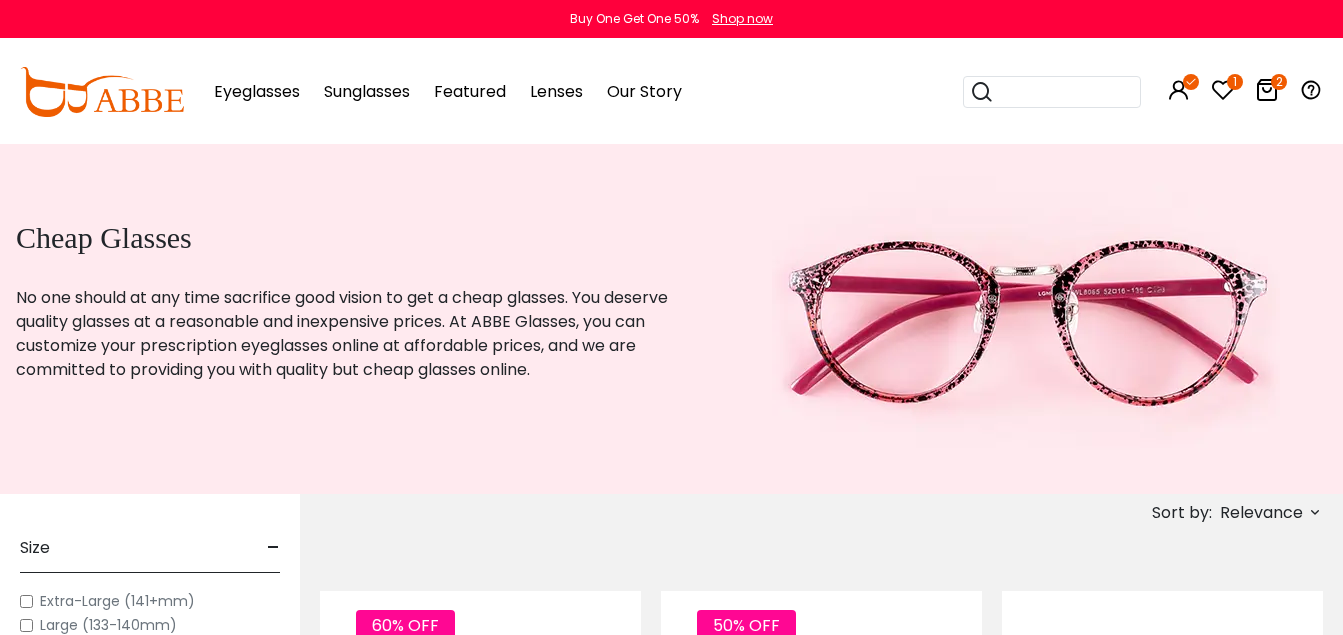 scroll, scrollTop: 0, scrollLeft: 0, axis: both 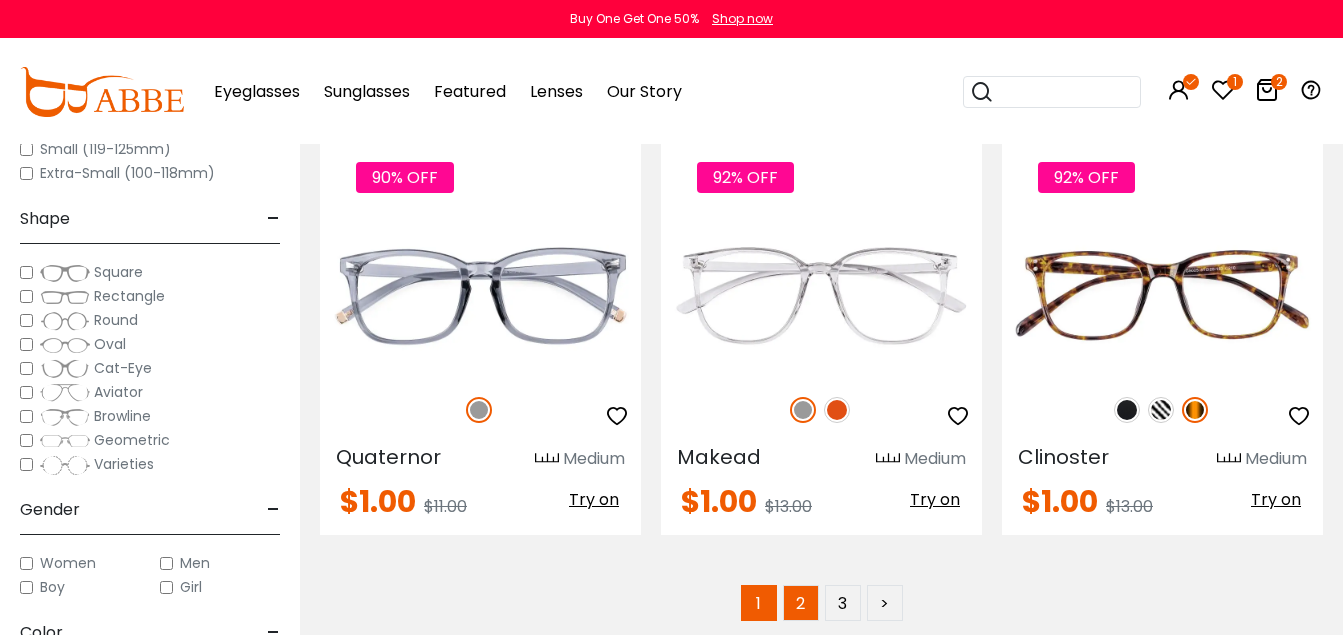 click on "2" at bounding box center [801, 603] 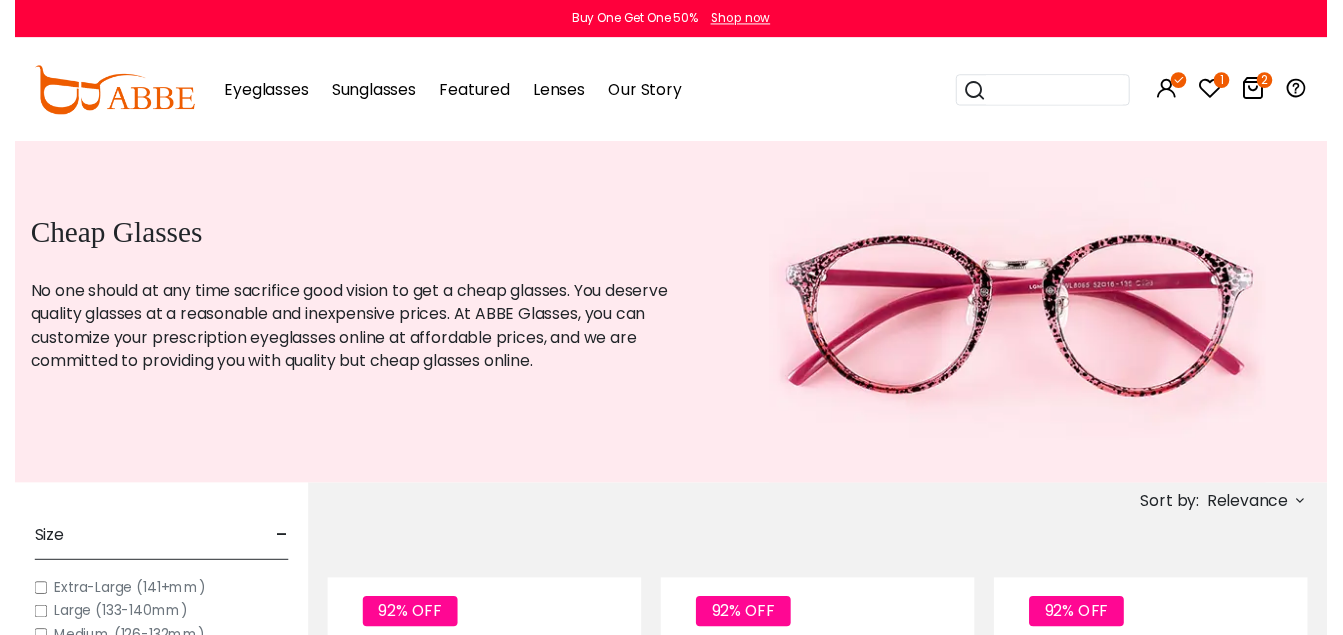 scroll, scrollTop: 0, scrollLeft: 0, axis: both 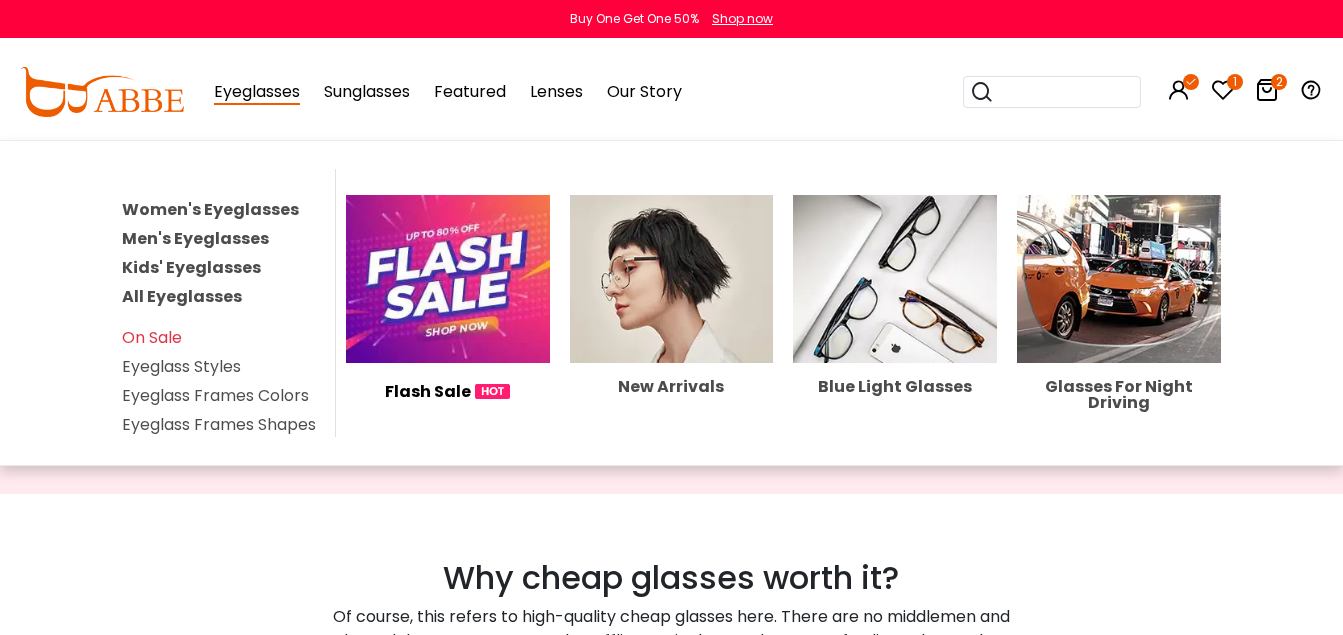 click on "Eyeglass Styles" at bounding box center [181, 366] 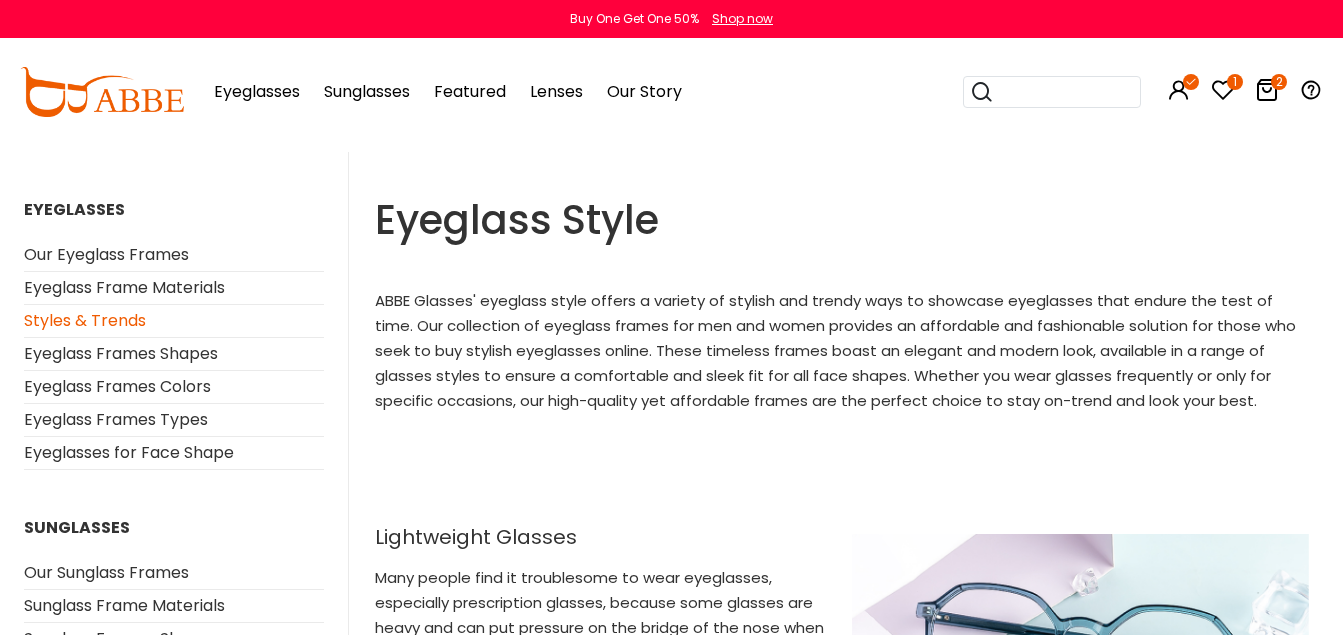 scroll, scrollTop: 0, scrollLeft: 0, axis: both 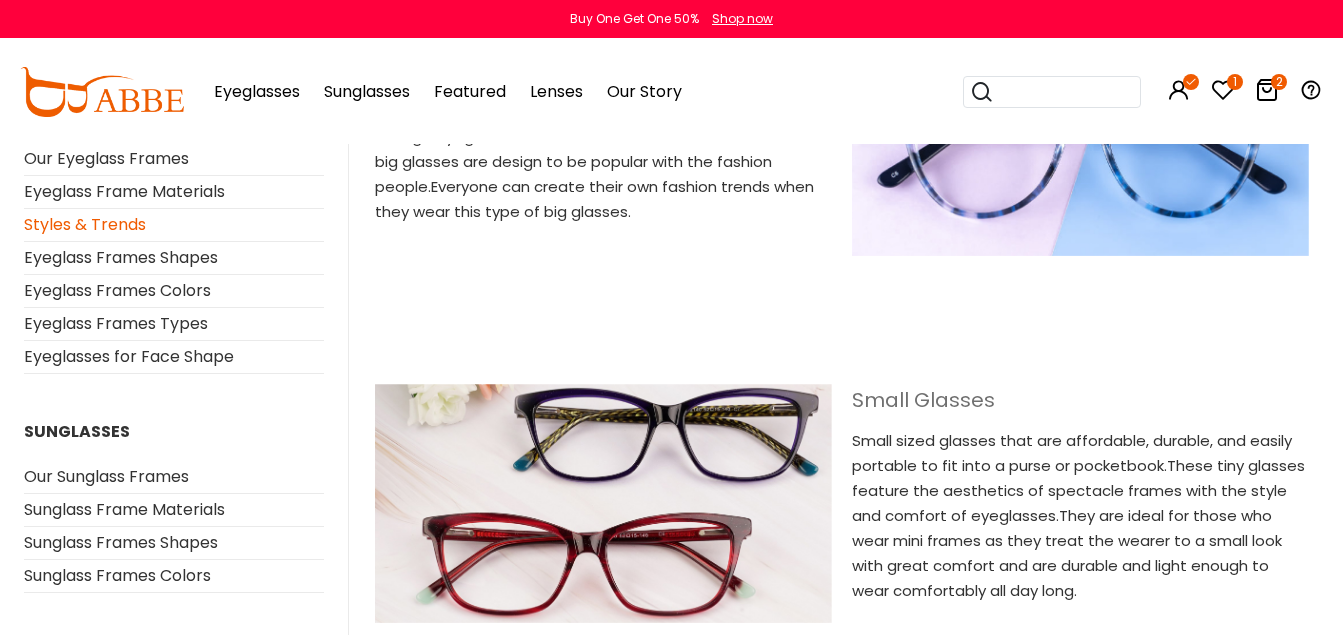 click on "Small Glasses" at bounding box center (1080, 400) 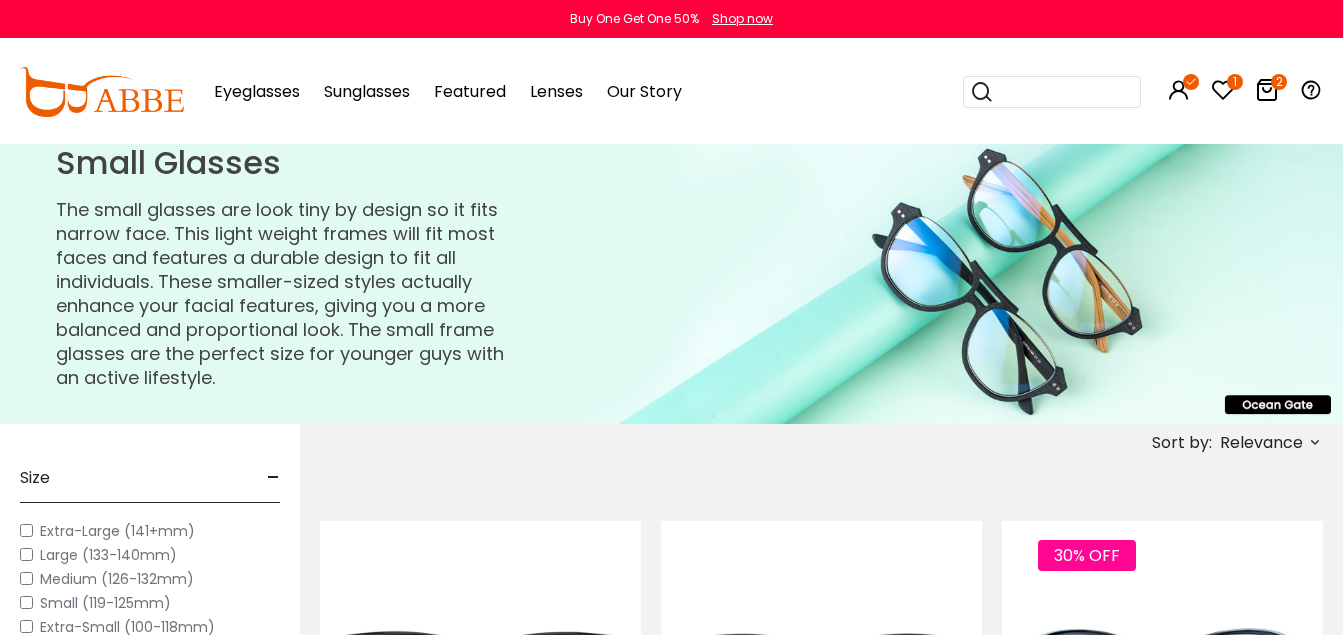scroll, scrollTop: 0, scrollLeft: 0, axis: both 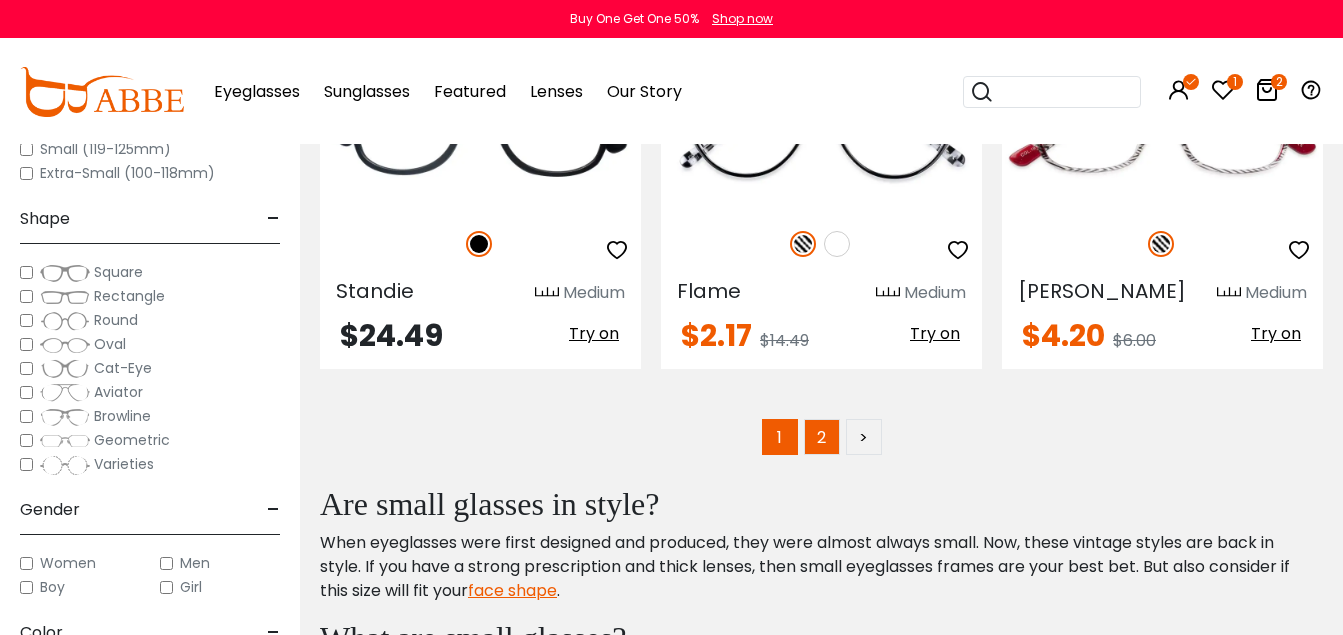 click on "2" at bounding box center (822, 437) 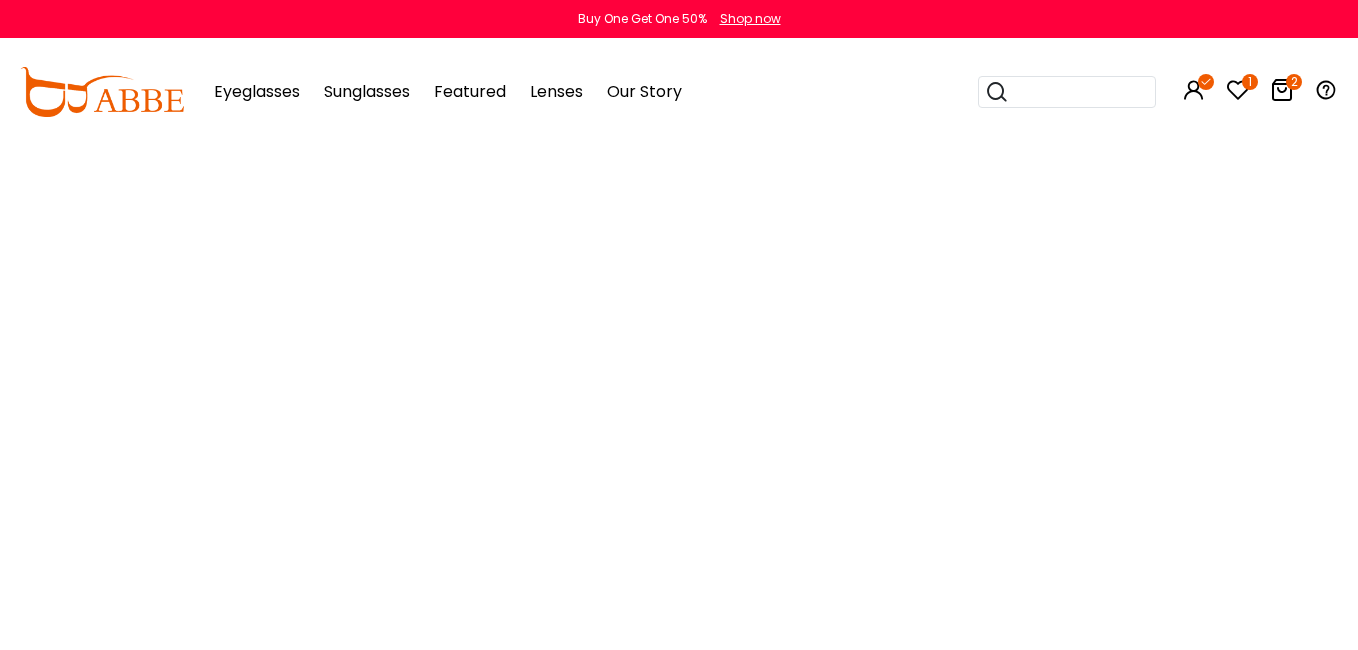 scroll, scrollTop: 0, scrollLeft: 0, axis: both 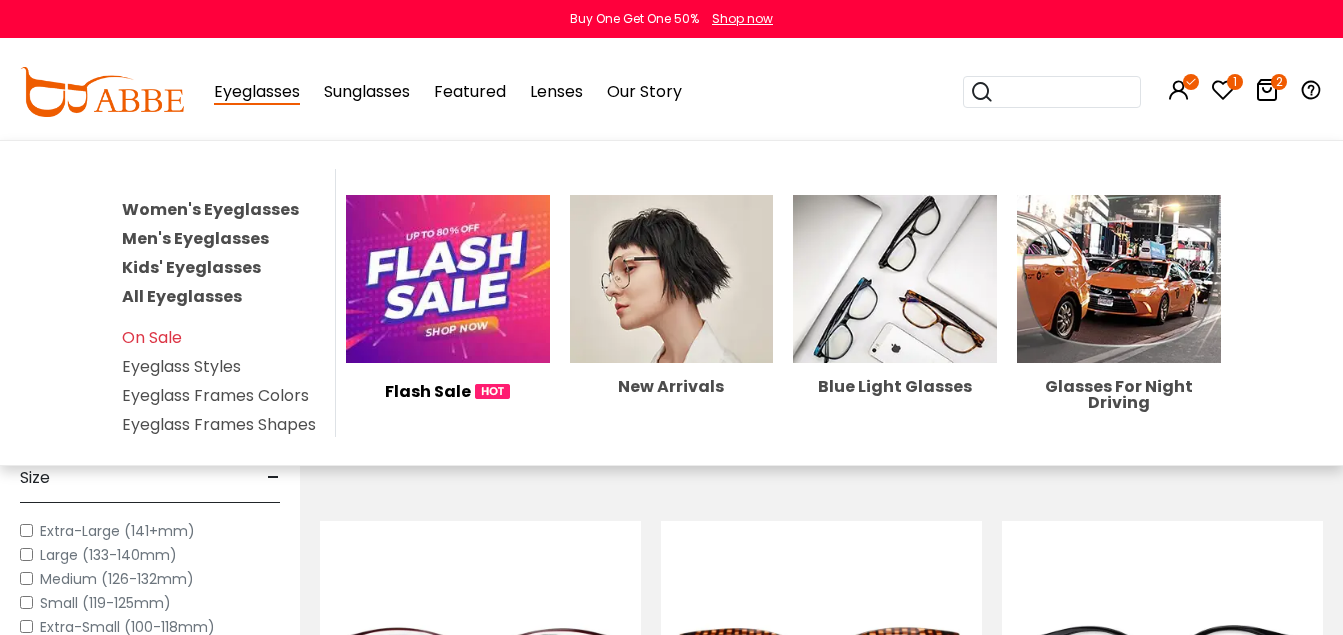 click on "Women's Eyeglasses" at bounding box center (210, 209) 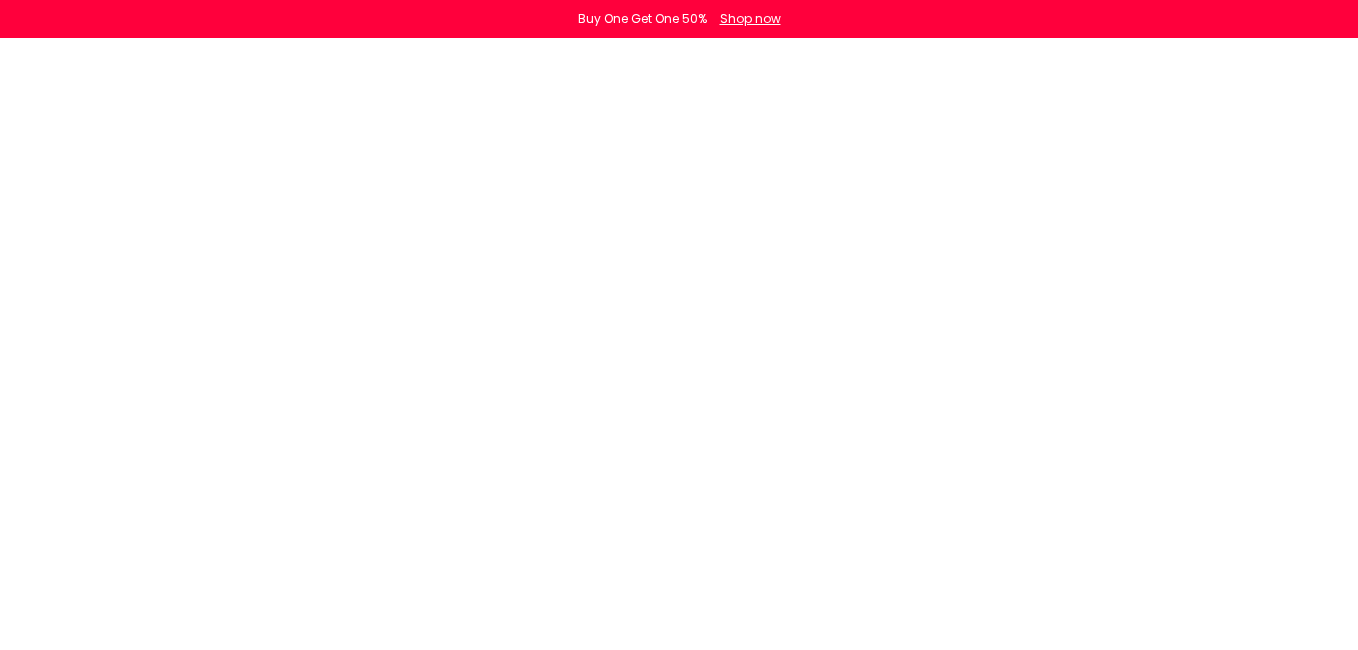 scroll, scrollTop: 0, scrollLeft: 0, axis: both 